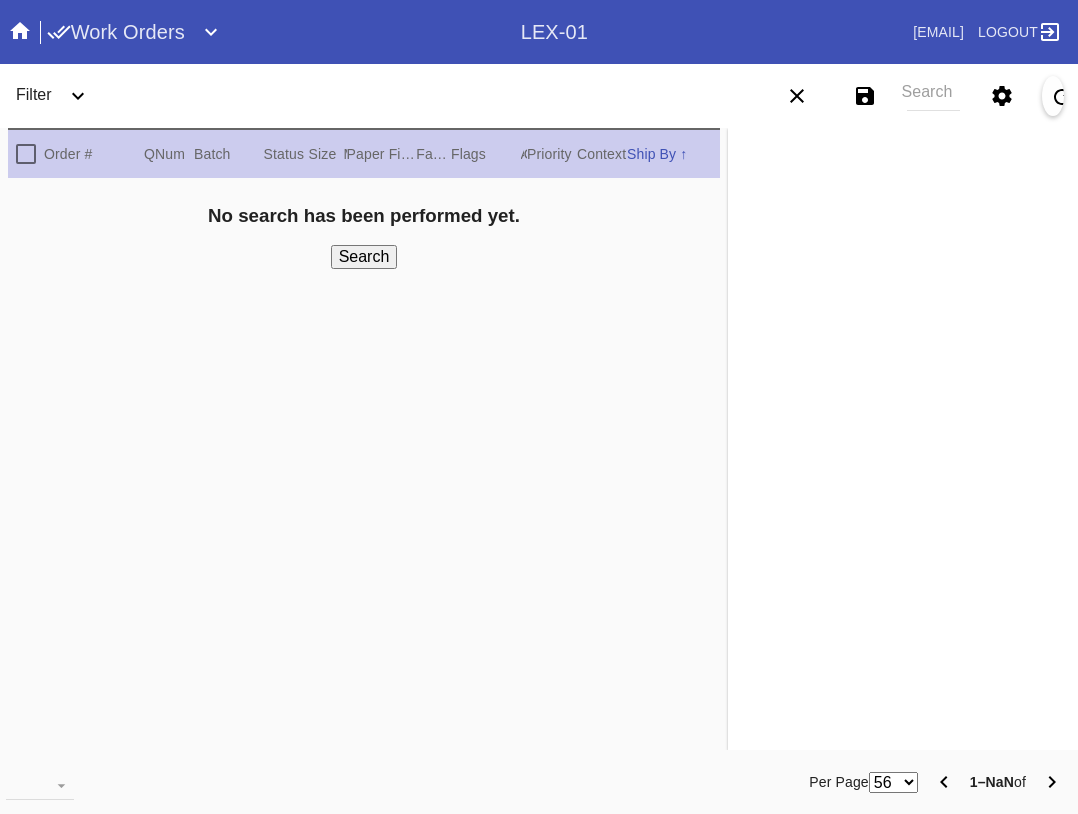 scroll, scrollTop: 0, scrollLeft: 0, axis: both 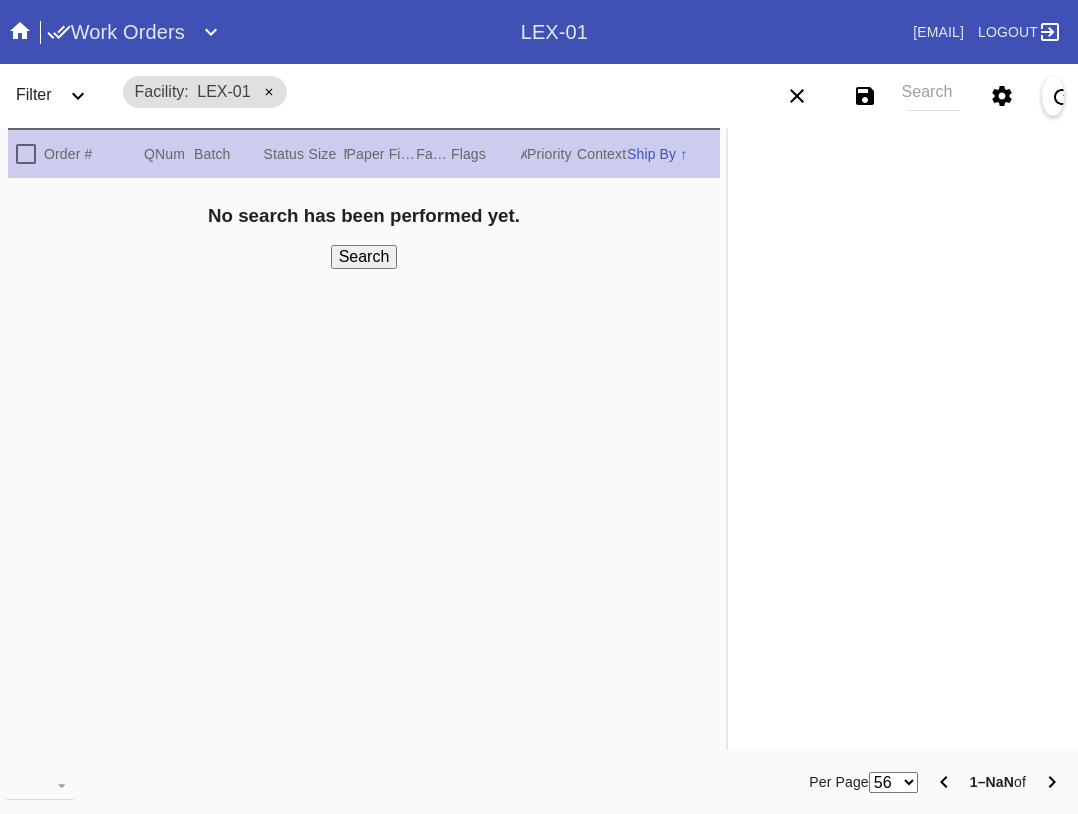 click on "Search" at bounding box center [933, 96] 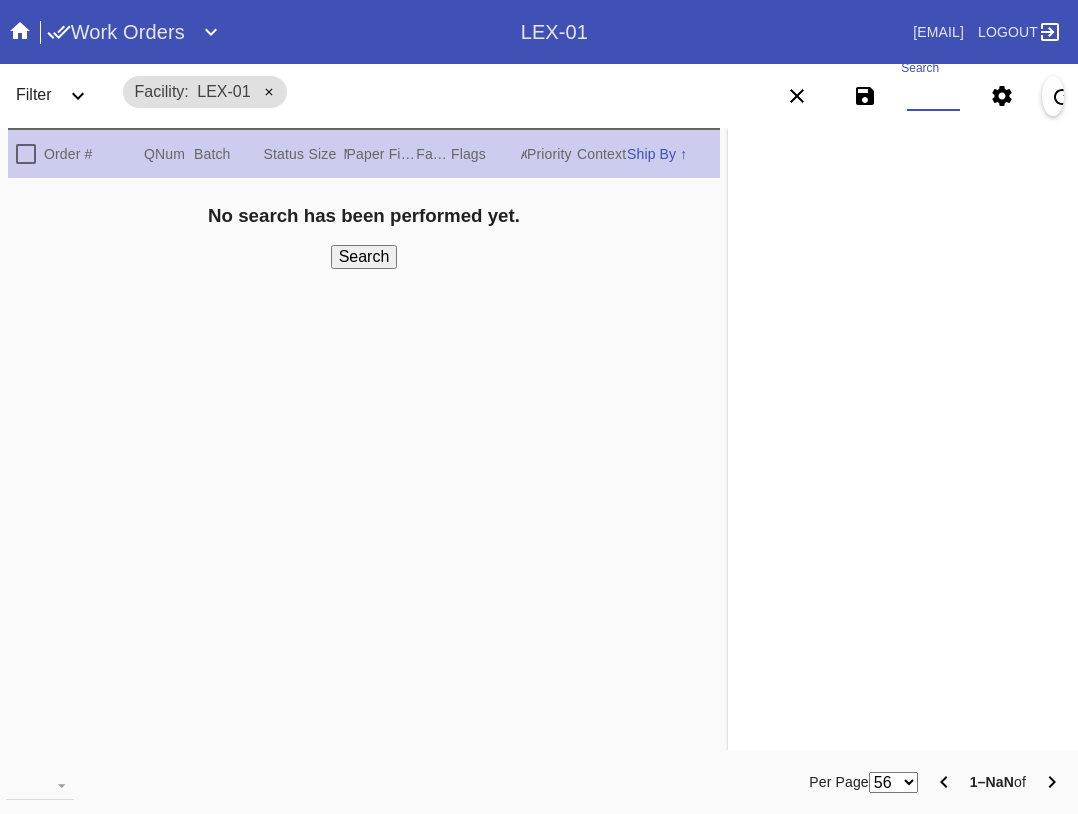 paste on "[ID]" 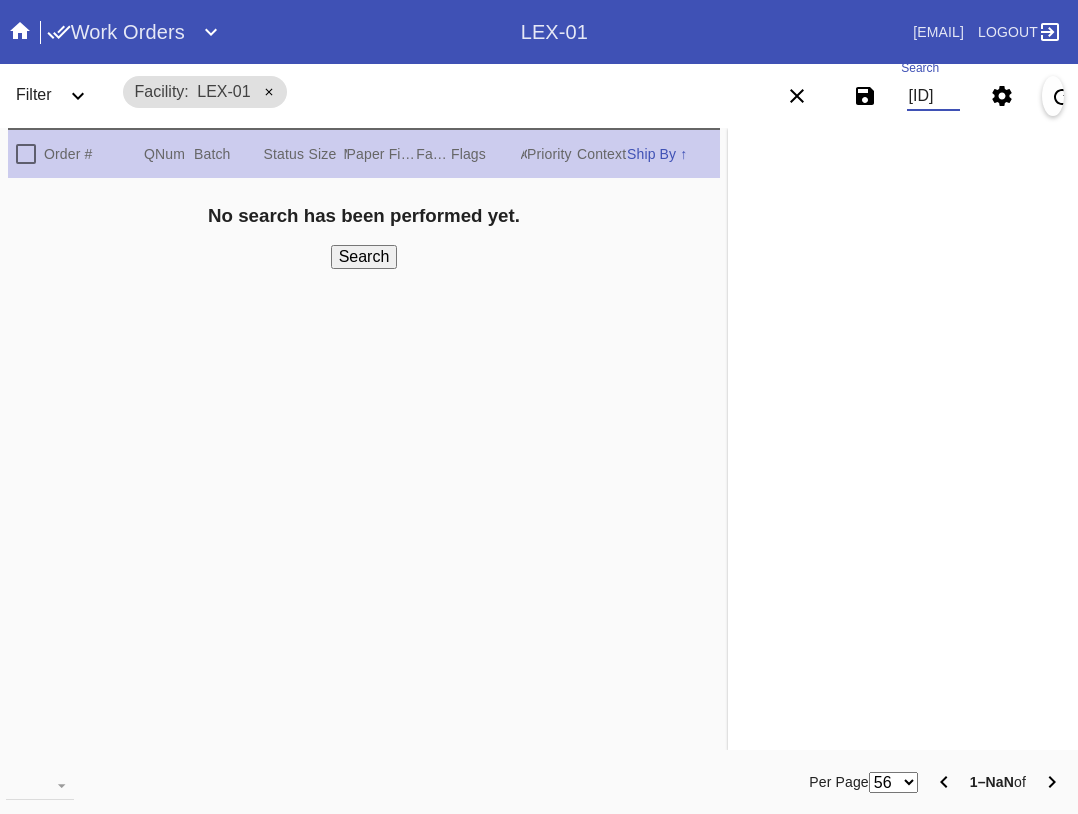 scroll, scrollTop: 0, scrollLeft: 1016, axis: horizontal 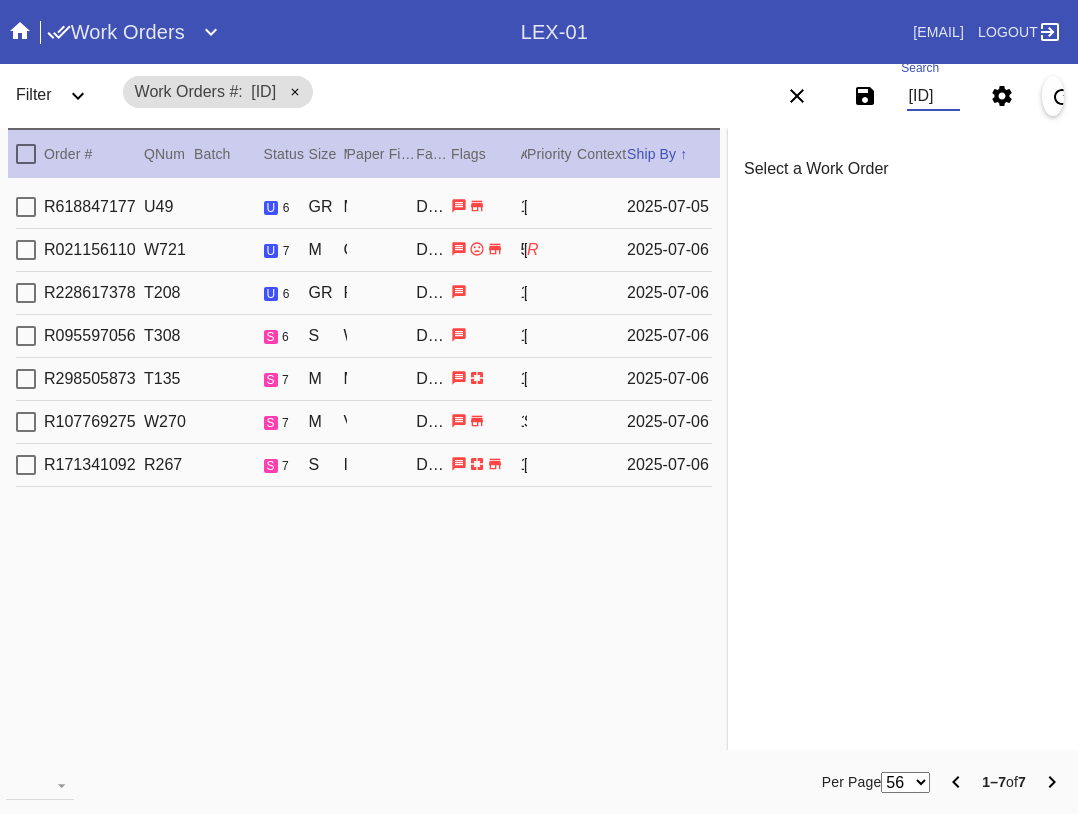 click at bounding box center (26, 154) 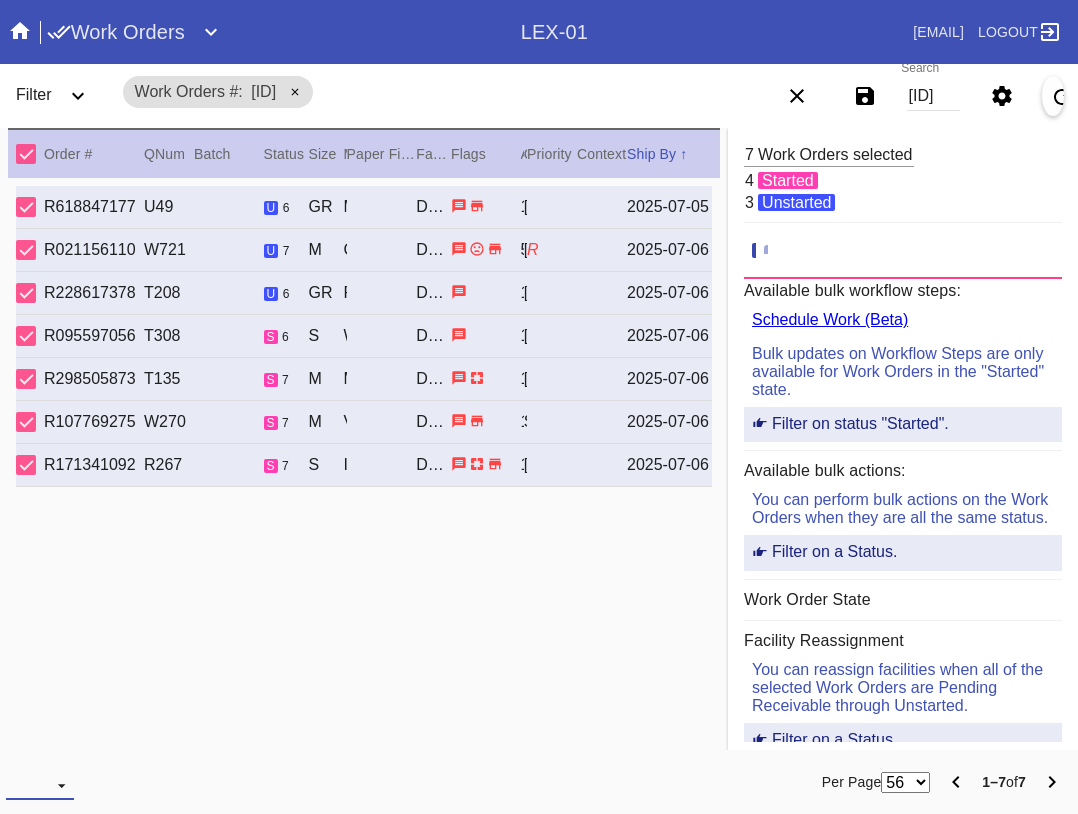 drag, startPoint x: 37, startPoint y: 795, endPoint x: 69, endPoint y: 764, distance: 44.553337 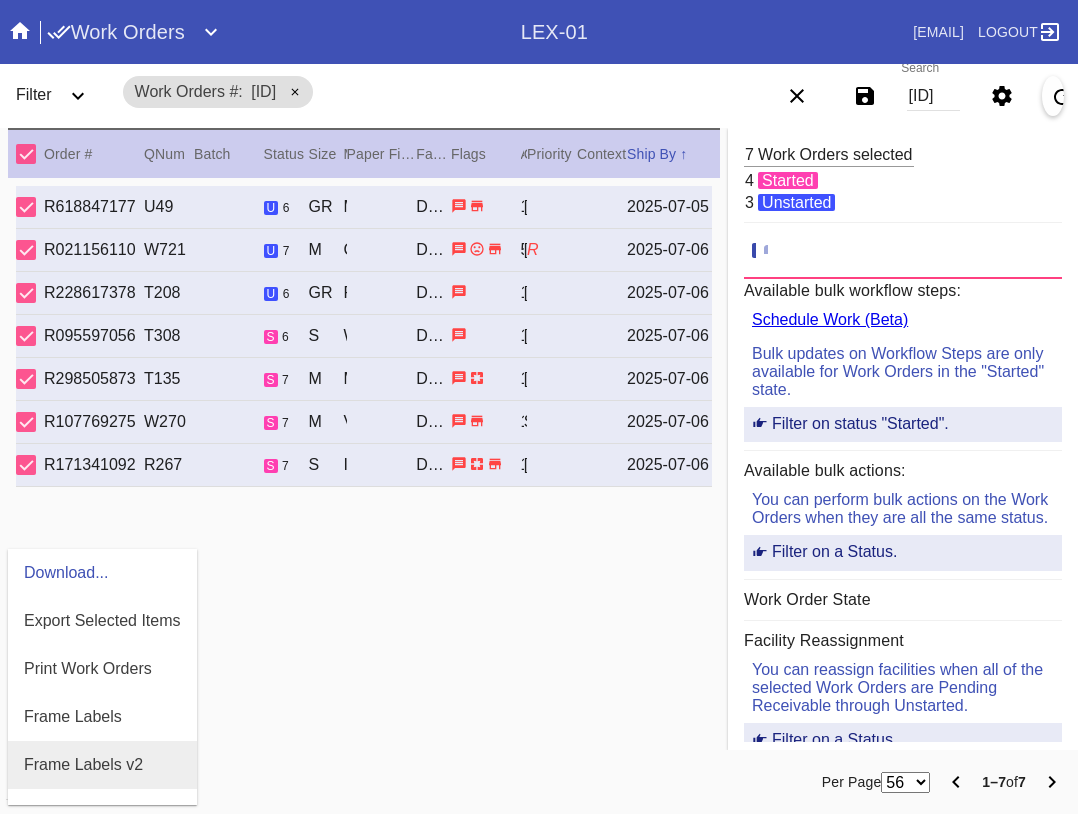 scroll, scrollTop: 100, scrollLeft: 0, axis: vertical 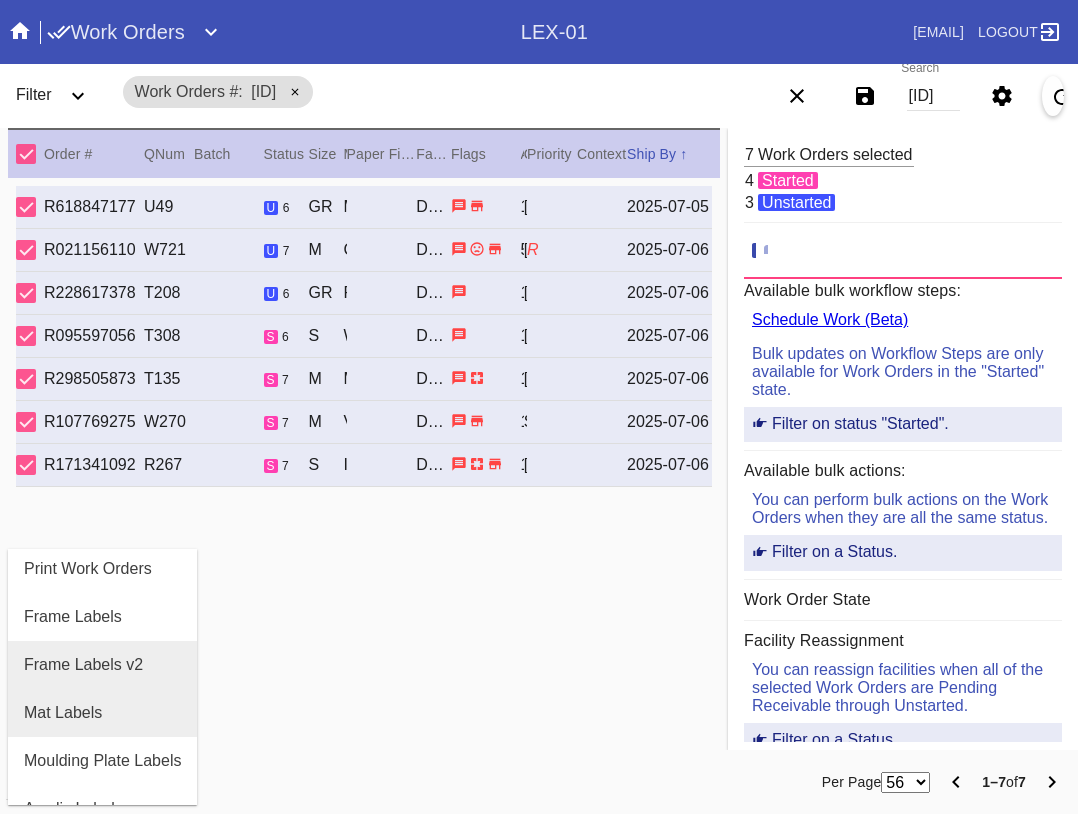 click on "Mat Labels" at bounding box center (63, 713) 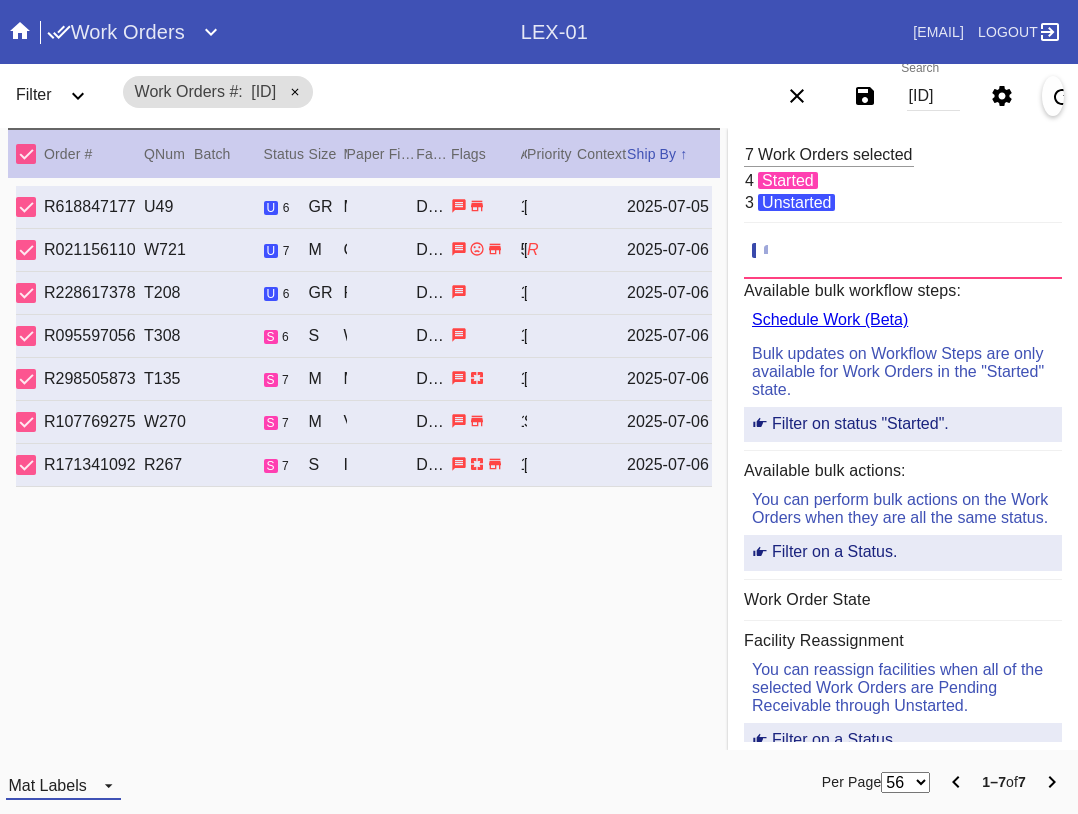 click on "Mat Labels" at bounding box center [47, 785] 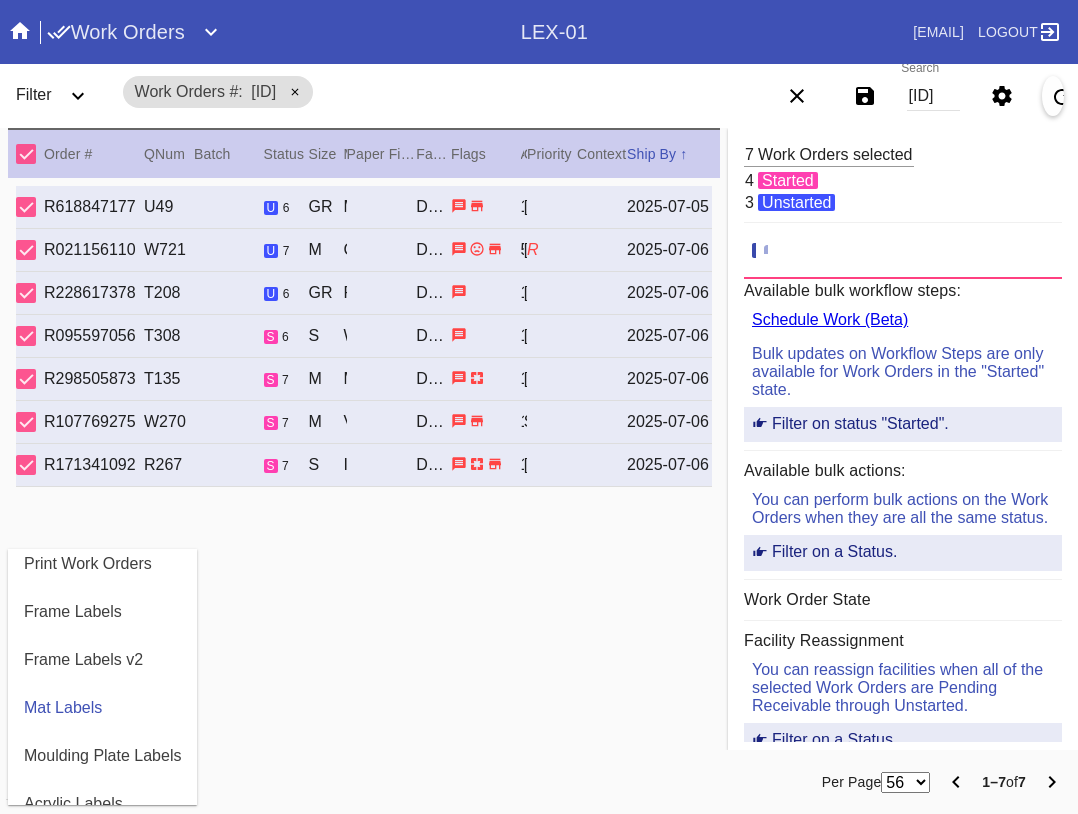 scroll, scrollTop: 432, scrollLeft: 0, axis: vertical 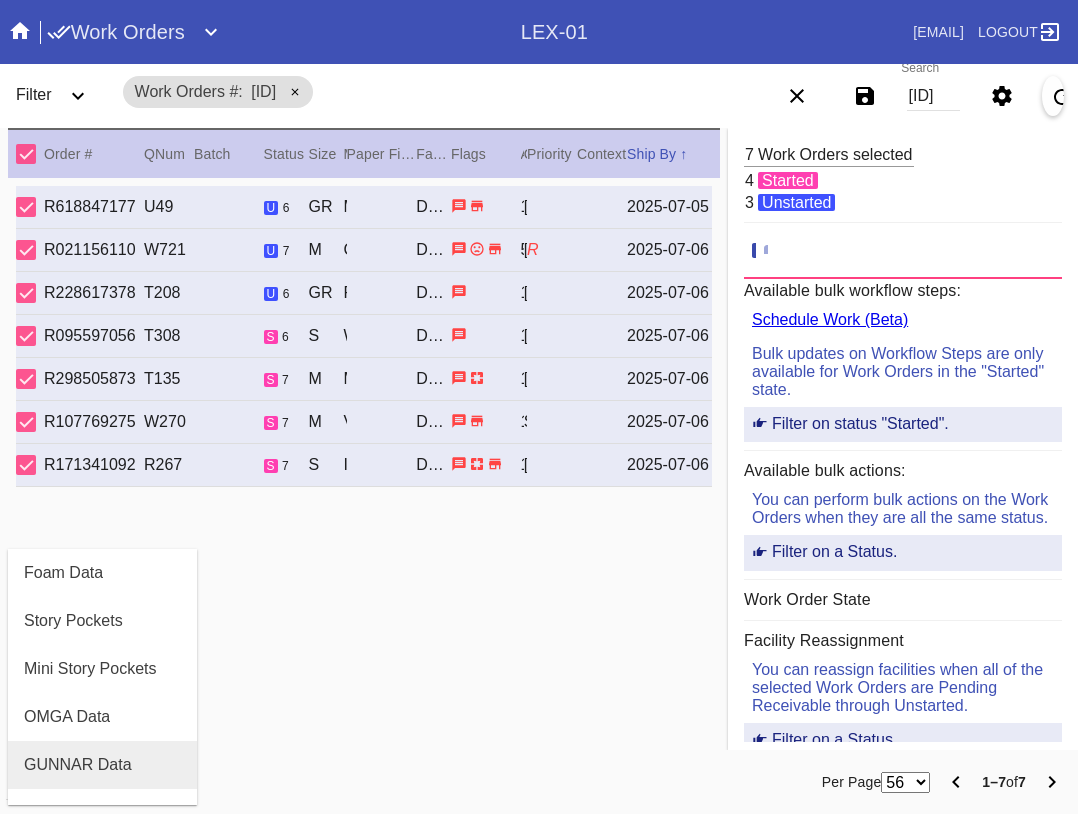 click on "GUNNAR Data" at bounding box center [78, 765] 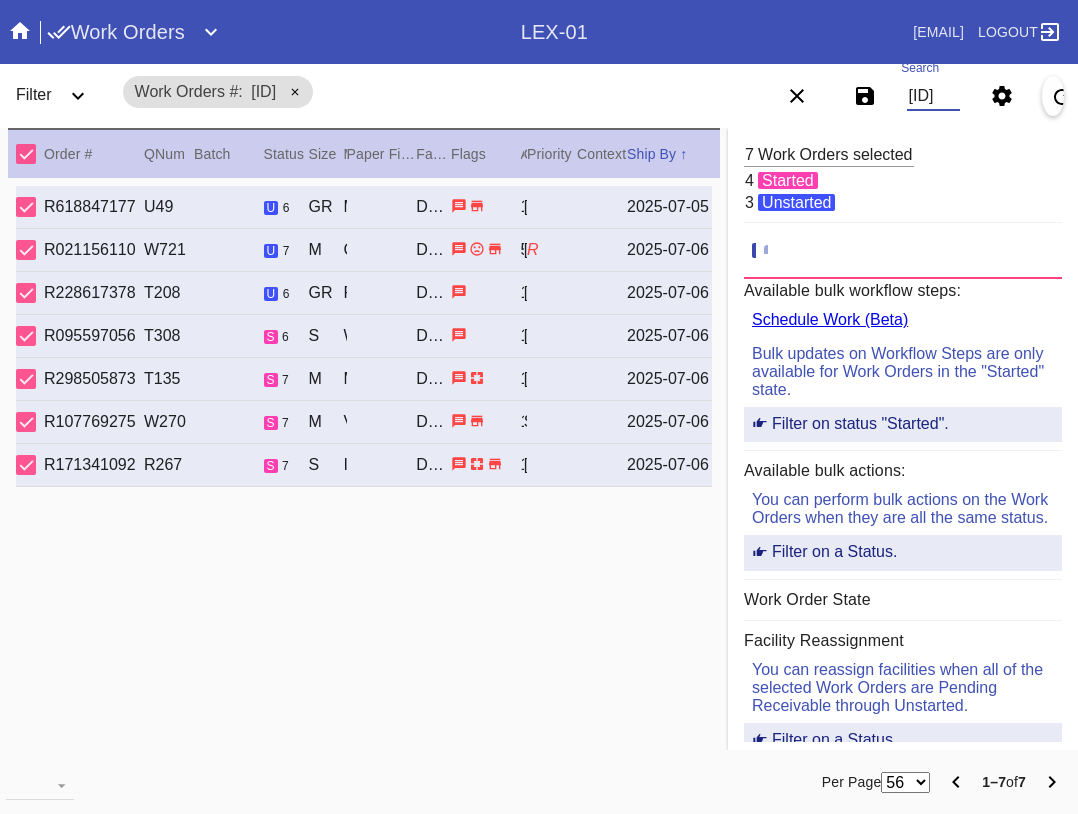 click on "[ID]" at bounding box center (933, 96) 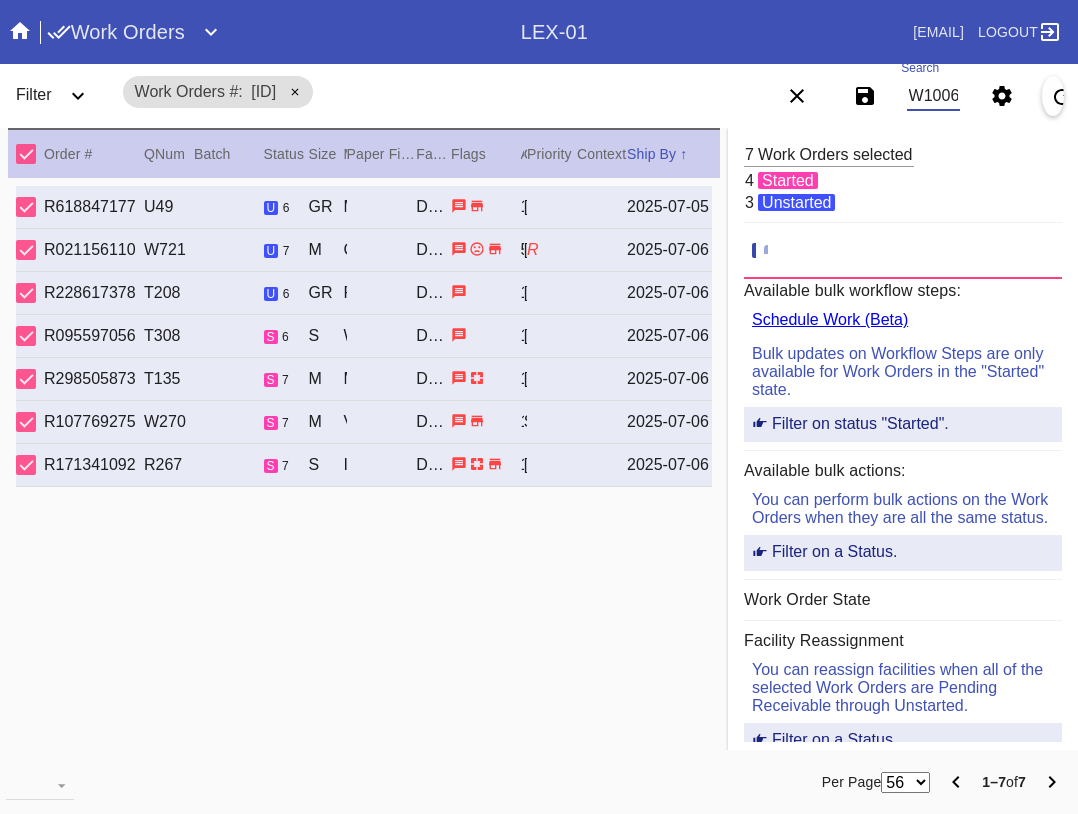 scroll, scrollTop: 0, scrollLeft: 99, axis: horizontal 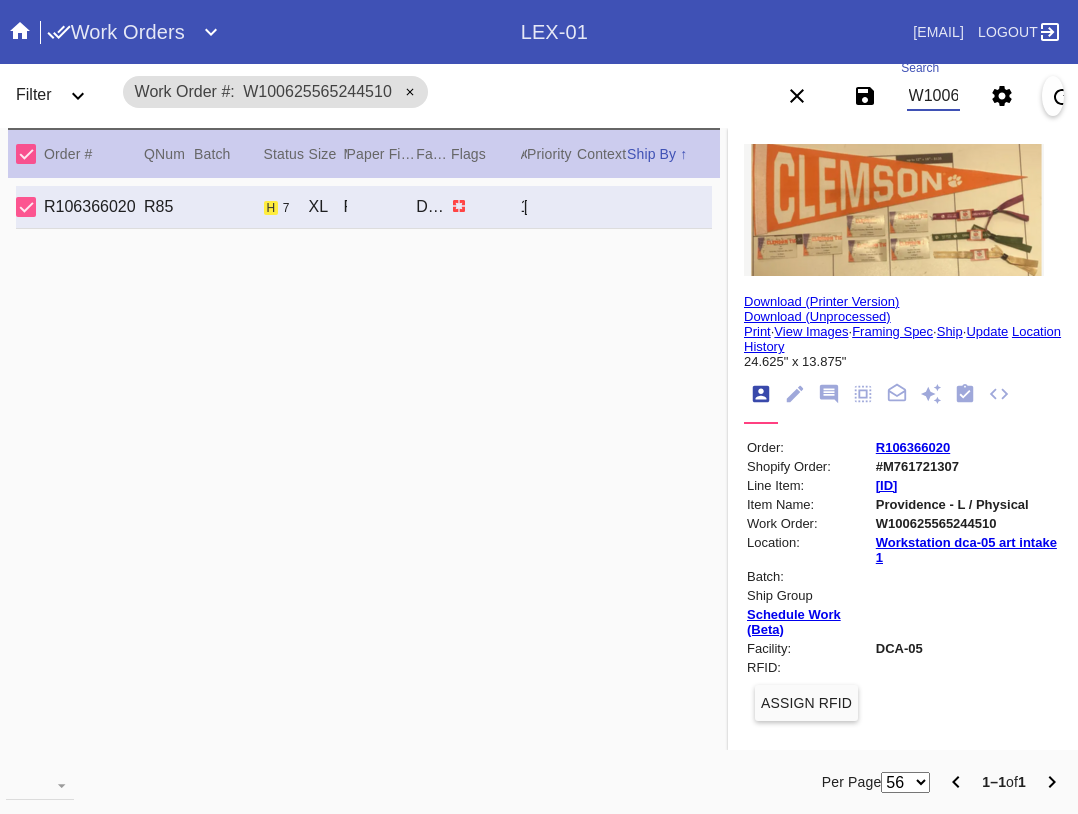 click on "Print" at bounding box center (757, 331) 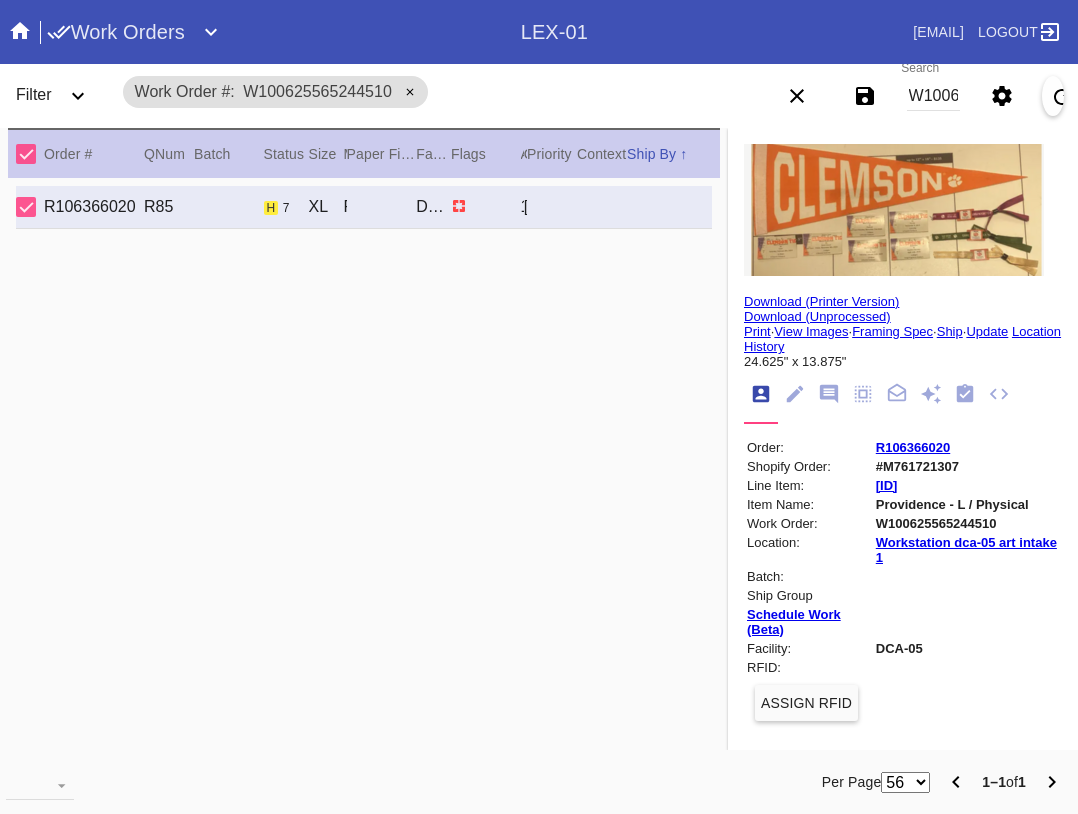 click on "W100625565244510" at bounding box center (933, 96) 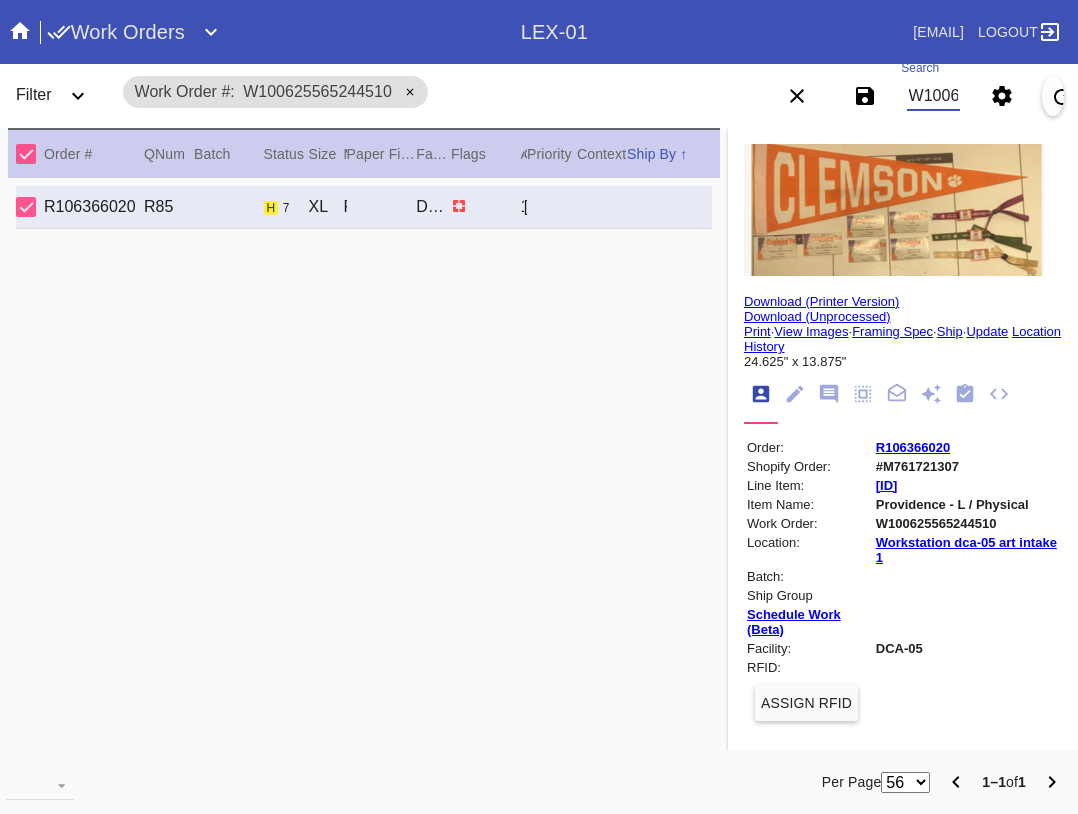 click on "W100625565244510" at bounding box center [933, 96] 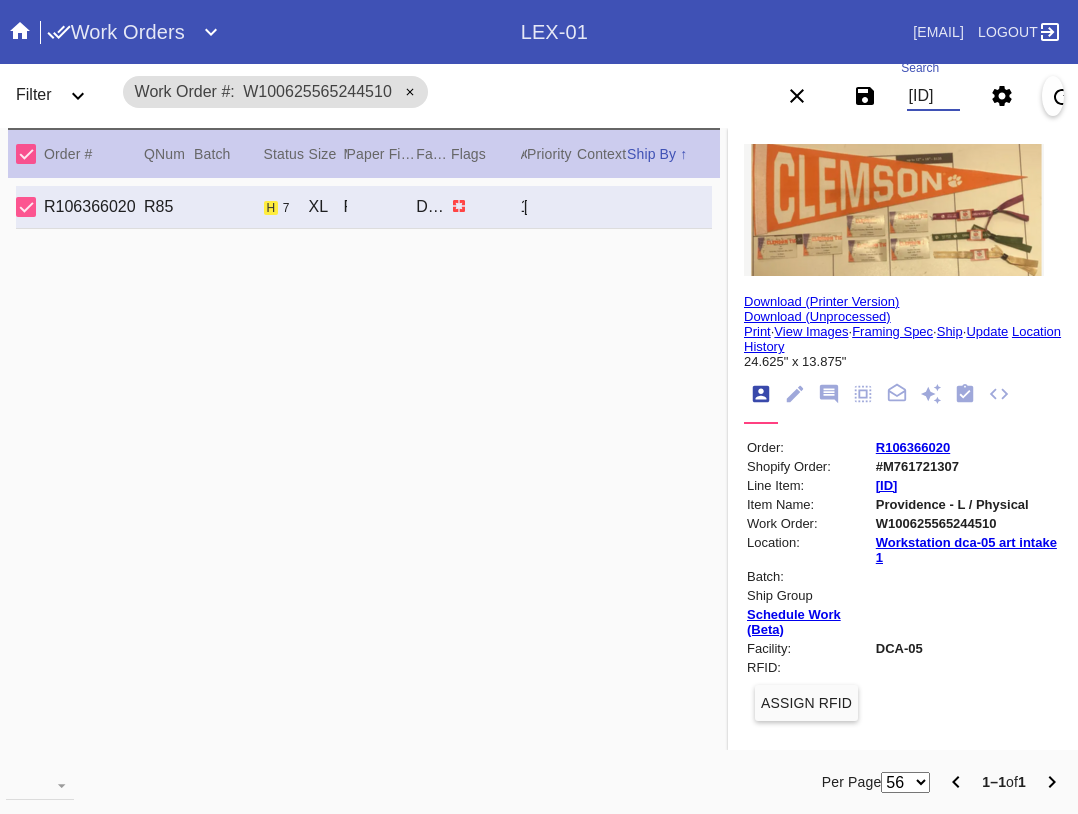 scroll, scrollTop: 0, scrollLeft: 558, axis: horizontal 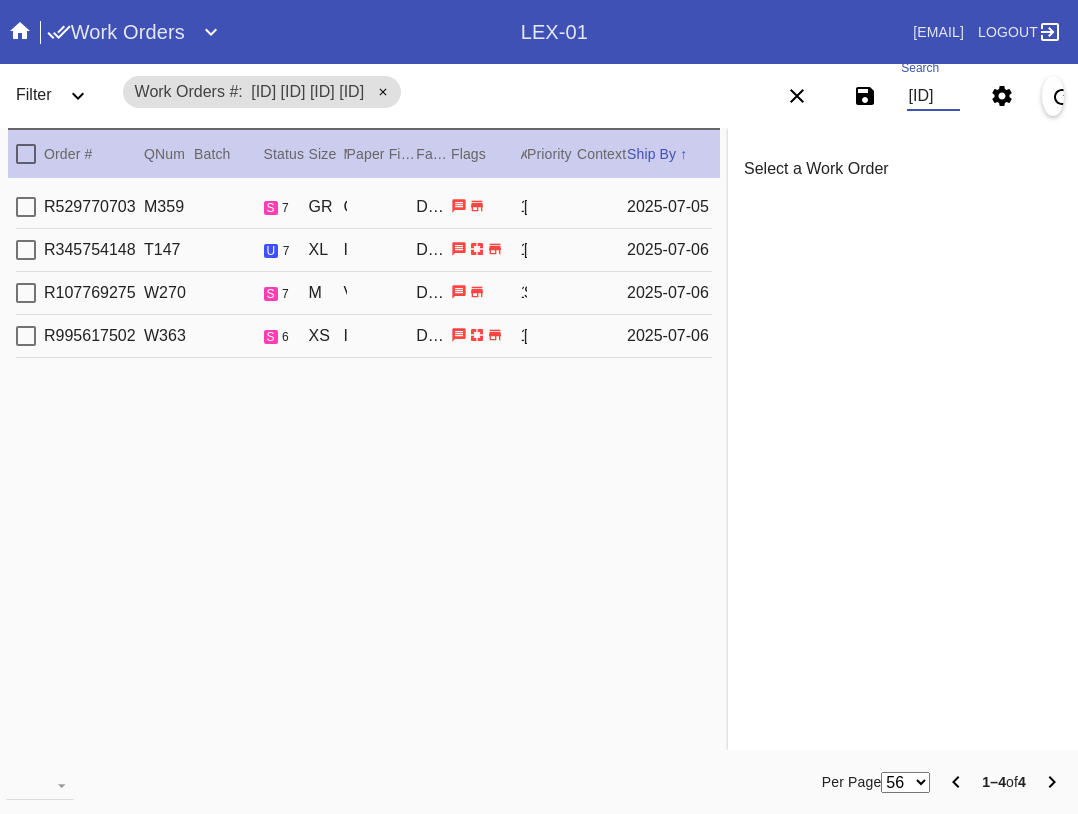 click at bounding box center [26, 154] 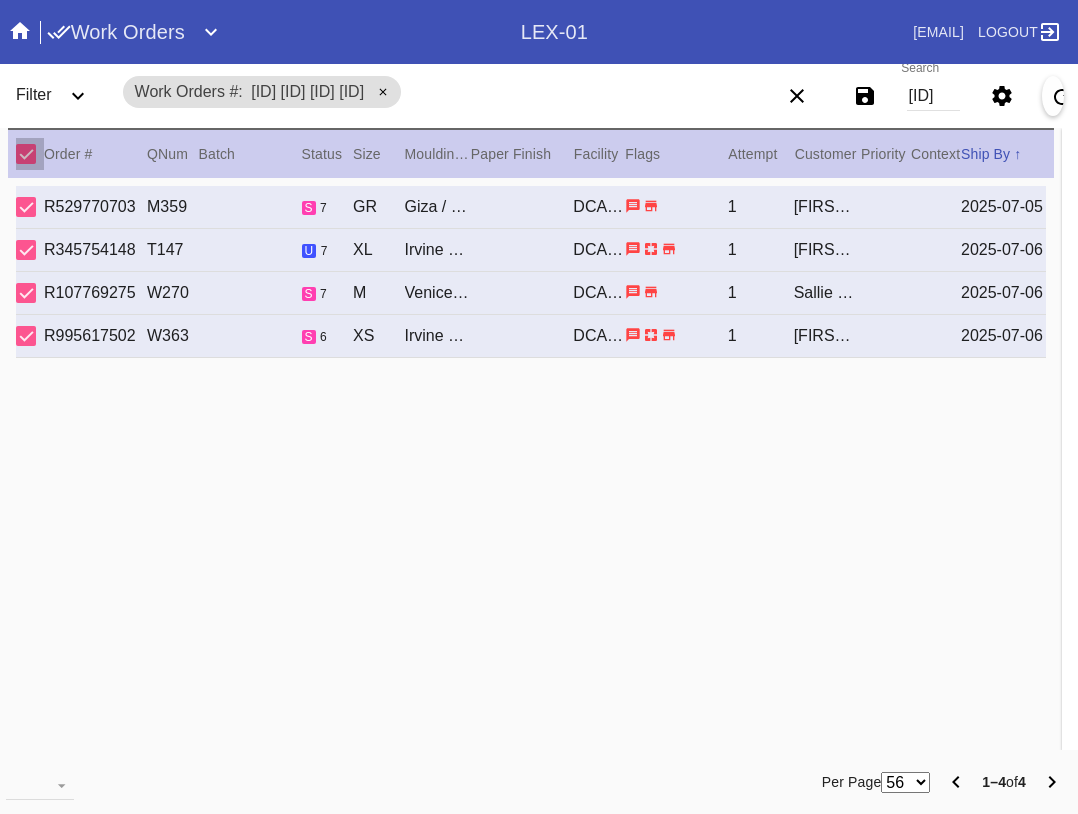 scroll, scrollTop: 0, scrollLeft: 0, axis: both 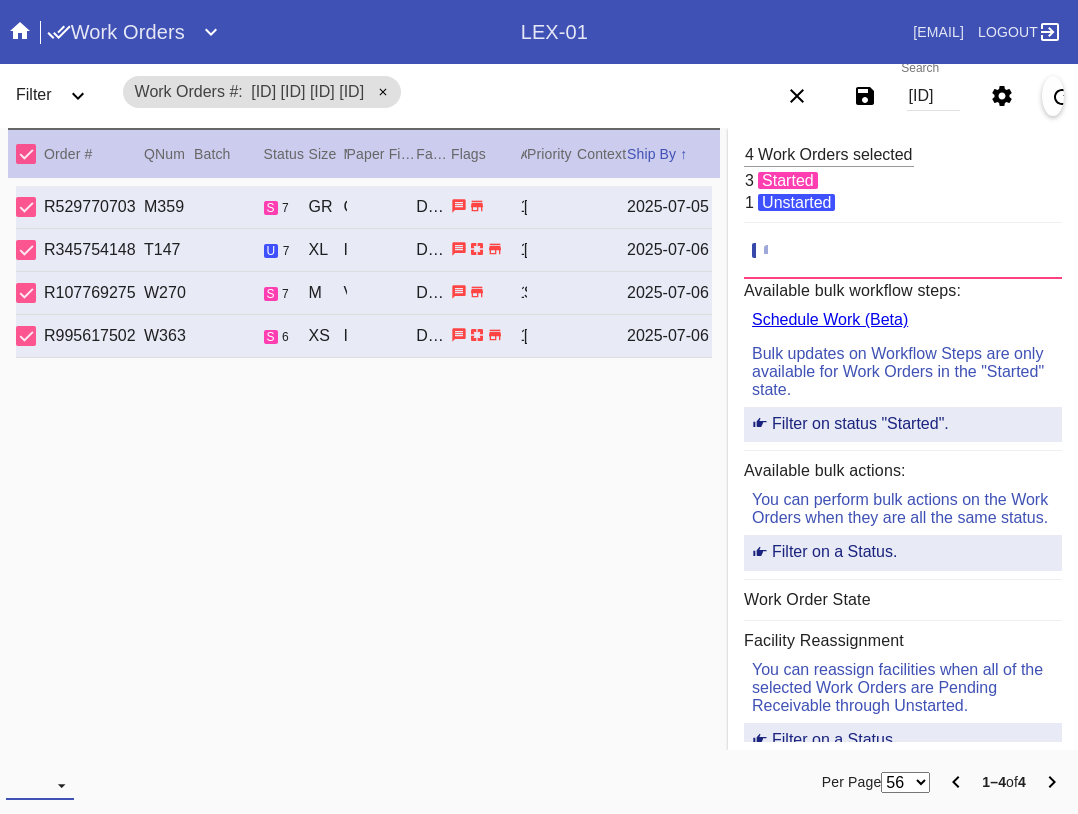 click at bounding box center (40, 785) 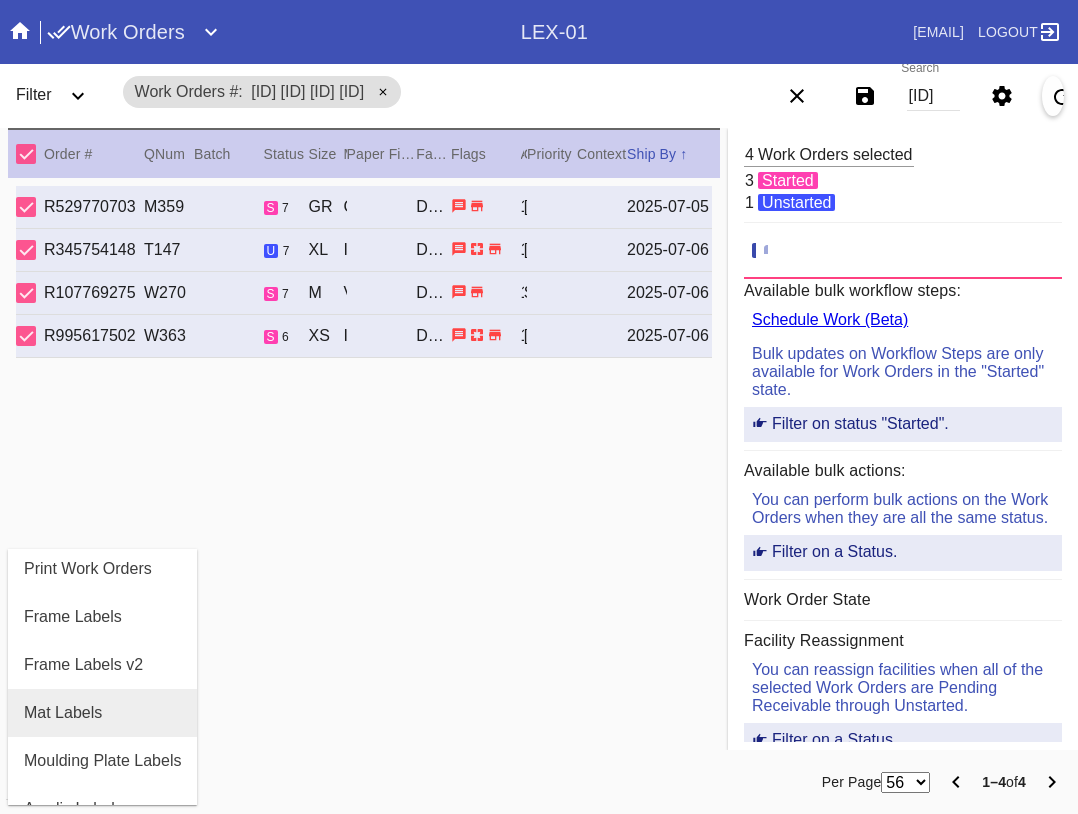 click on "Mat Labels" at bounding box center (102, 713) 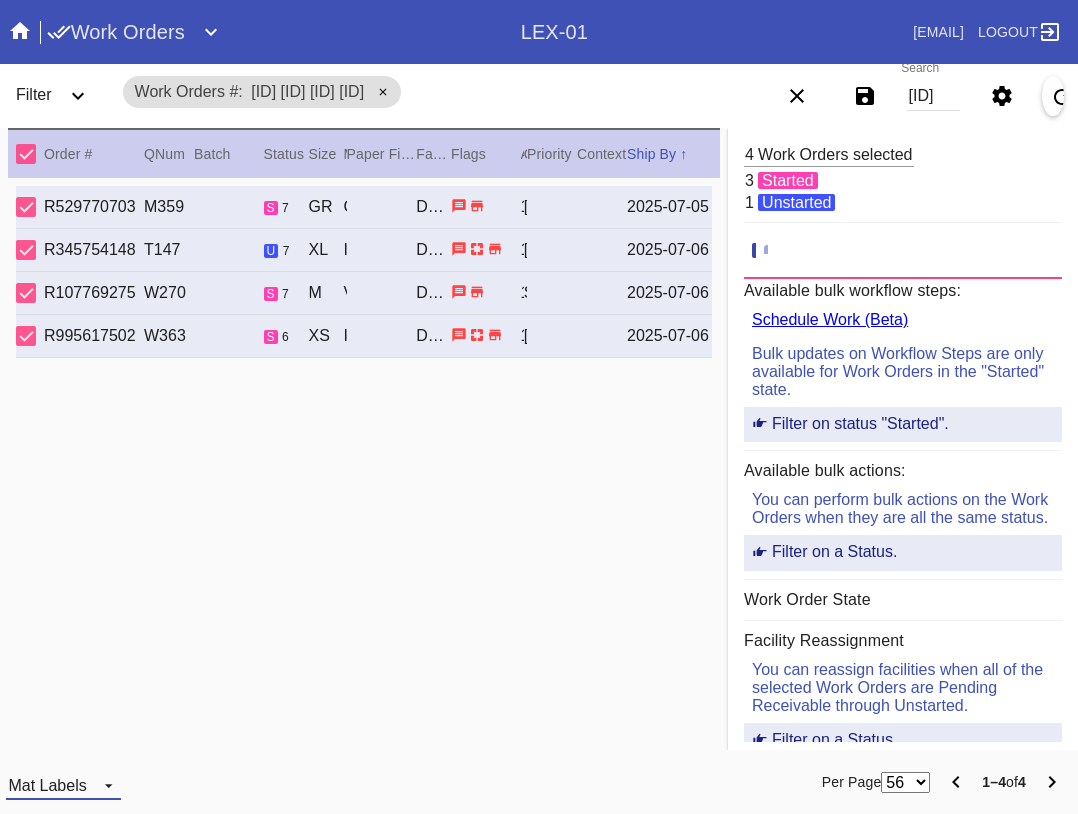 drag, startPoint x: 56, startPoint y: 776, endPoint x: 62, endPoint y: 757, distance: 19.924858 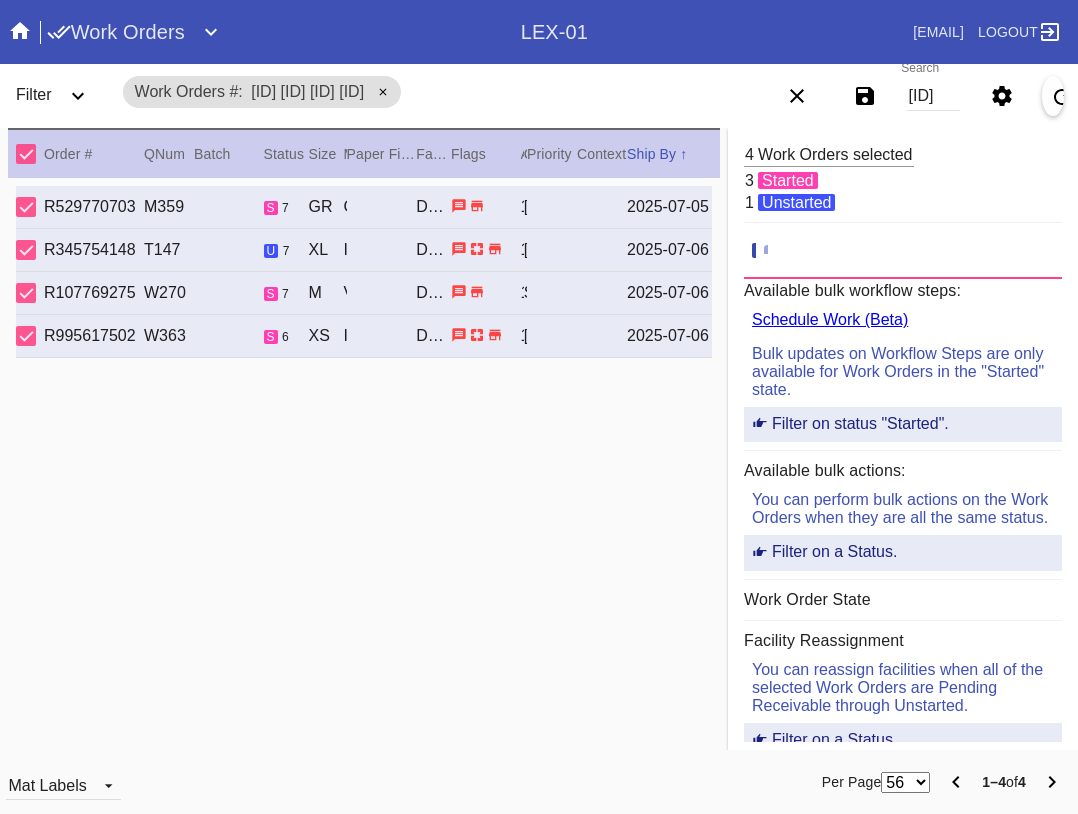 scroll, scrollTop: 32, scrollLeft: 0, axis: vertical 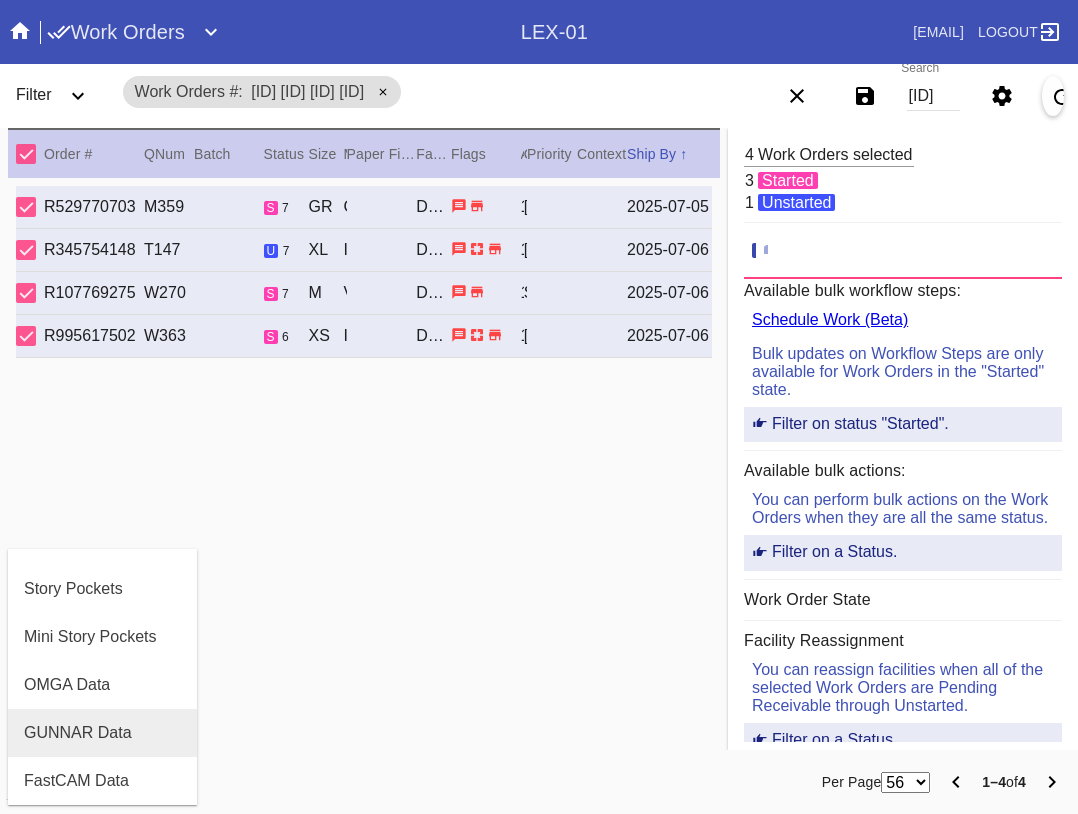 click on "GUNNAR Data" at bounding box center (78, 733) 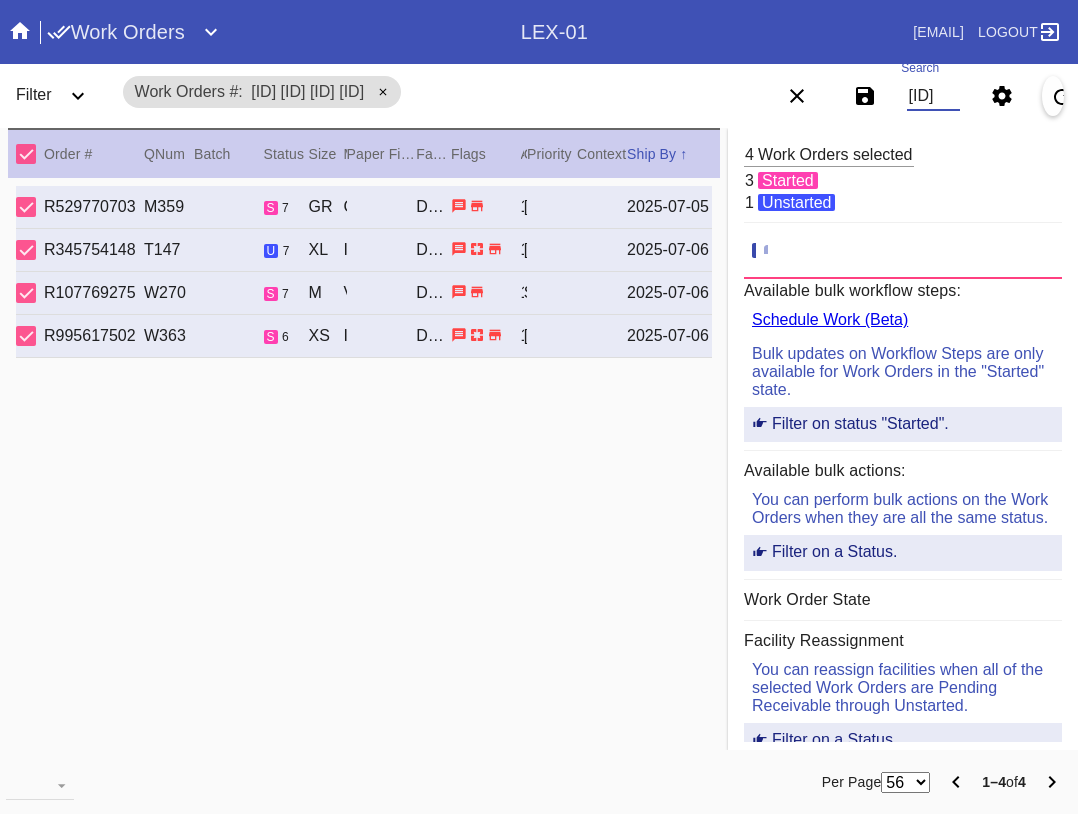 click on "[ID]" at bounding box center (933, 96) 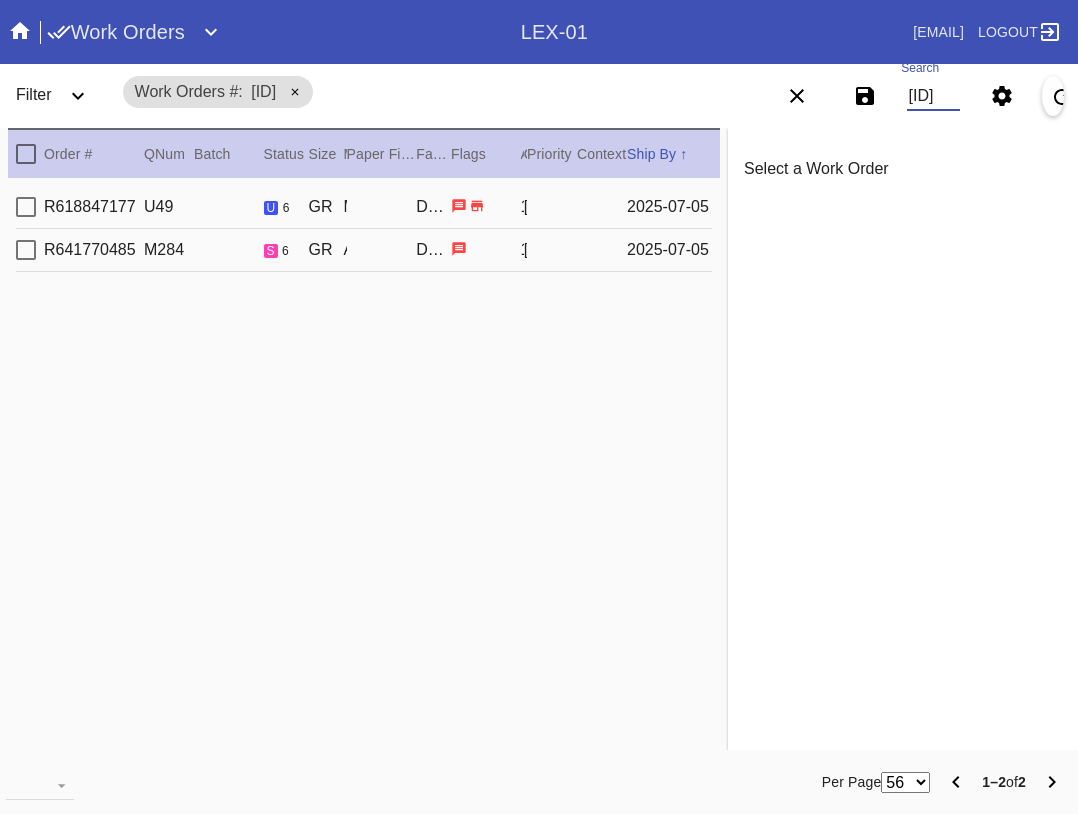 click on "Order #  QNum Batch  Status
Size
↑
↓
Moulding / Mat Paper Finish  Facility Flags Attempt Customer
Priority
↑
↓
Context
Ship By
↑
↓" at bounding box center [364, 153] 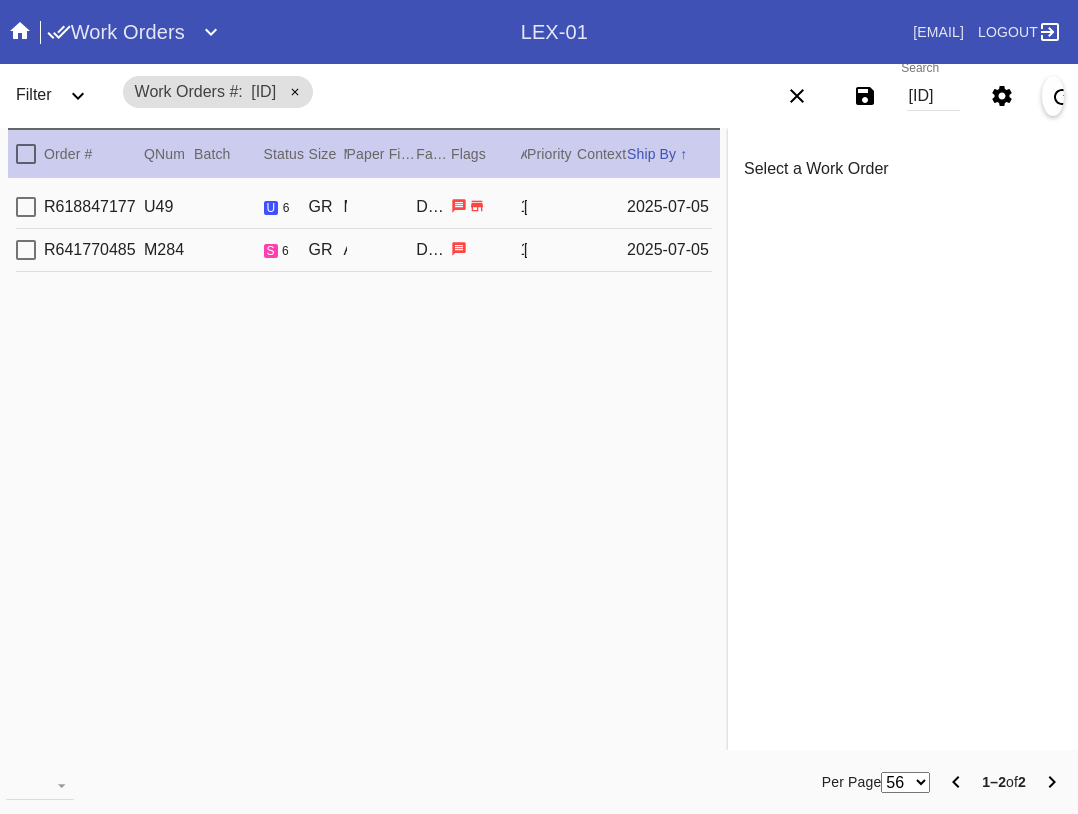 click at bounding box center [26, 154] 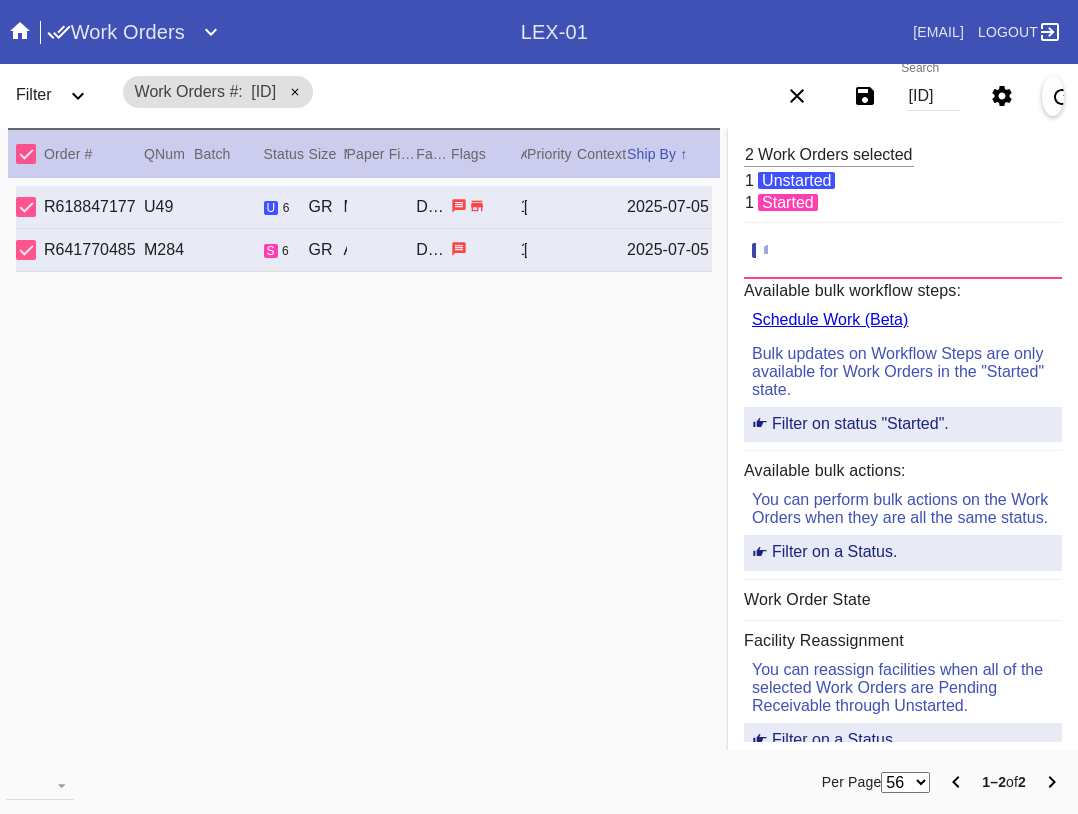 click at bounding box center [161, 782] 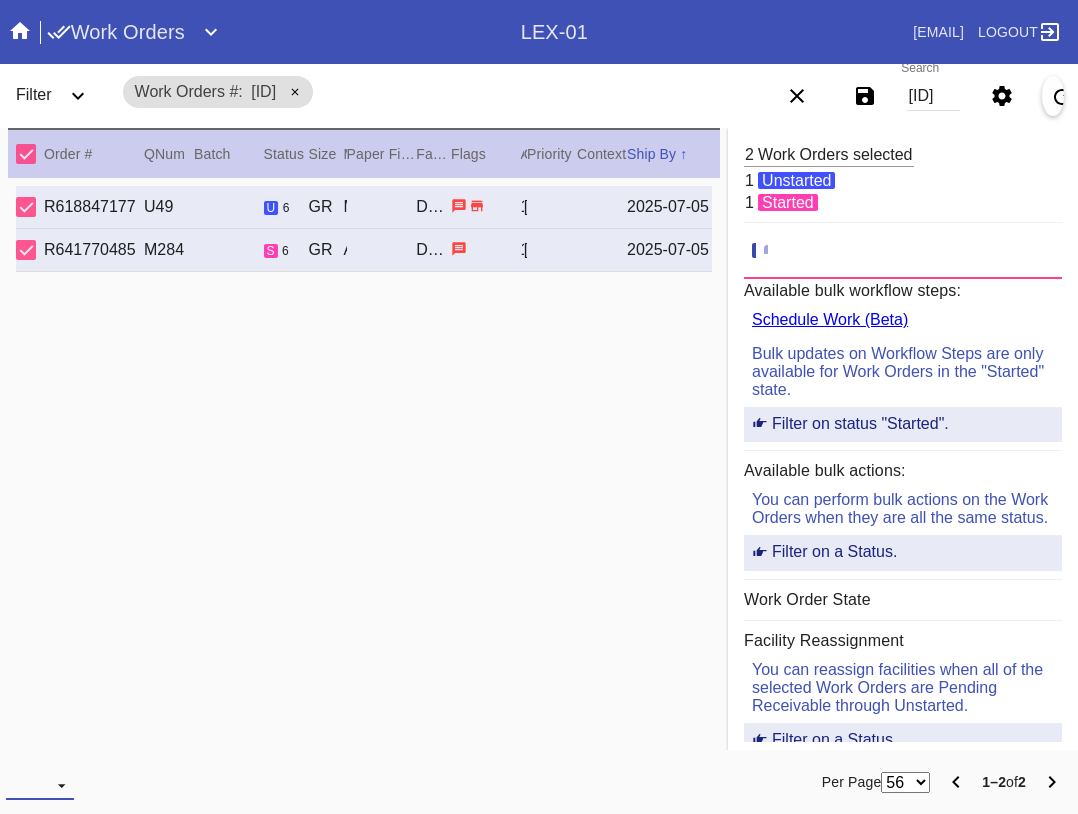 click at bounding box center [40, 785] 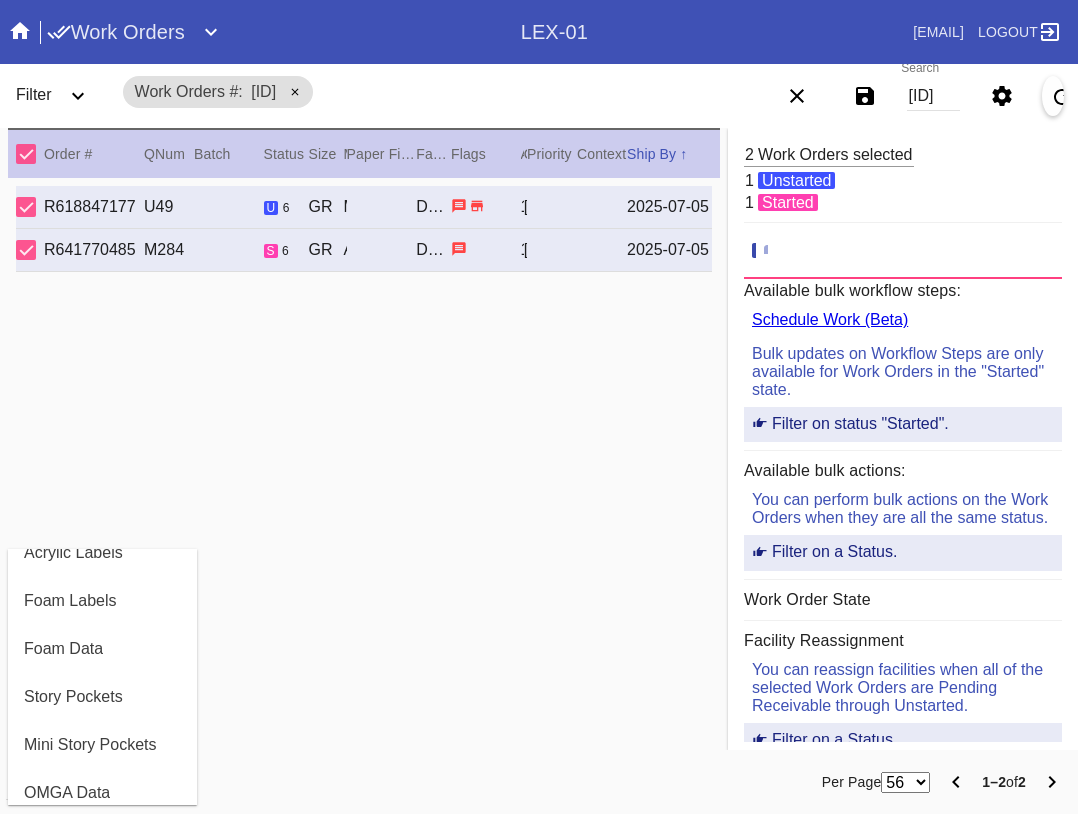 scroll, scrollTop: 464, scrollLeft: 0, axis: vertical 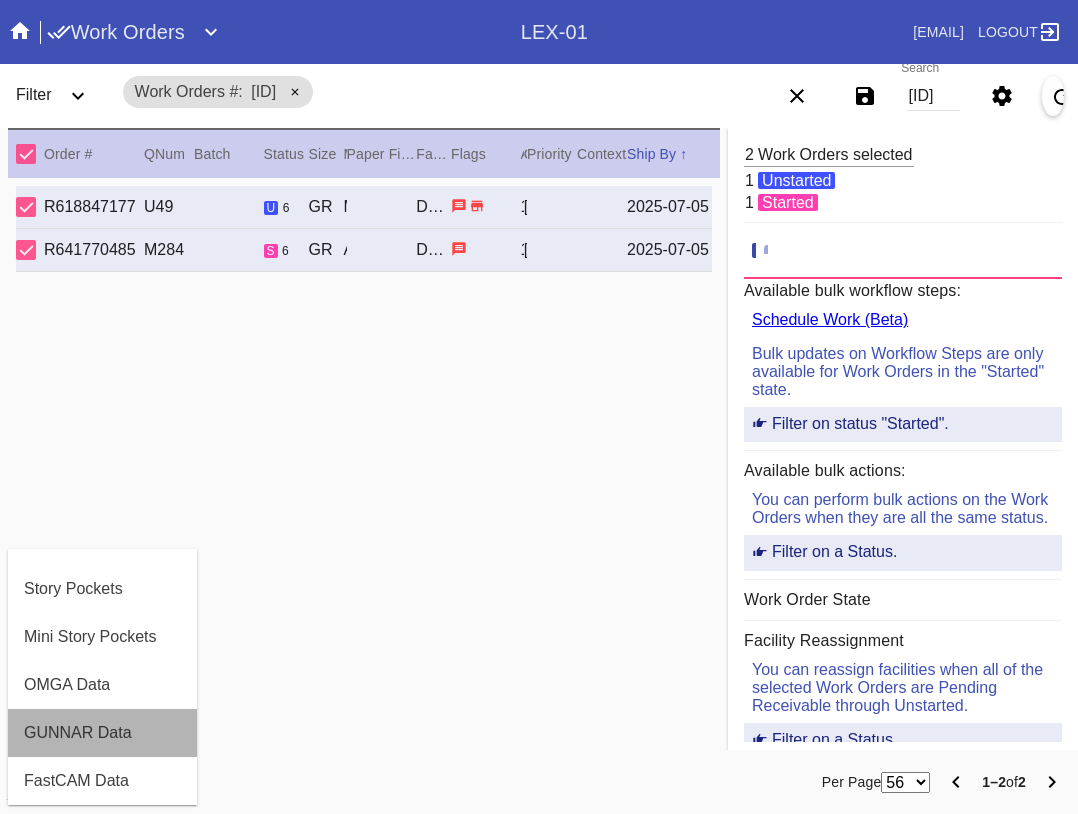 click on "GUNNAR Data" at bounding box center (102, 733) 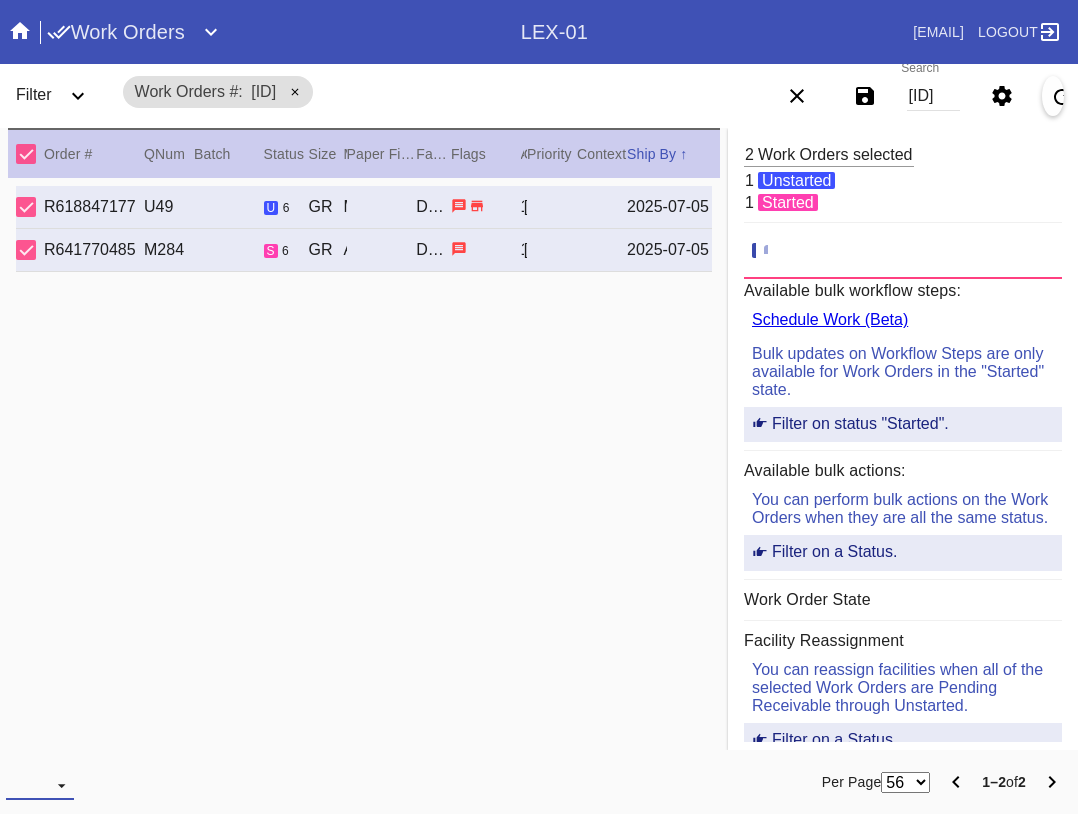 click at bounding box center (40, 785) 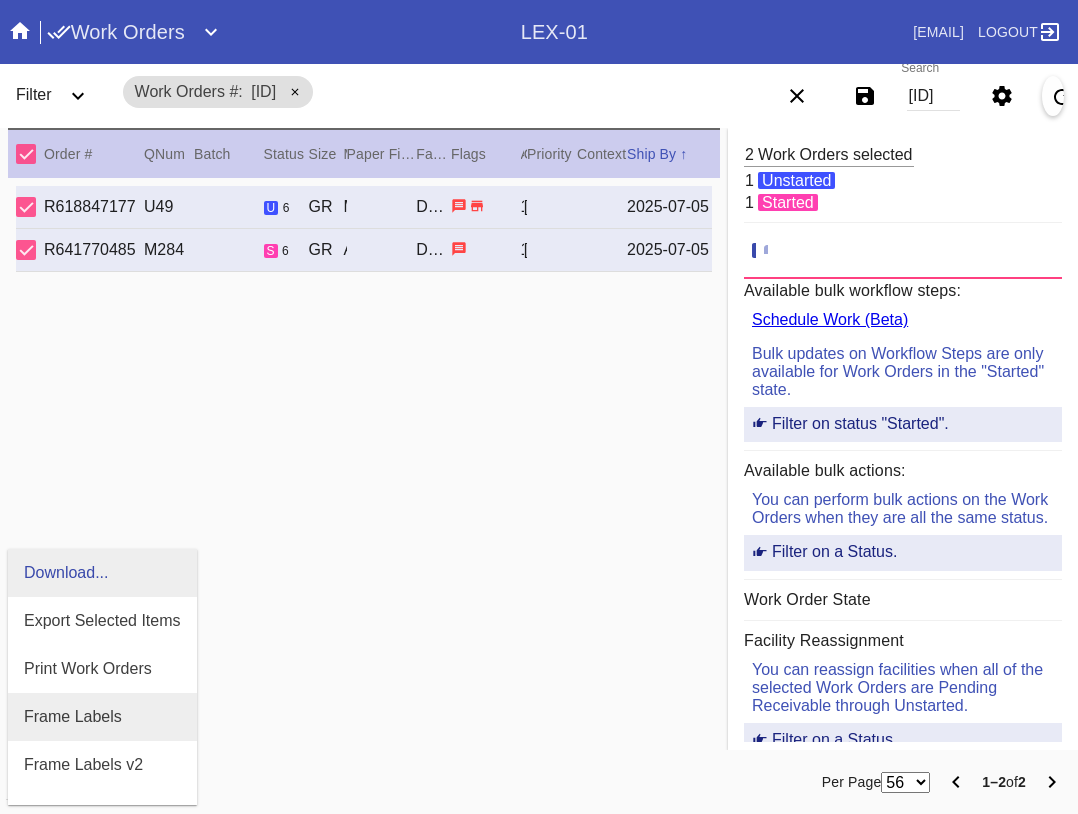 scroll, scrollTop: 100, scrollLeft: 0, axis: vertical 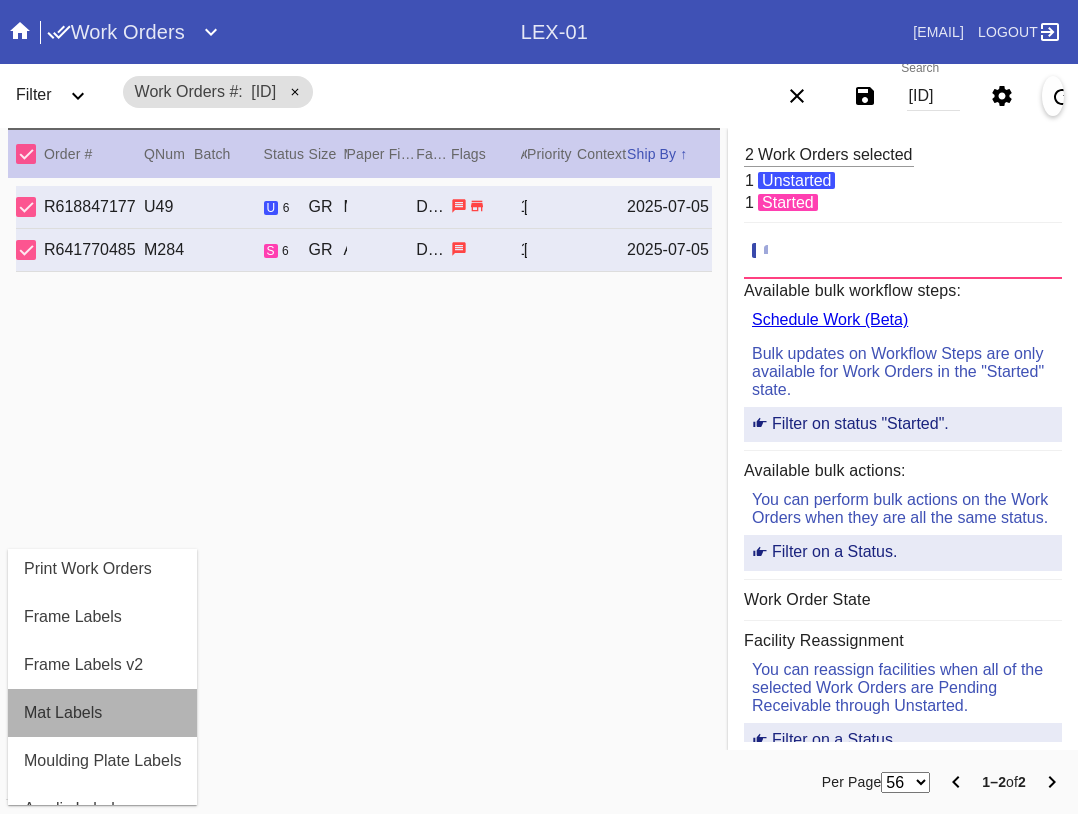 click on "Mat Labels" at bounding box center (102, 713) 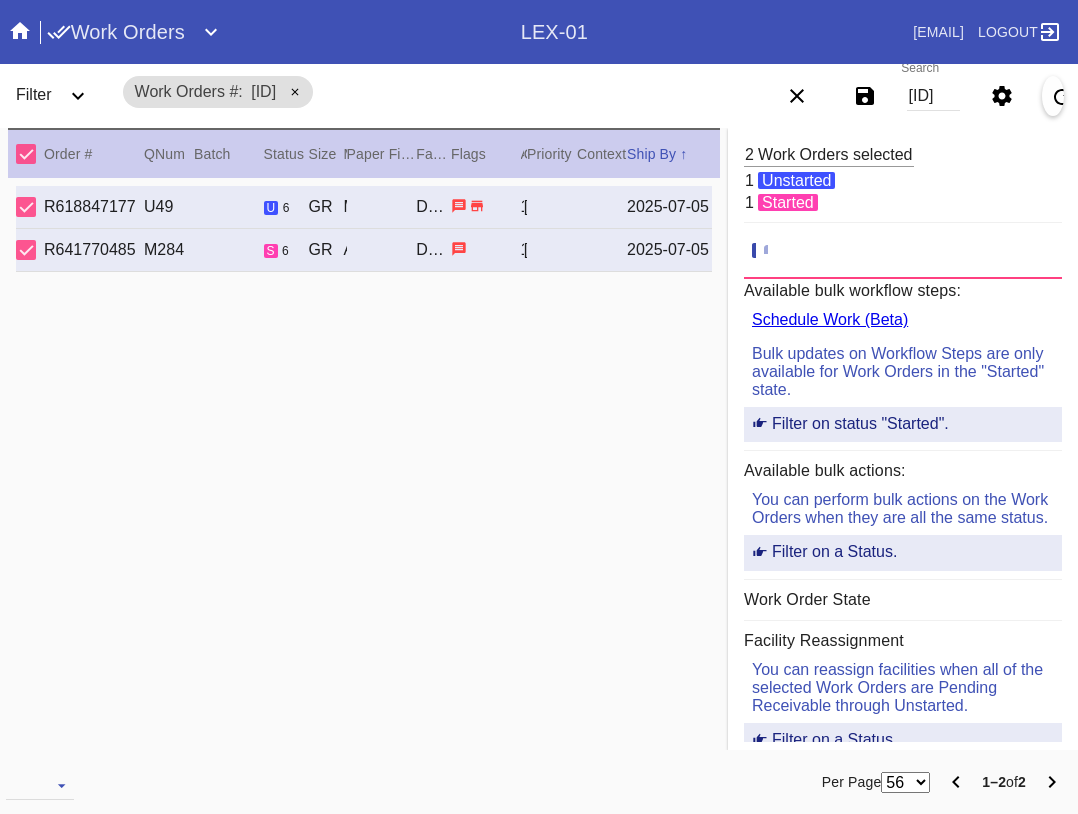 click on "[ID]" at bounding box center (933, 96) 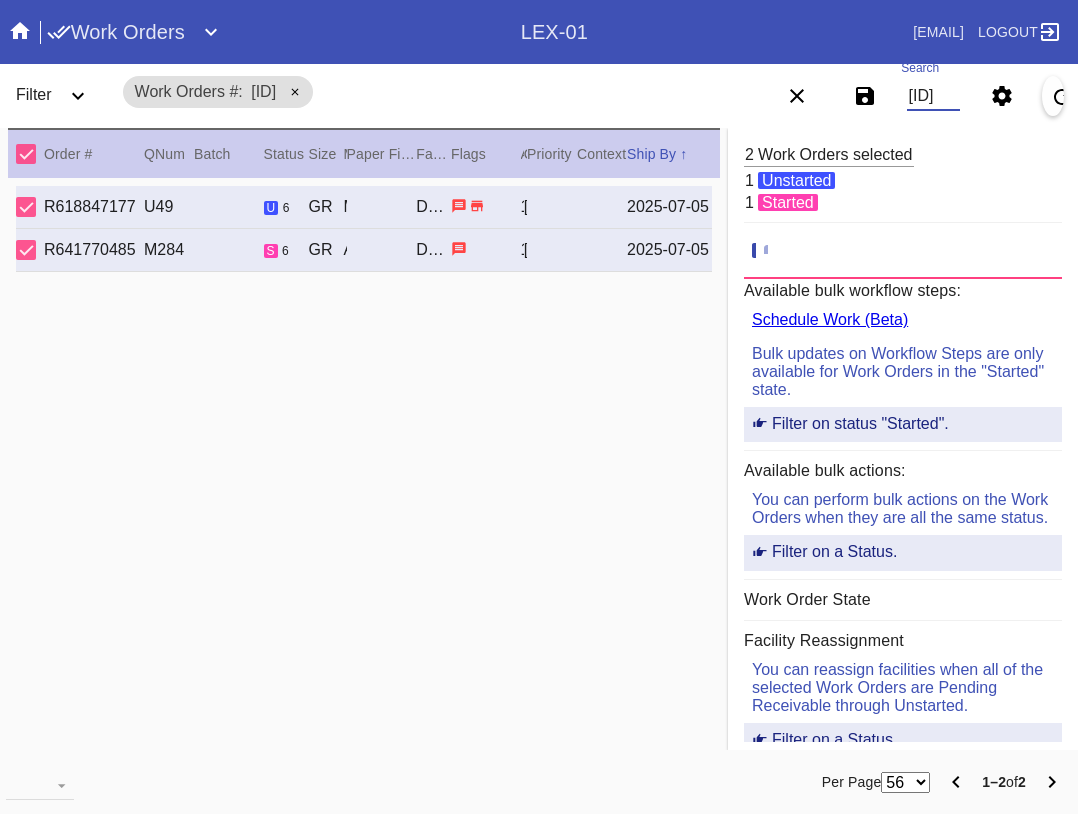 click on "[ID]" at bounding box center (933, 96) 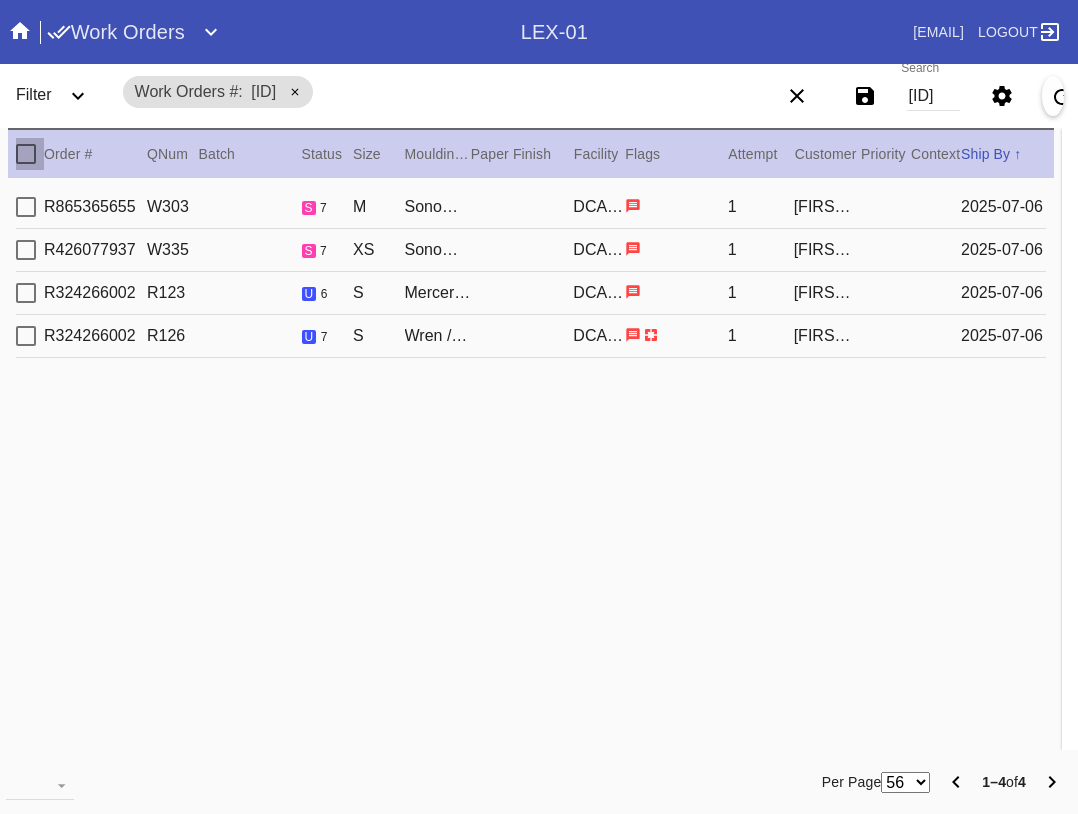 click at bounding box center [26, 154] 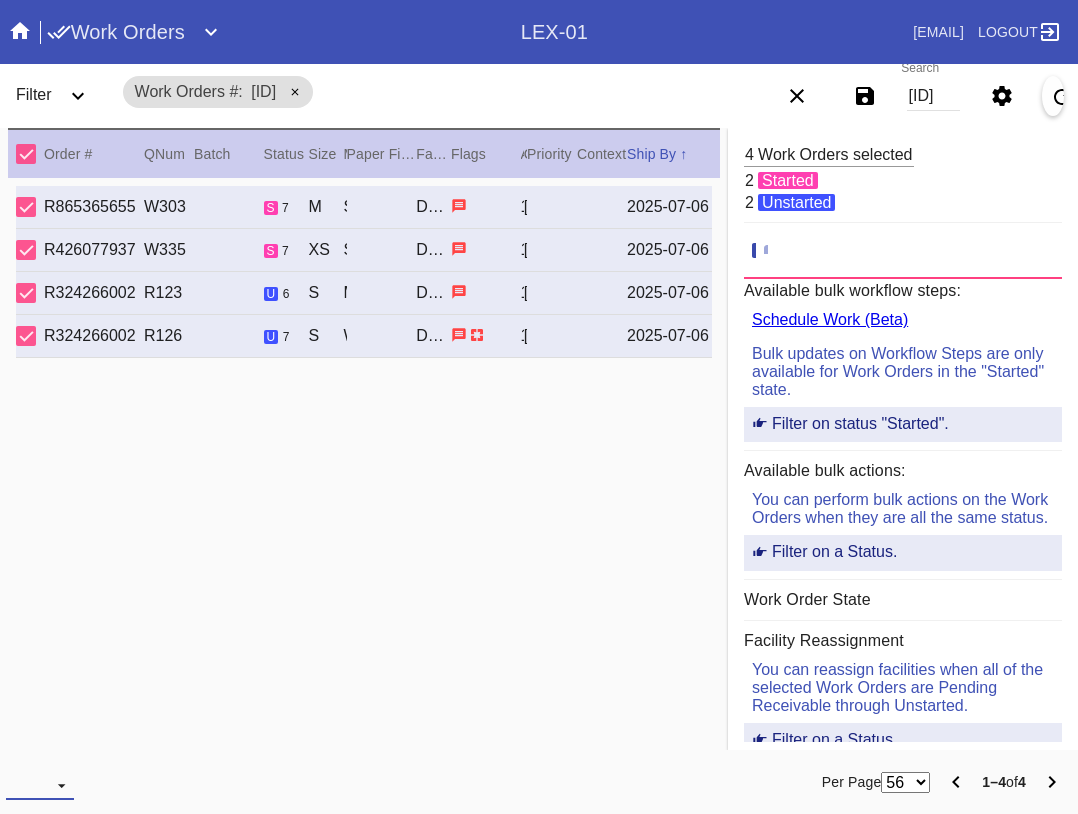 click at bounding box center [40, 785] 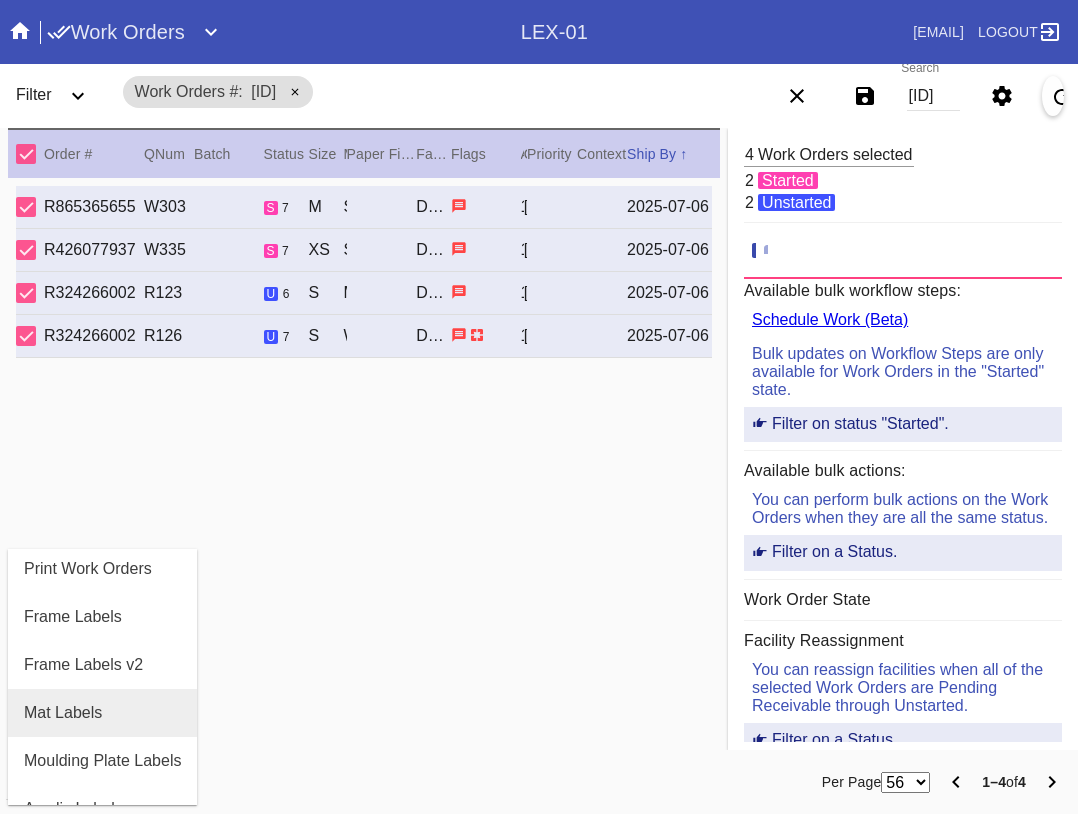 click on "Mat Labels" at bounding box center [63, 713] 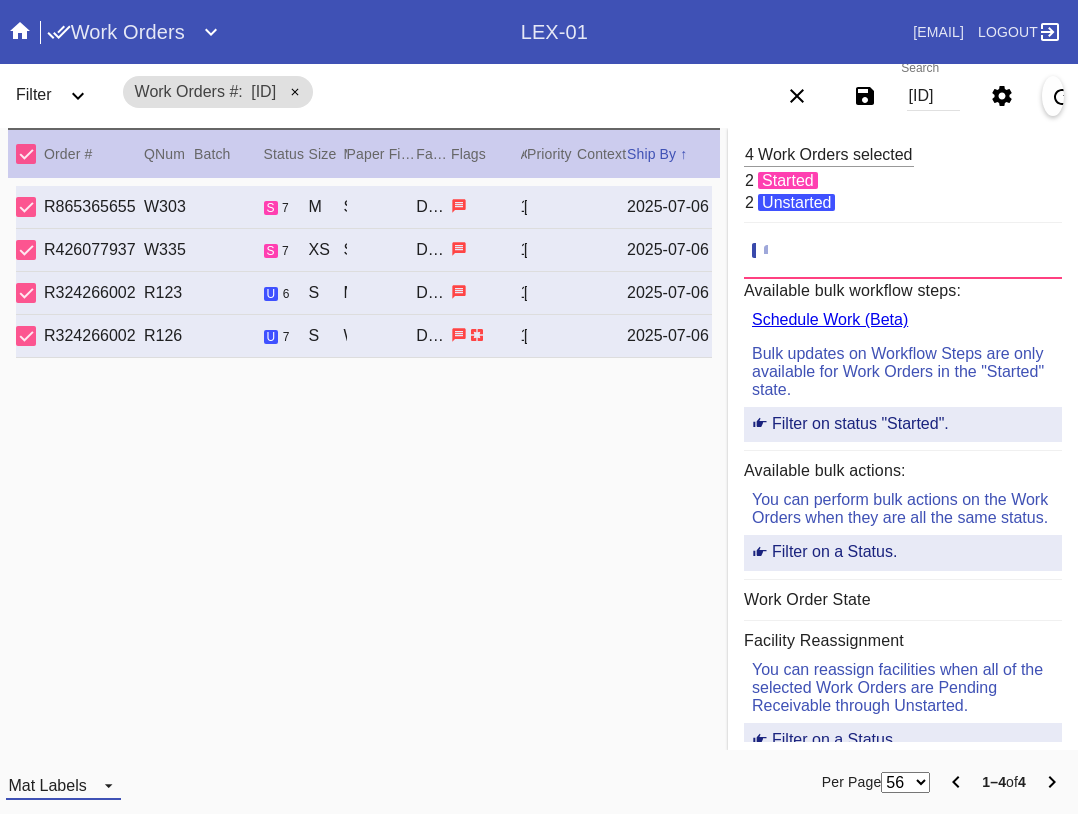 click on "Mat Labels" at bounding box center (63, 785) 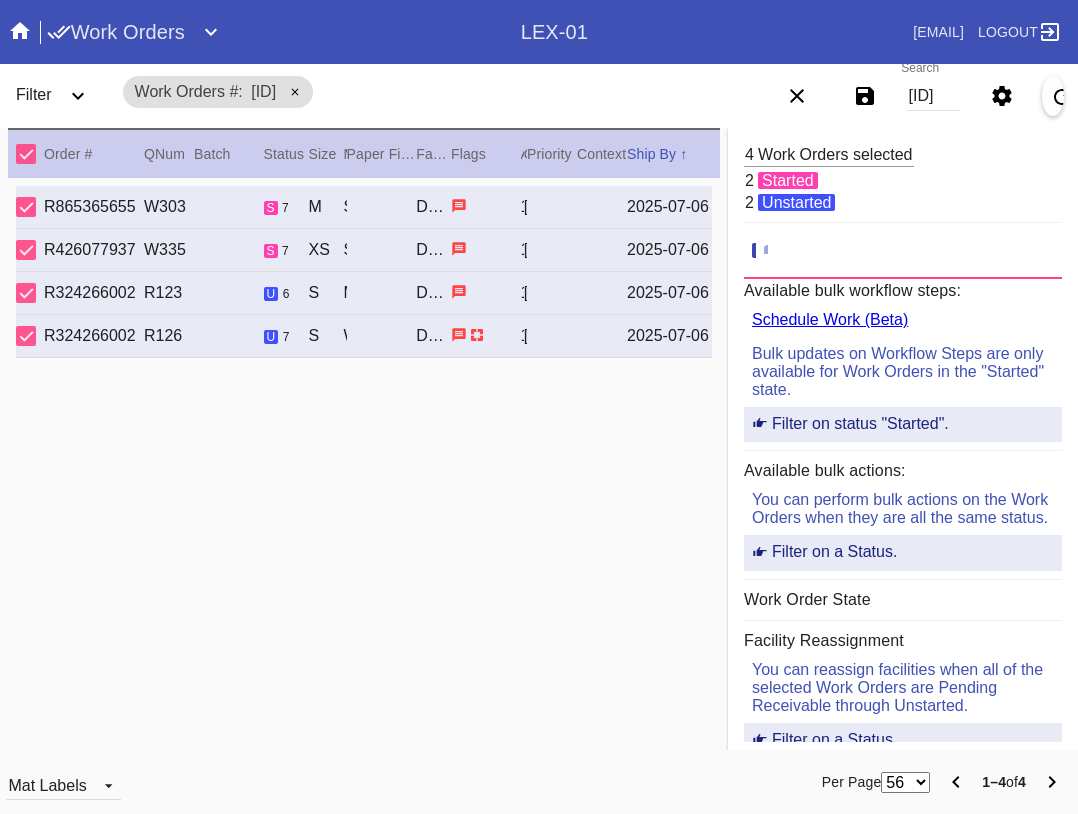 scroll, scrollTop: 32, scrollLeft: 0, axis: vertical 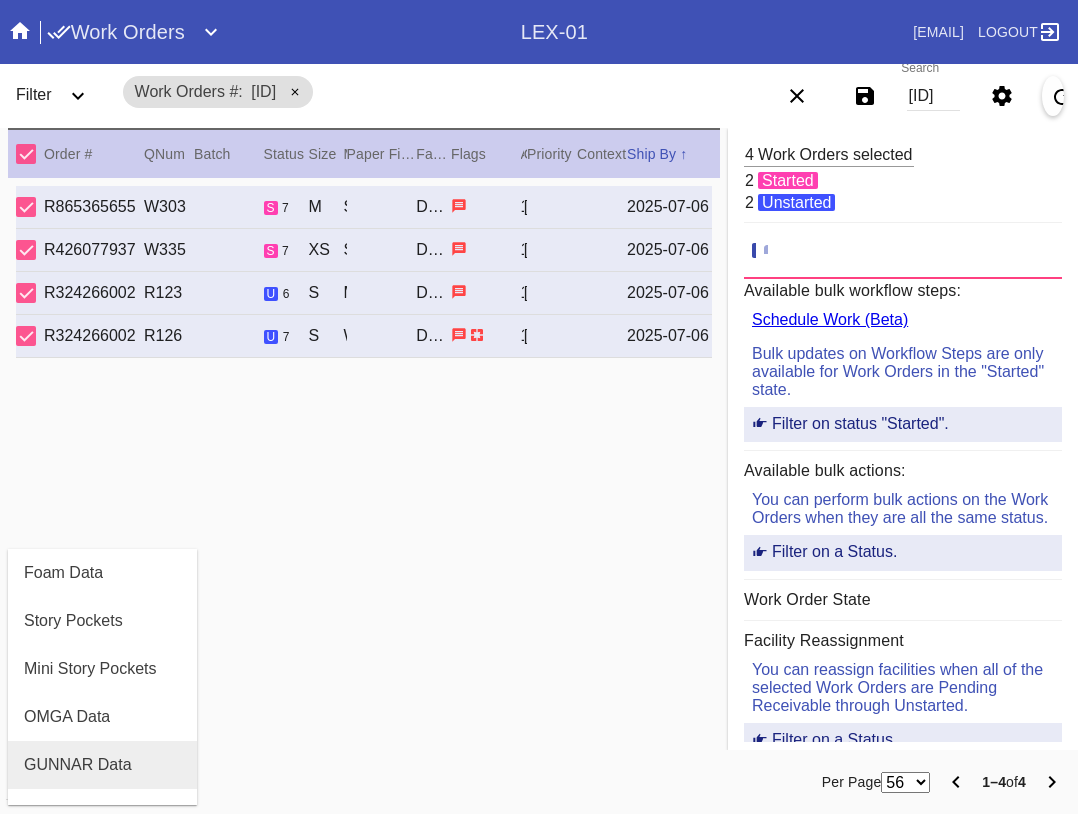 click on "GUNNAR Data" at bounding box center [102, 765] 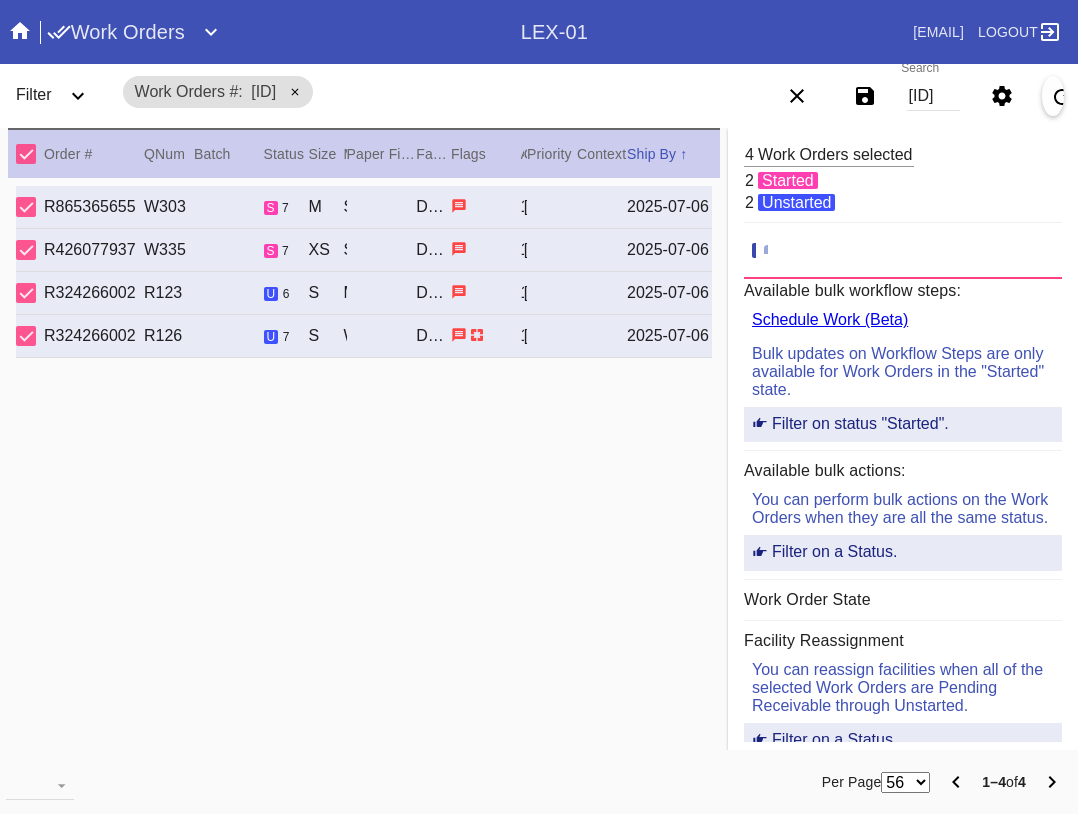 click on "[ID]" at bounding box center (933, 96) 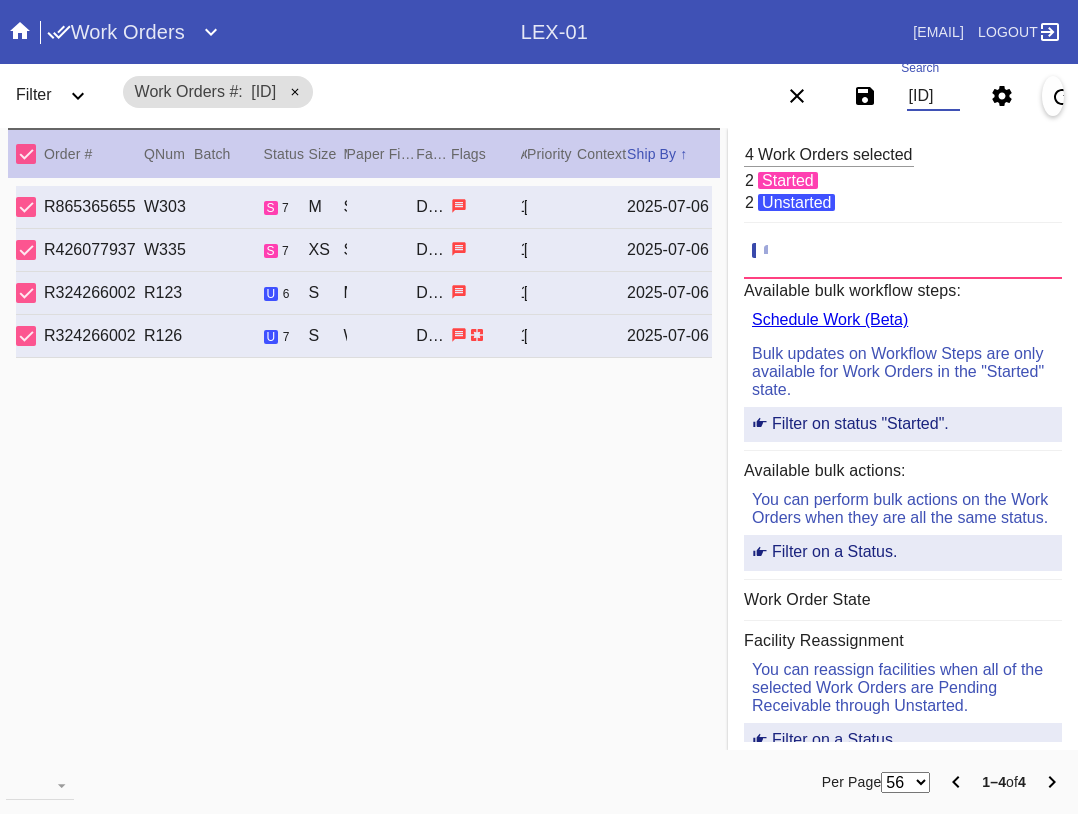 click on "[ID]" at bounding box center [933, 96] 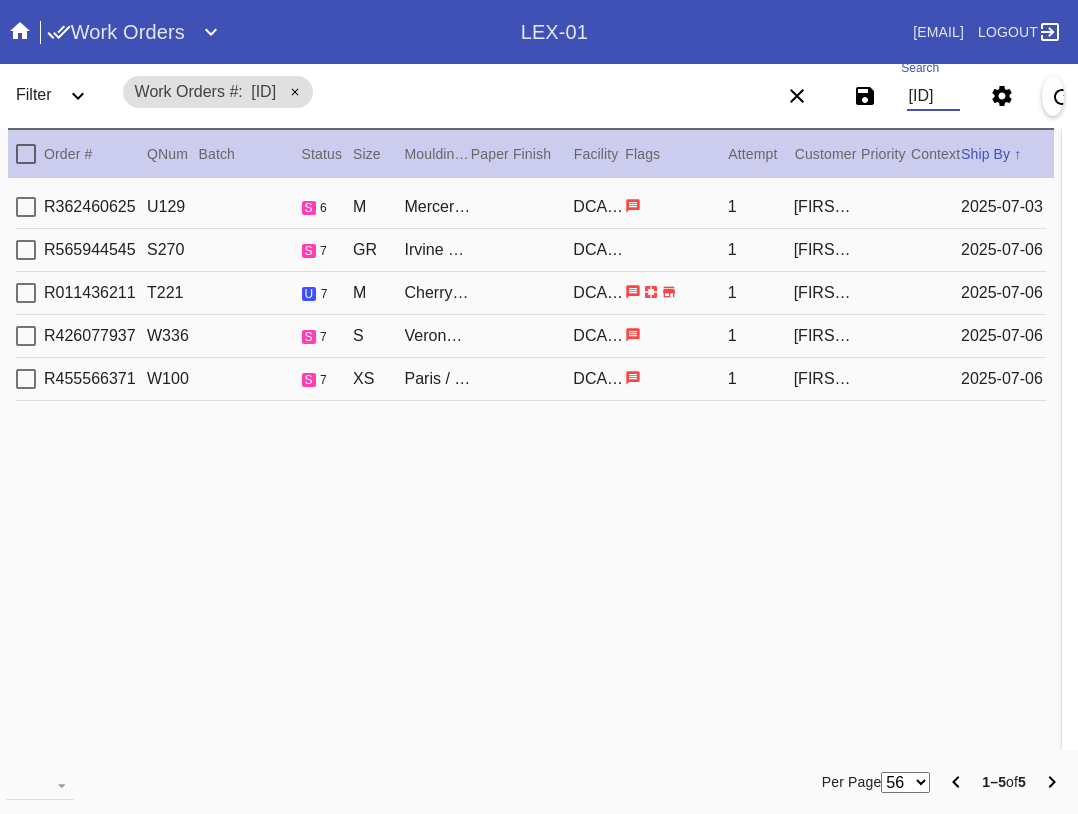click at bounding box center (26, 154) 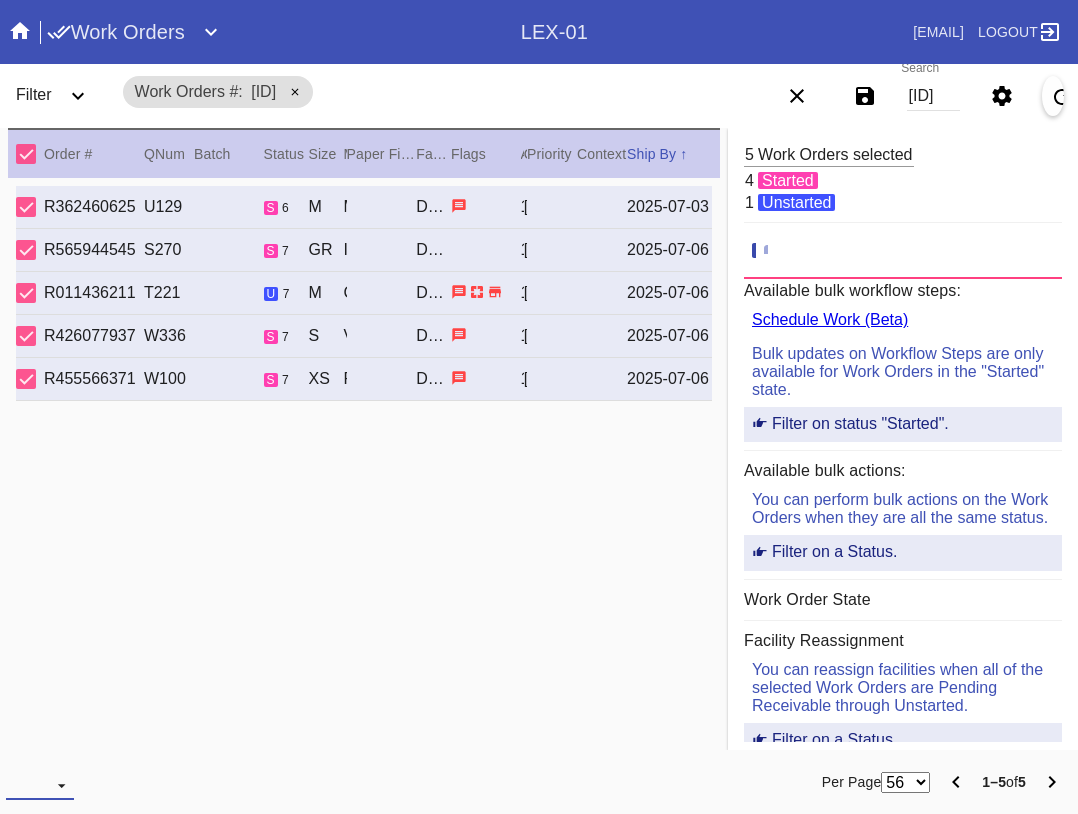drag, startPoint x: 65, startPoint y: 781, endPoint x: 81, endPoint y: 752, distance: 33.12099 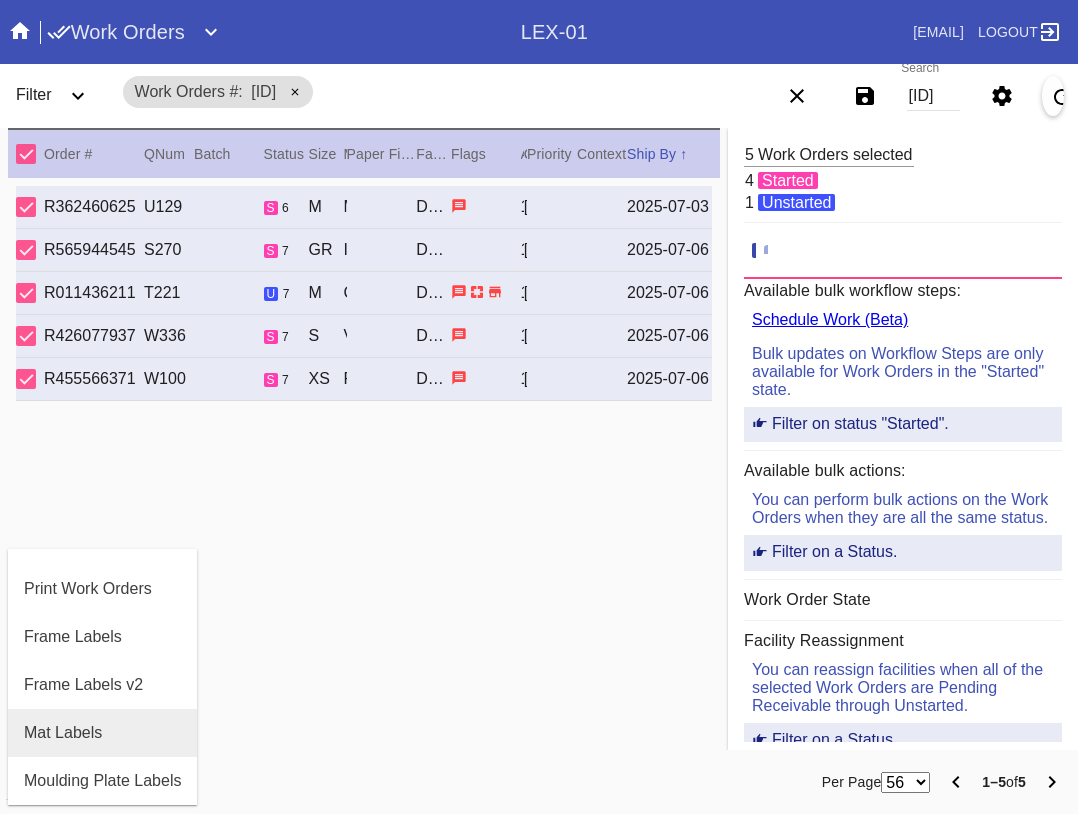 scroll, scrollTop: 100, scrollLeft: 0, axis: vertical 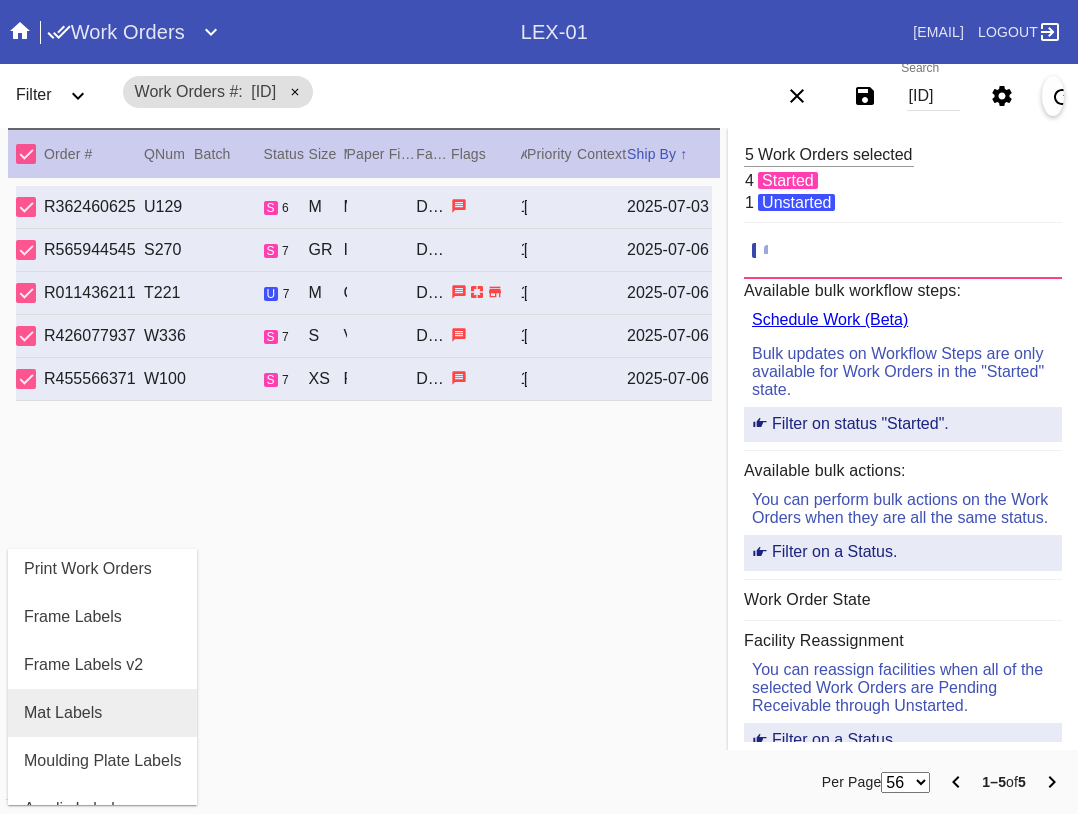 click on "Mat Labels" at bounding box center [63, 713] 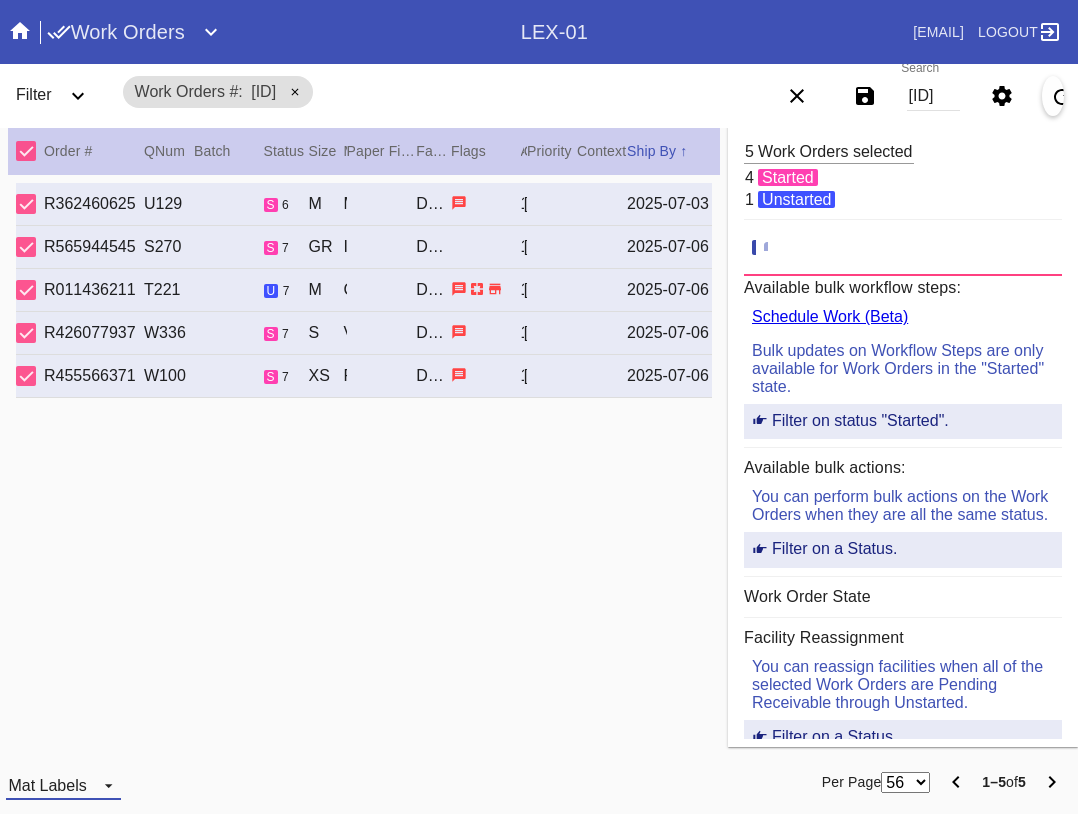 scroll, scrollTop: 4, scrollLeft: 0, axis: vertical 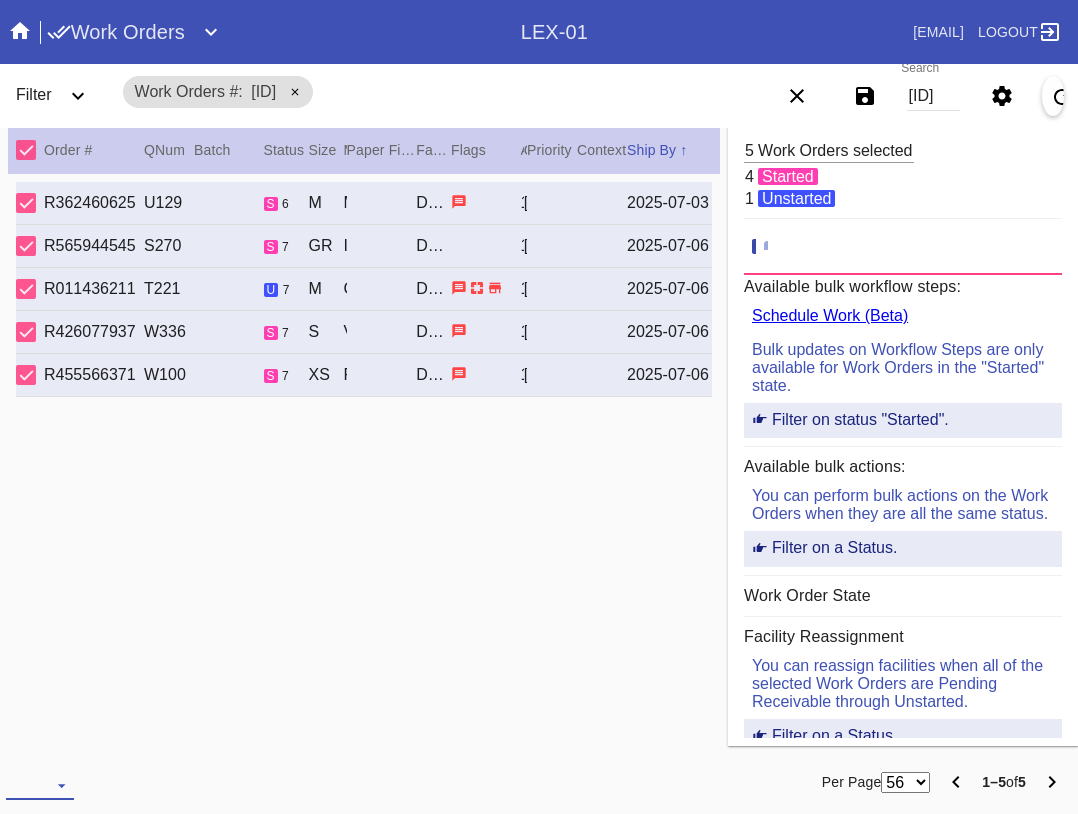 click at bounding box center [40, 785] 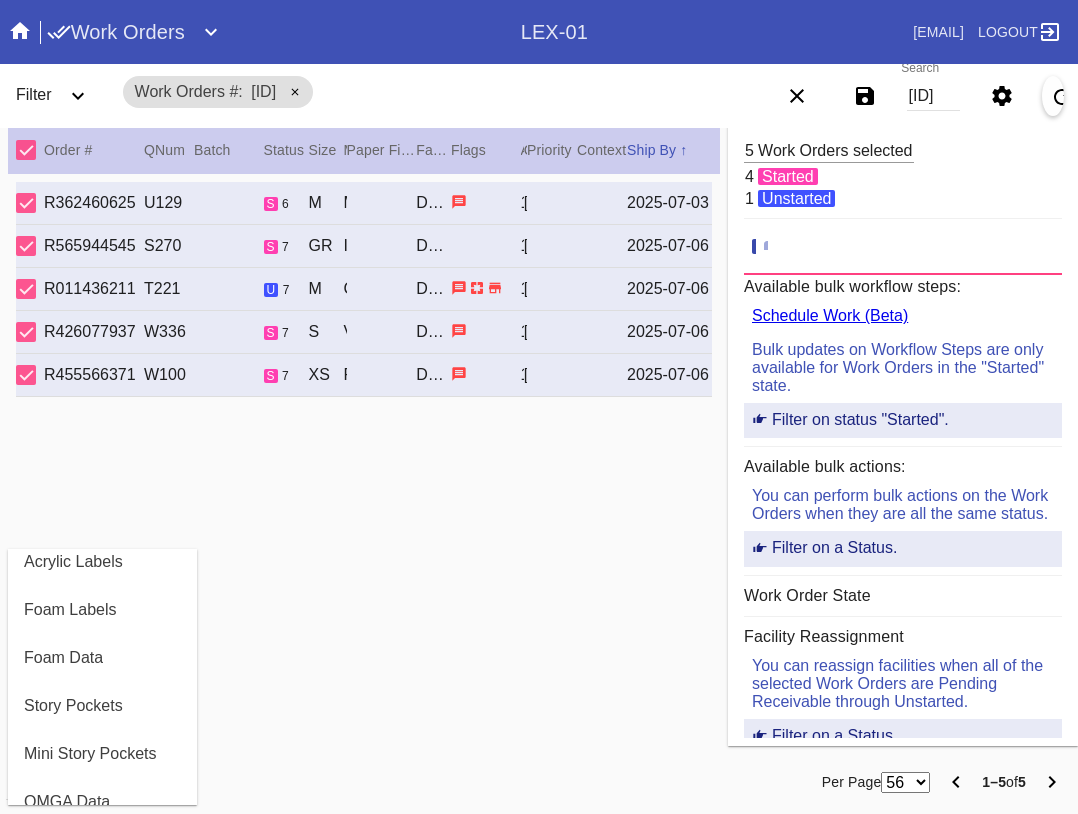 scroll, scrollTop: 464, scrollLeft: 0, axis: vertical 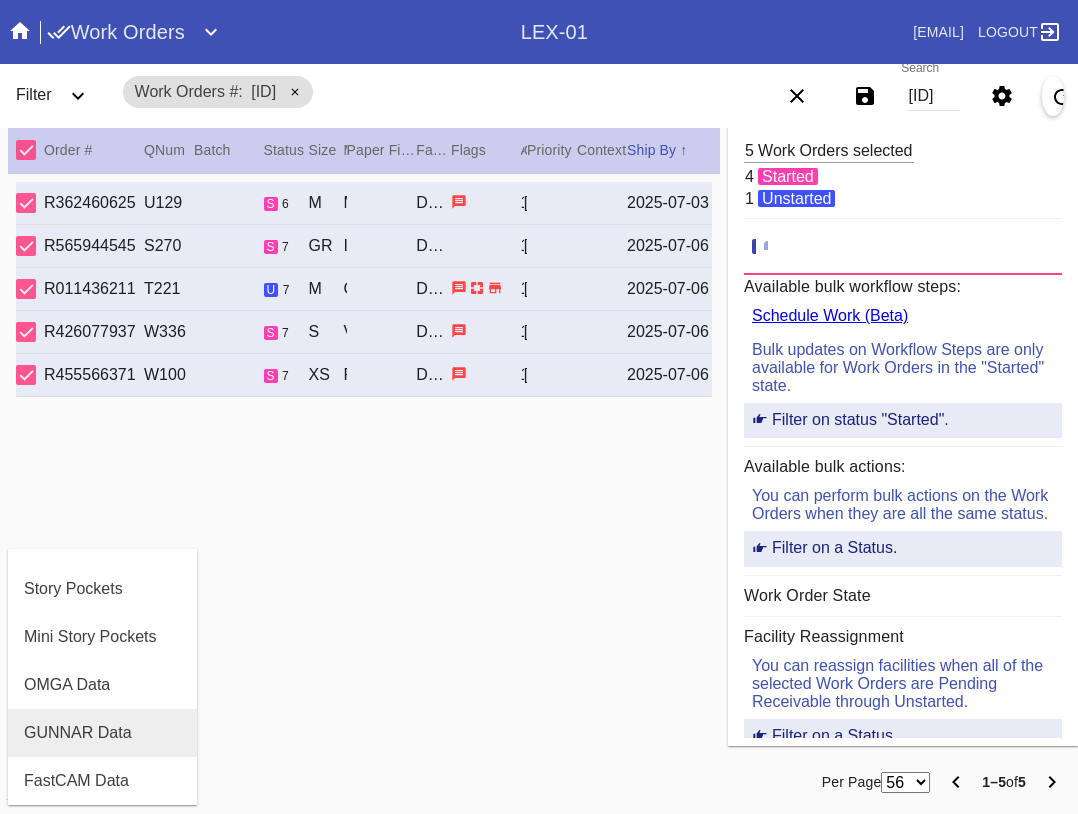 click on "GUNNAR Data" at bounding box center [78, 733] 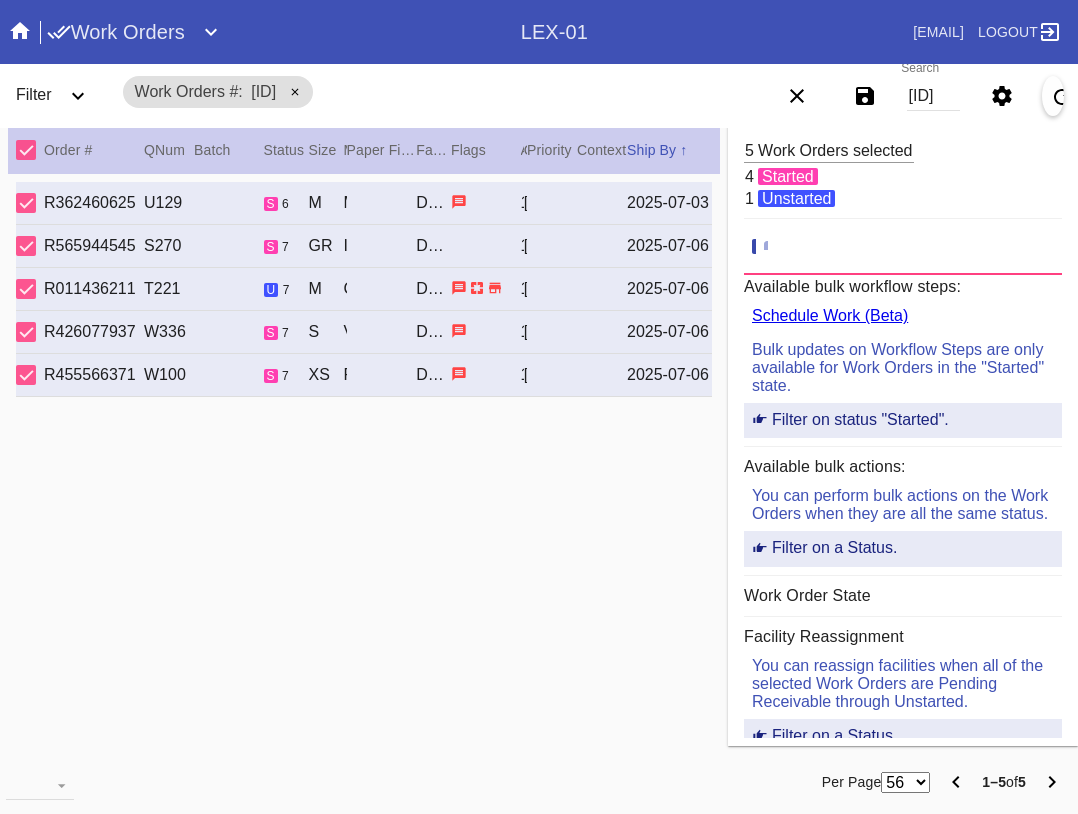 click on "Search [ID]" at bounding box center (933, 96) 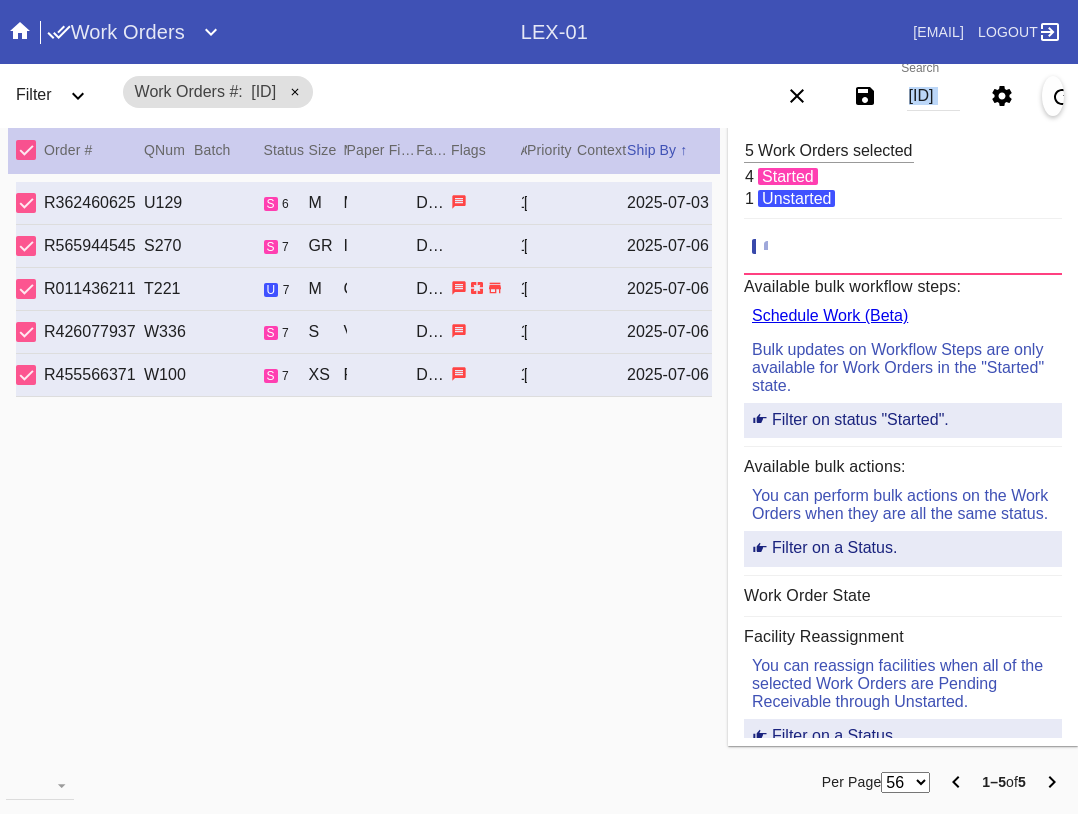 click on "Search [ID]" at bounding box center (933, 96) 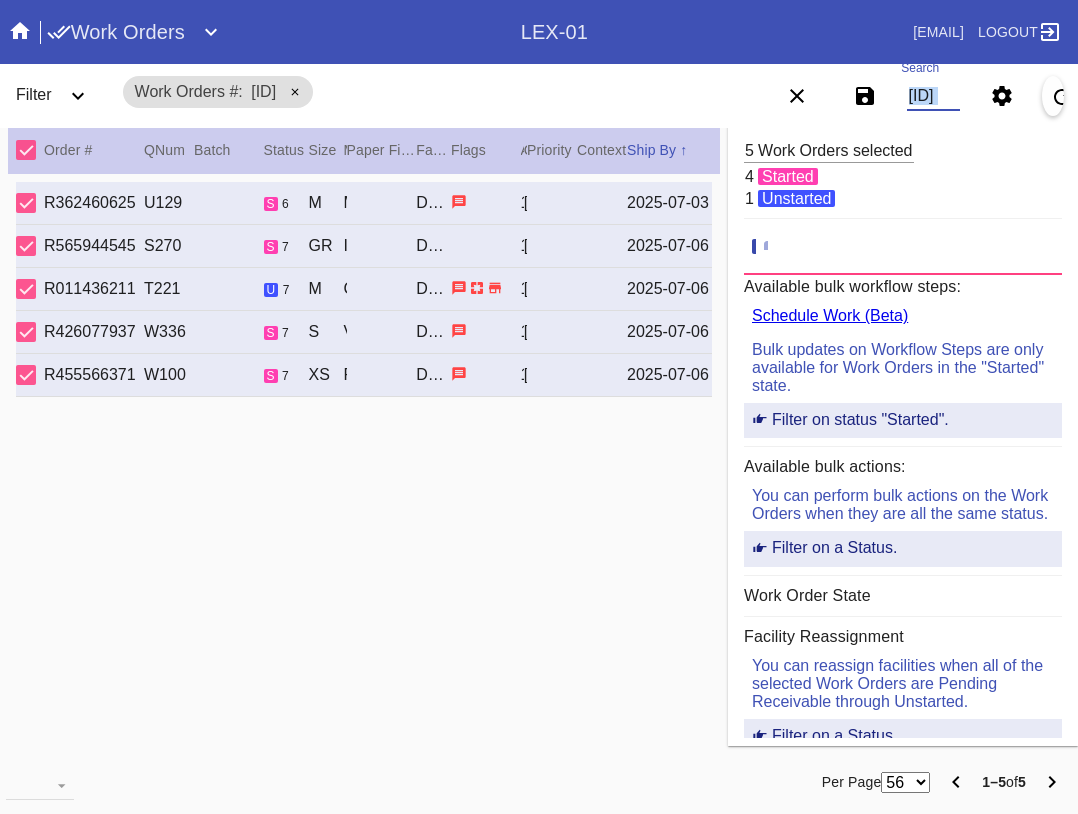 click on "[ID]" at bounding box center [933, 96] 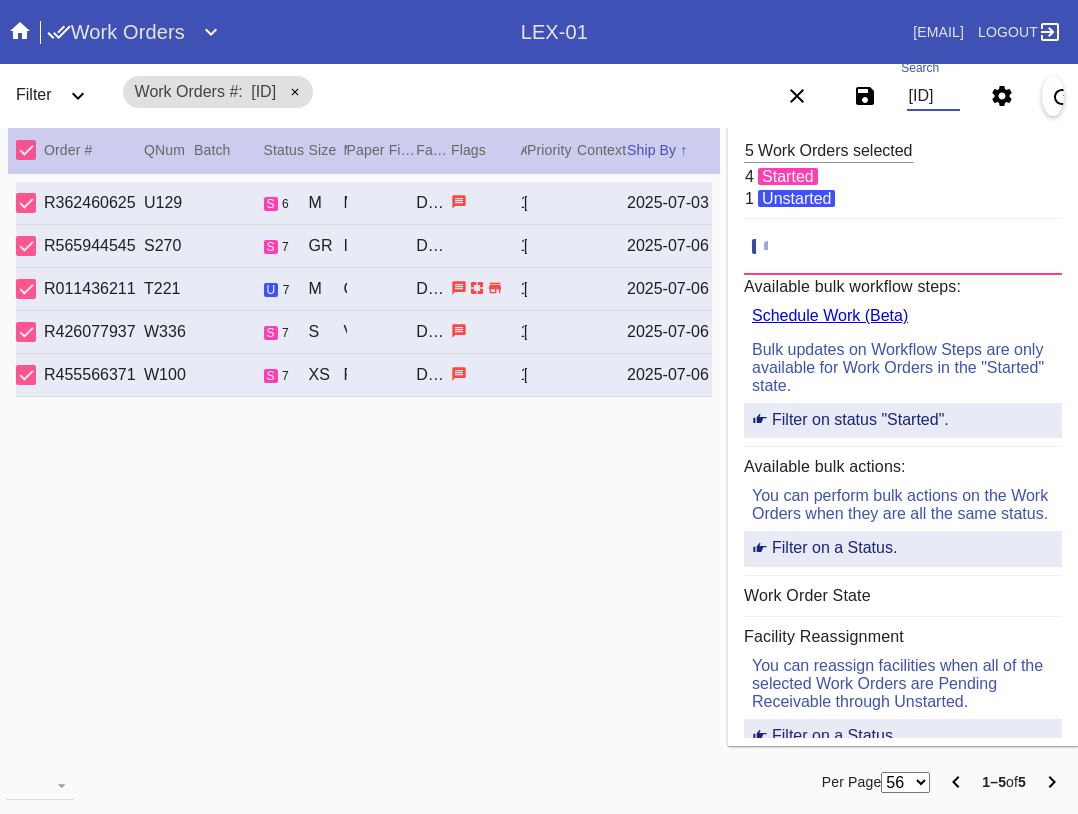 click on "[ID]" at bounding box center (933, 96) 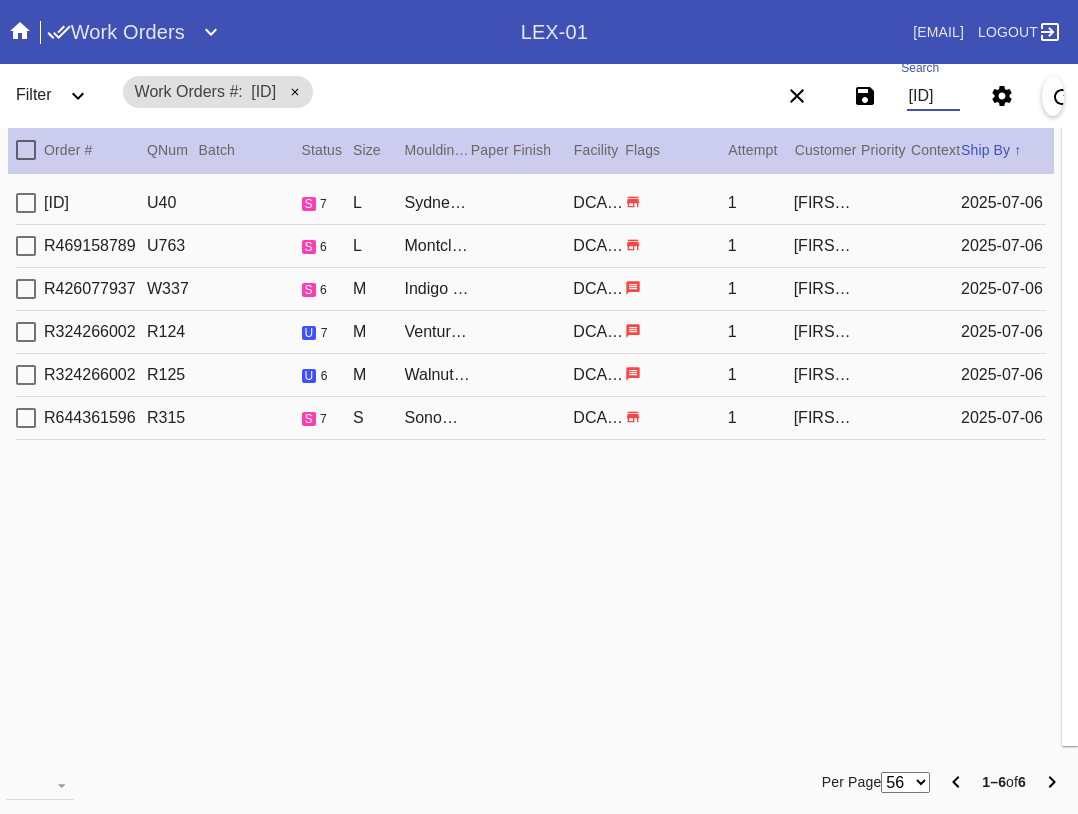 click at bounding box center [26, 150] 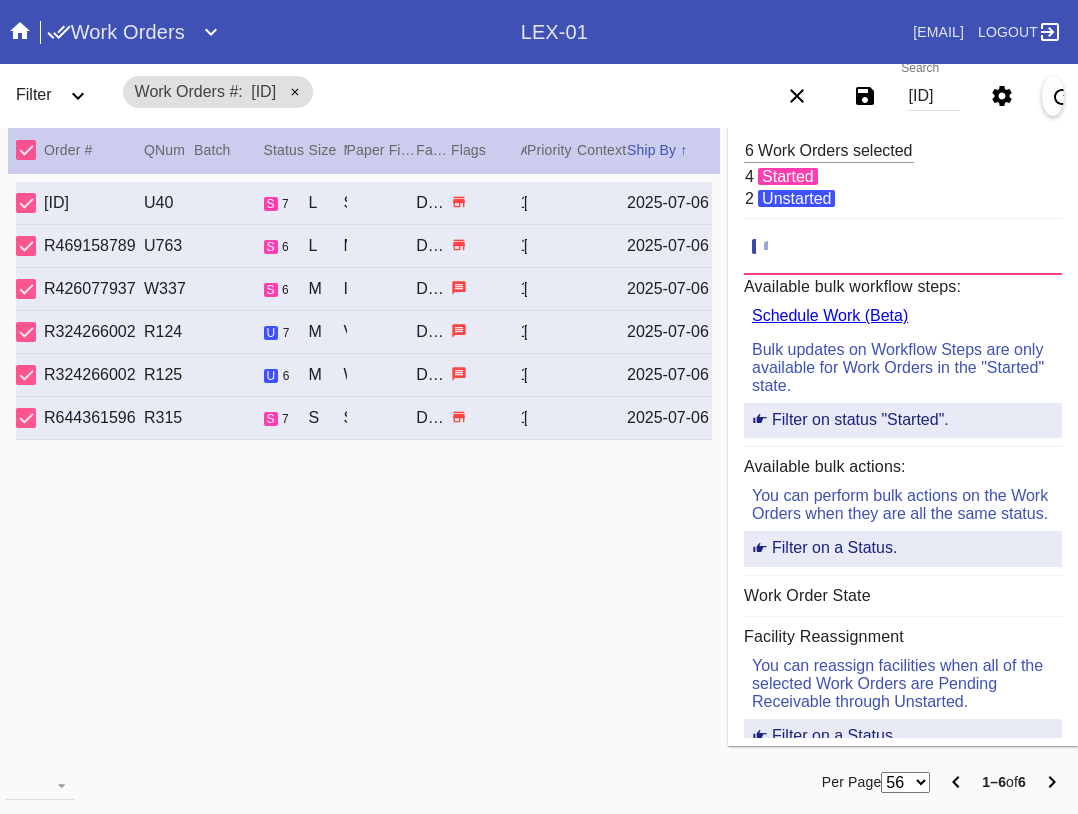 click at bounding box center (161, 782) 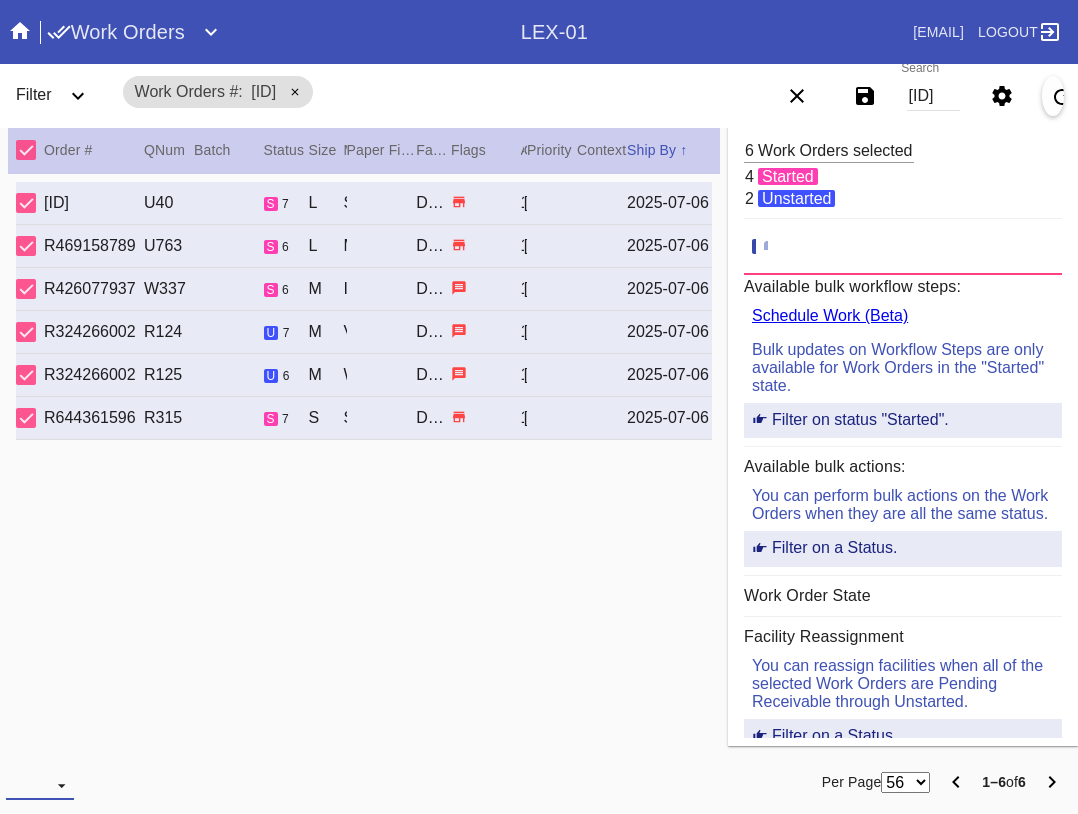 click at bounding box center (40, 785) 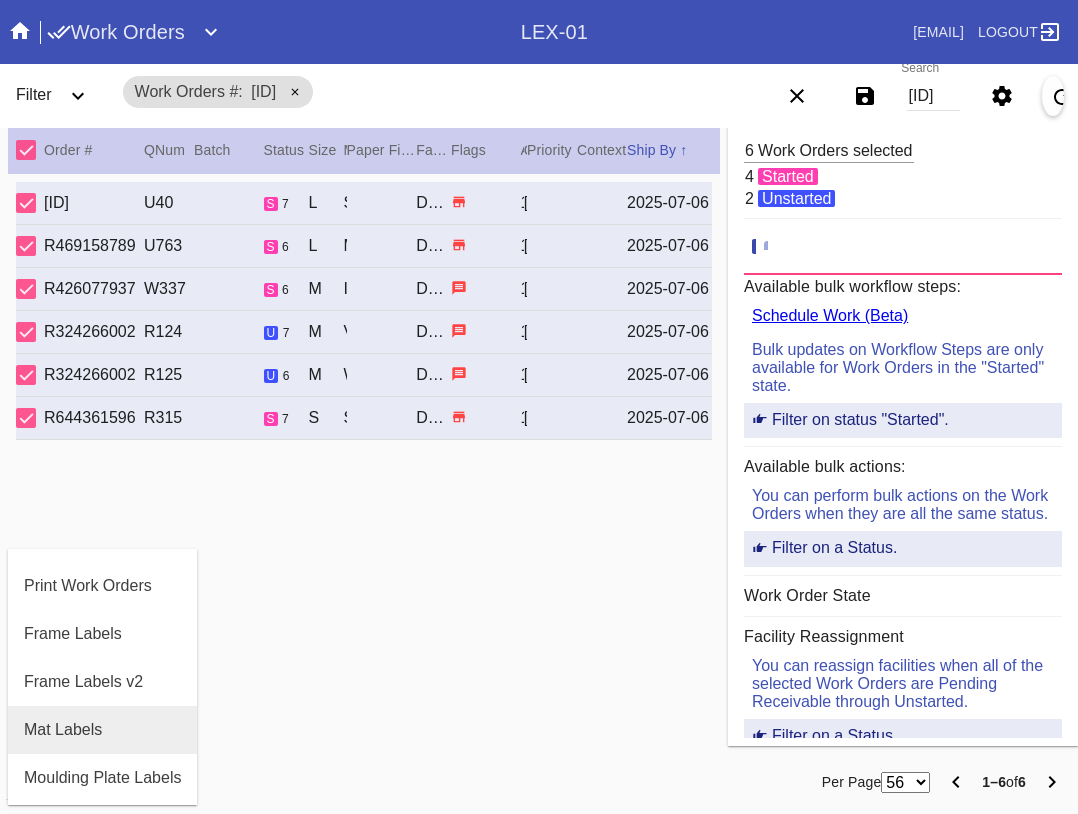 scroll, scrollTop: 100, scrollLeft: 0, axis: vertical 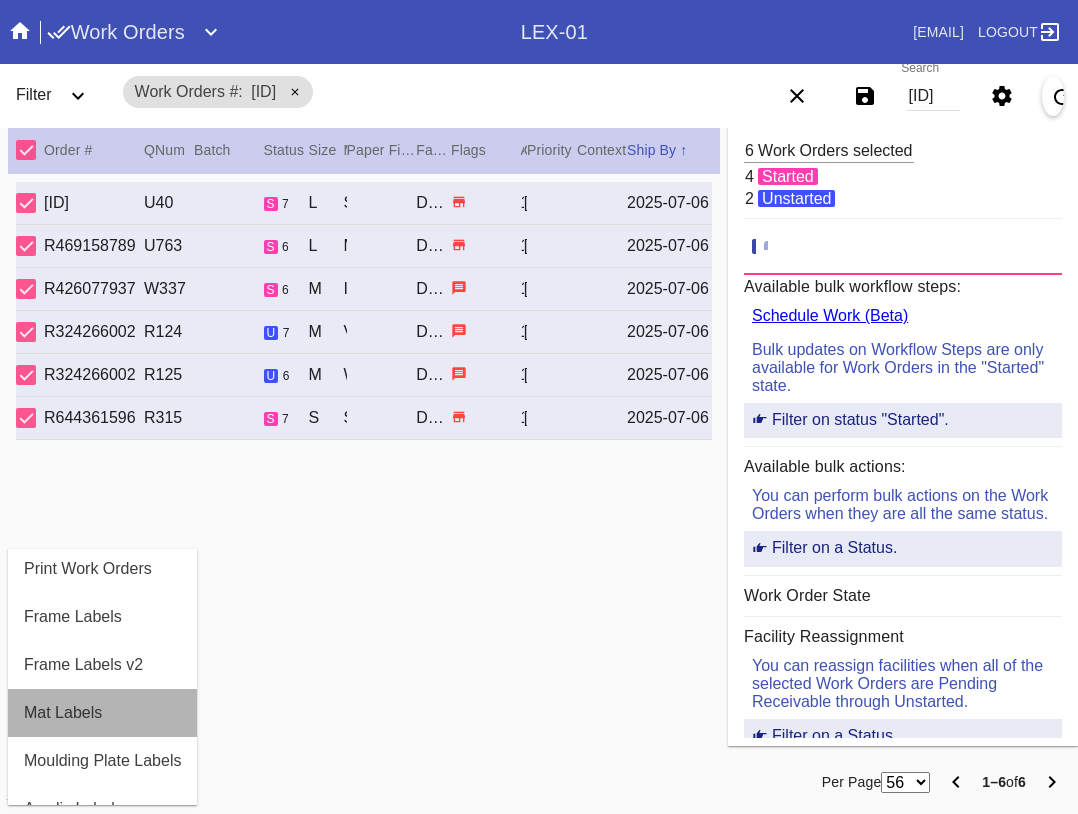 click on "Mat Labels" at bounding box center [102, 713] 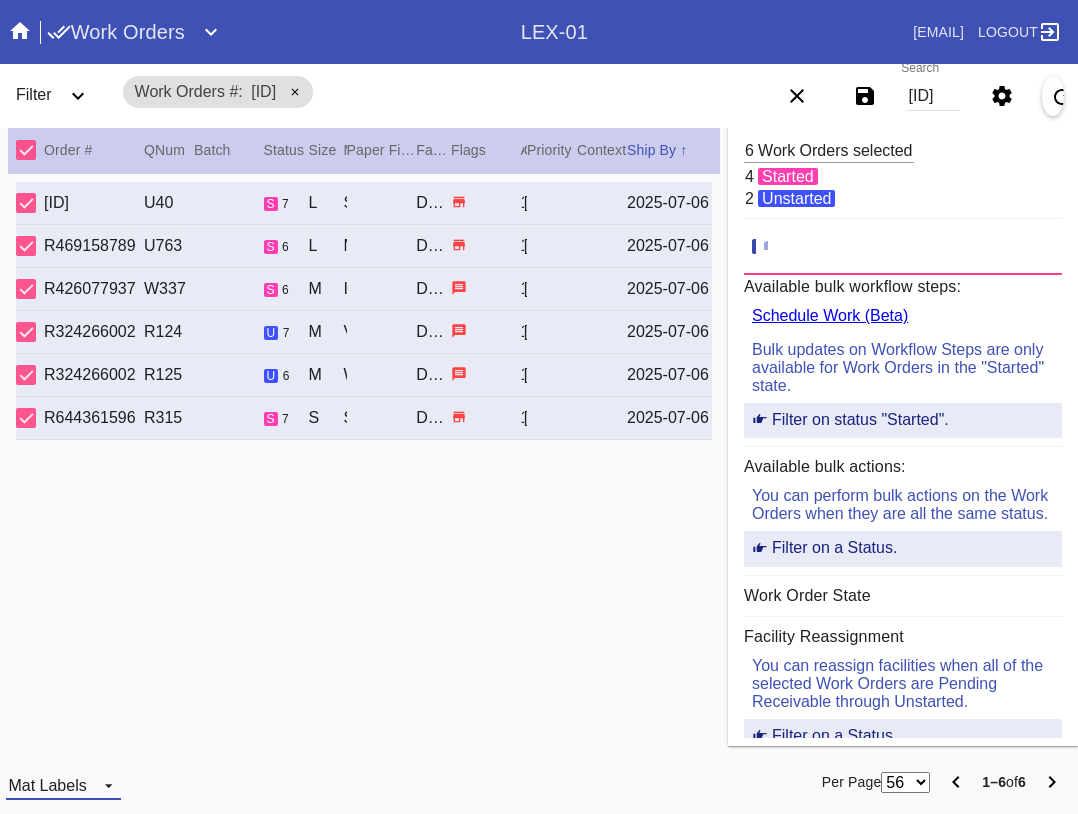 click on "Mat Labels" at bounding box center [63, 785] 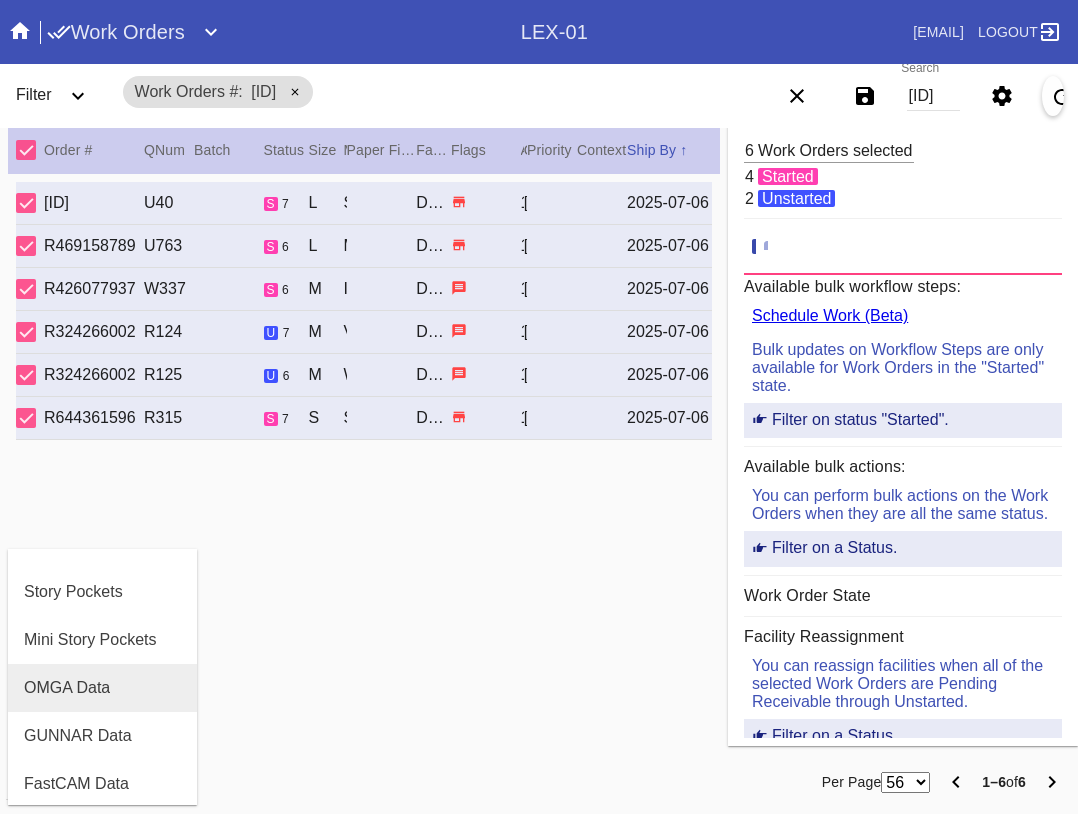 scroll, scrollTop: 464, scrollLeft: 0, axis: vertical 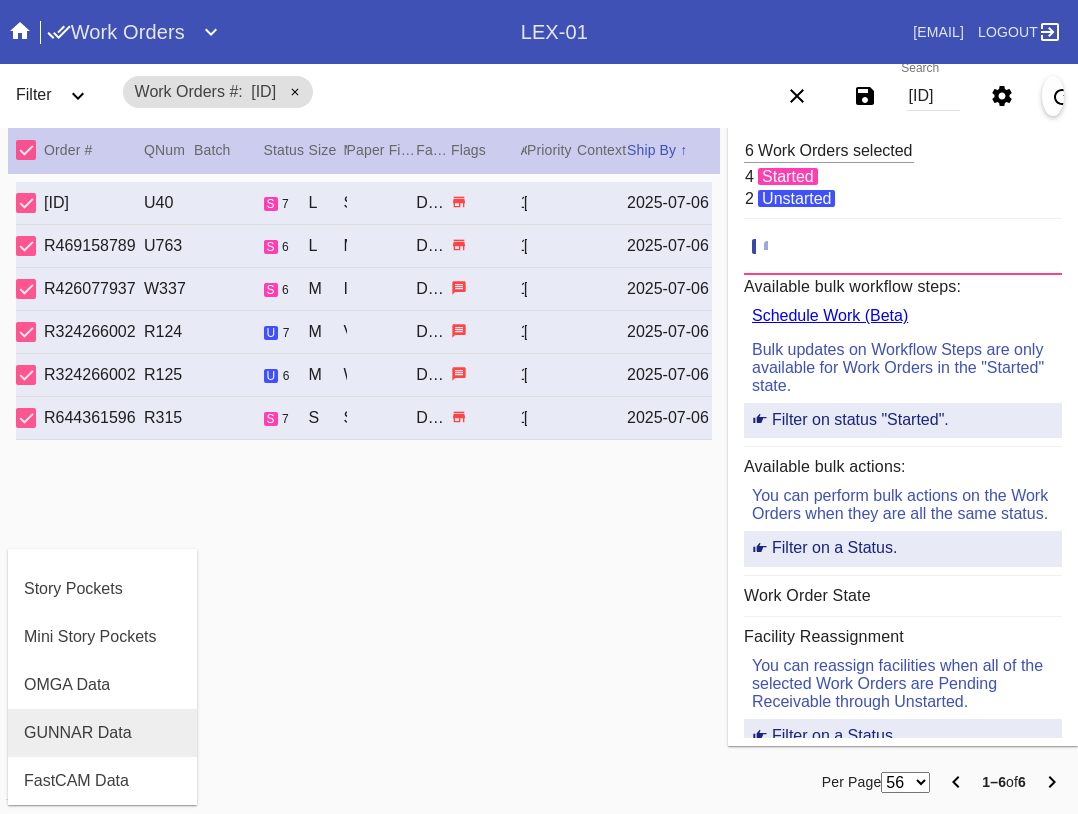 click on "GUNNAR Data" at bounding box center (78, 733) 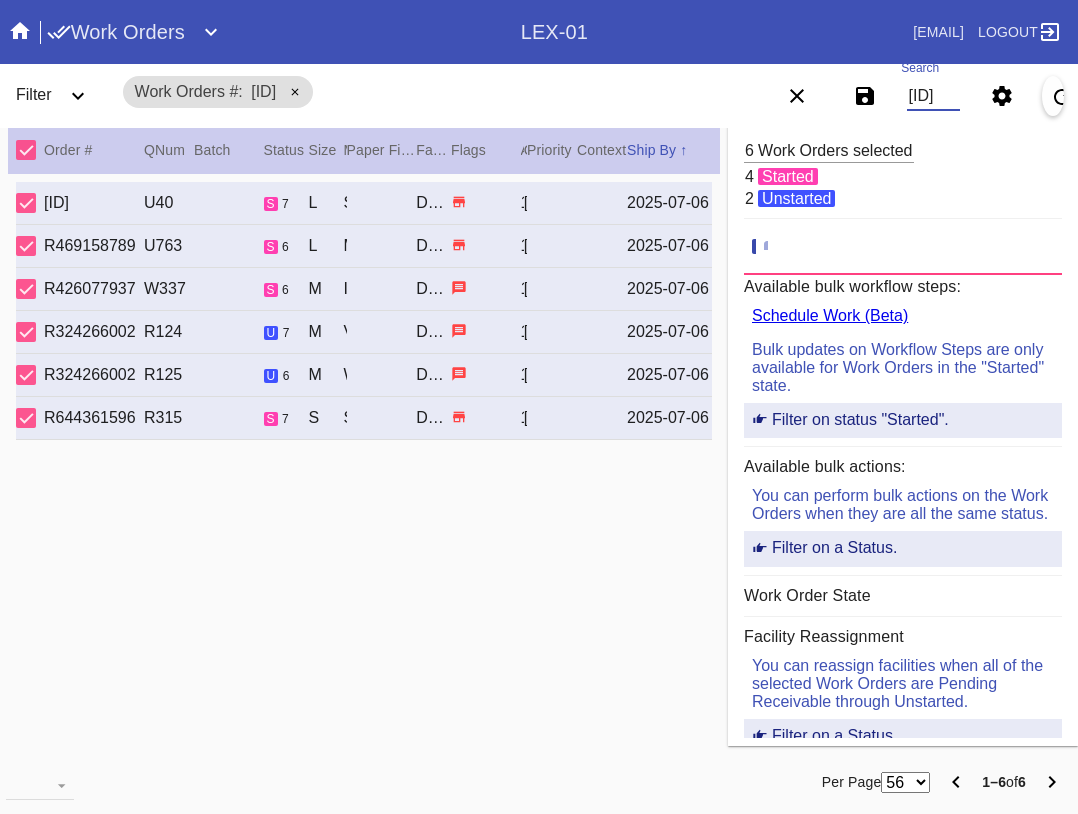 click on "[ID]" at bounding box center [933, 96] 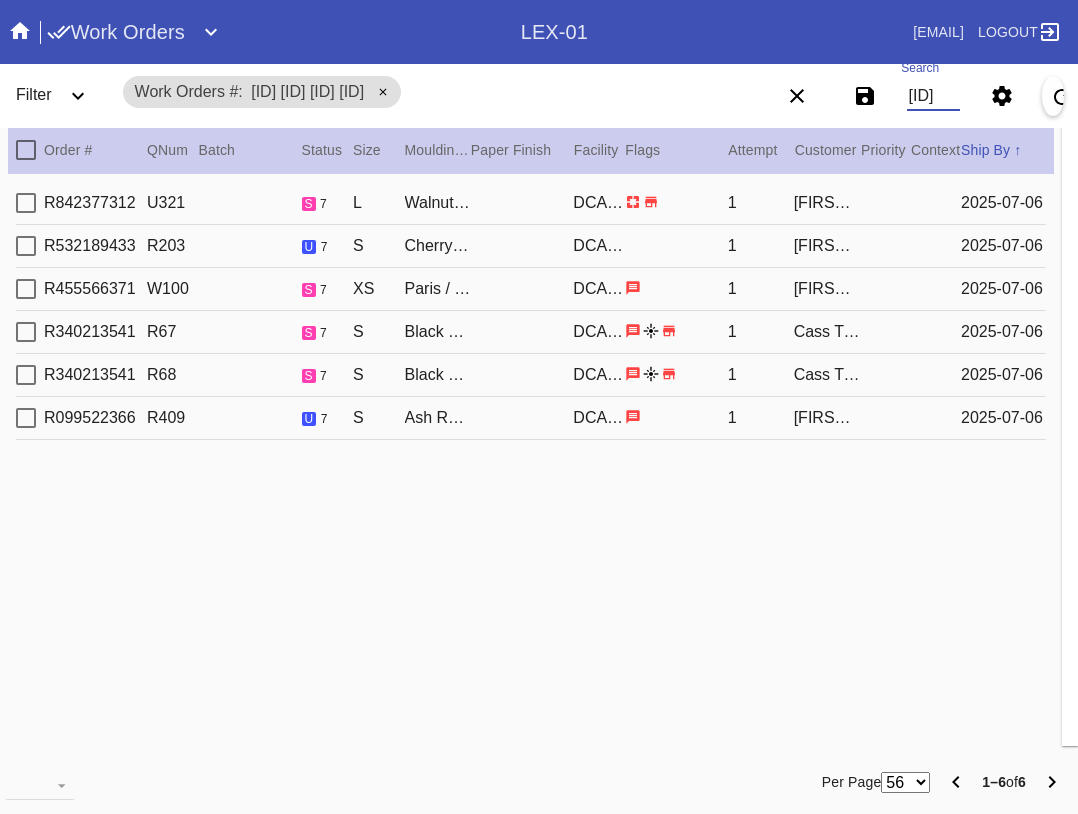 click at bounding box center (26, 150) 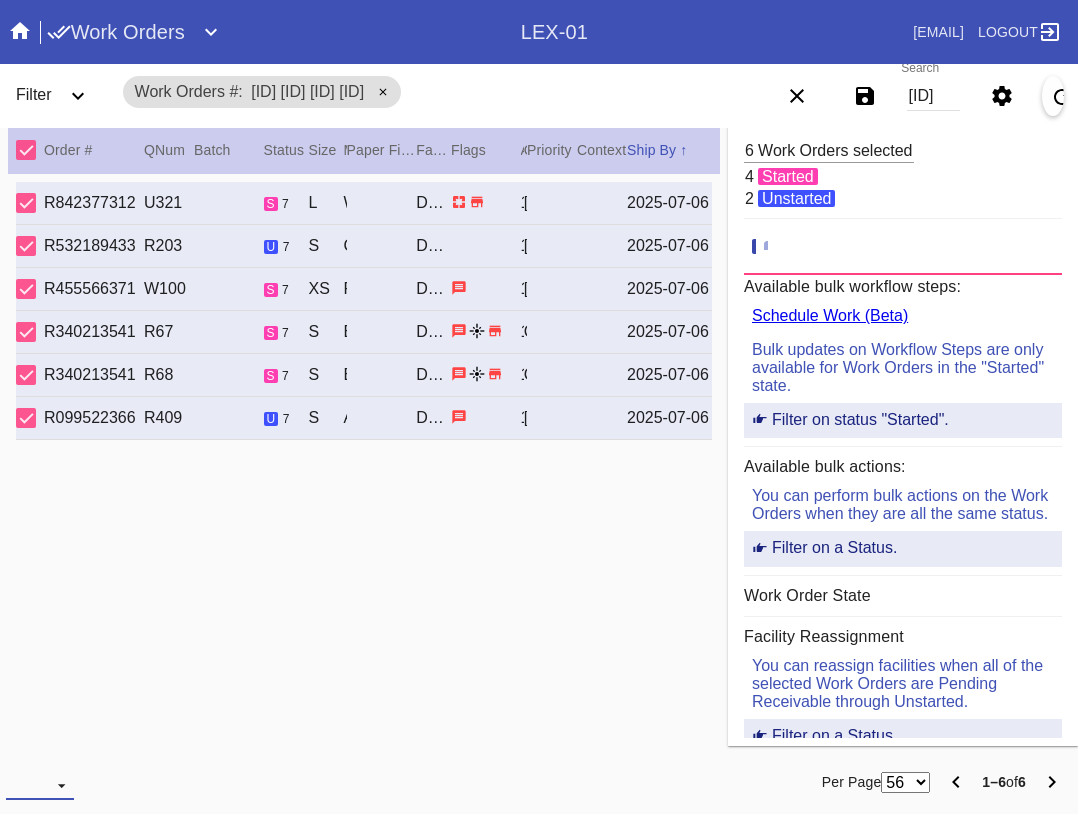 click at bounding box center [40, 785] 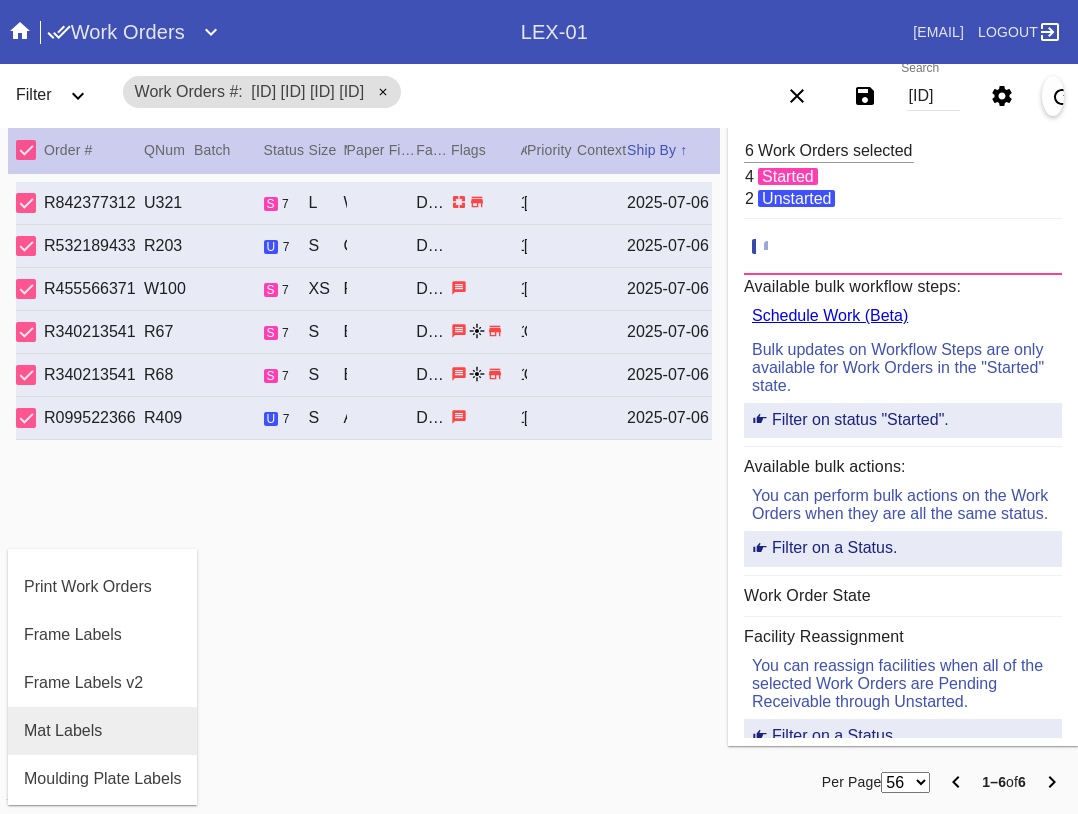 scroll, scrollTop: 100, scrollLeft: 0, axis: vertical 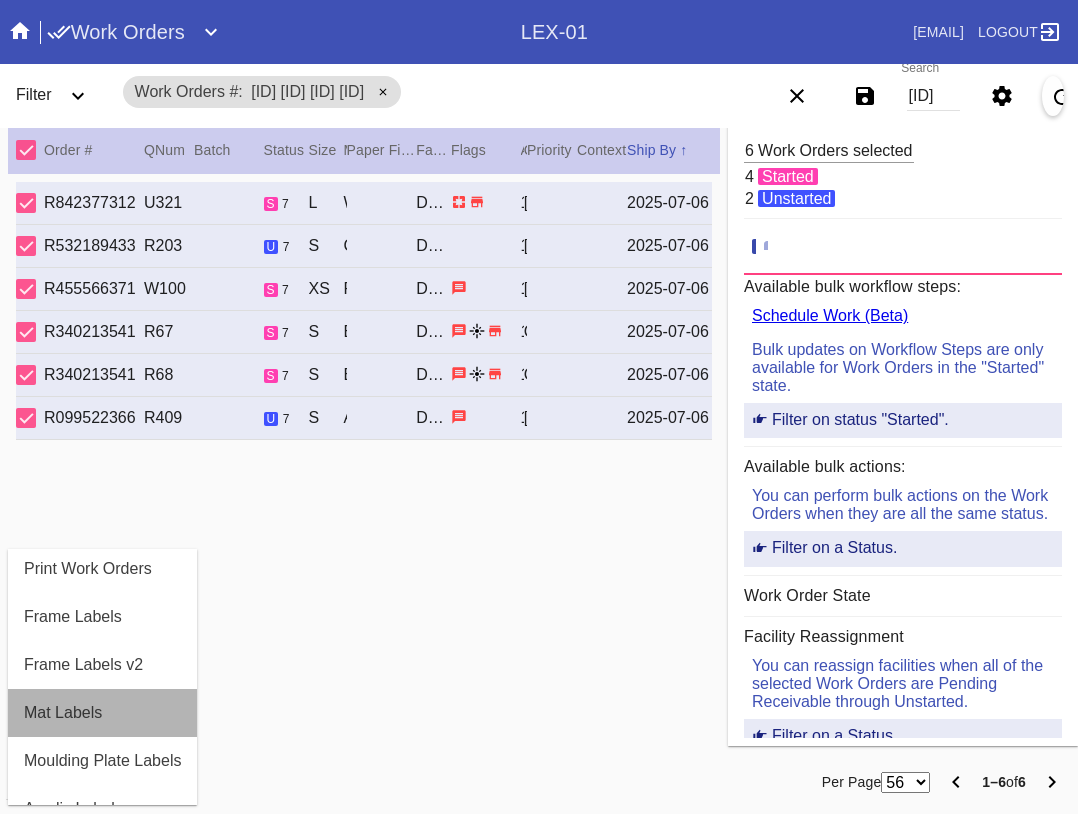 click on "Mat Labels" at bounding box center (63, 713) 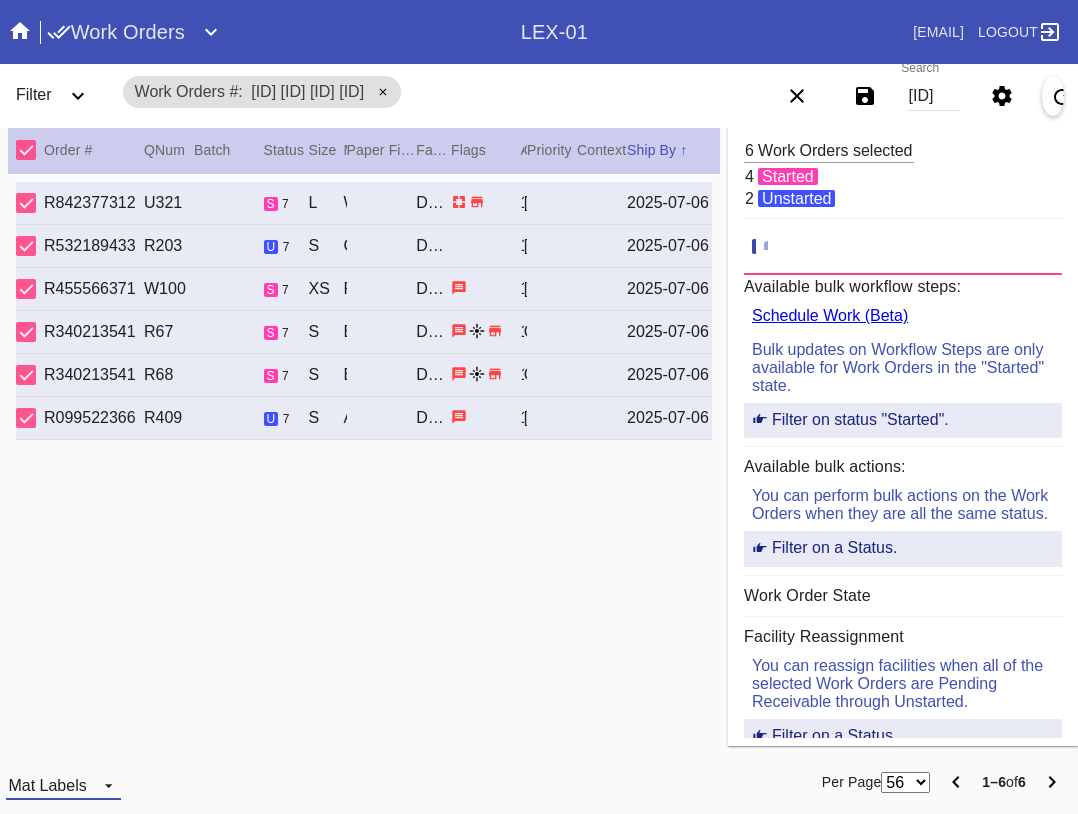 click on "Mat Labels" at bounding box center [63, 785] 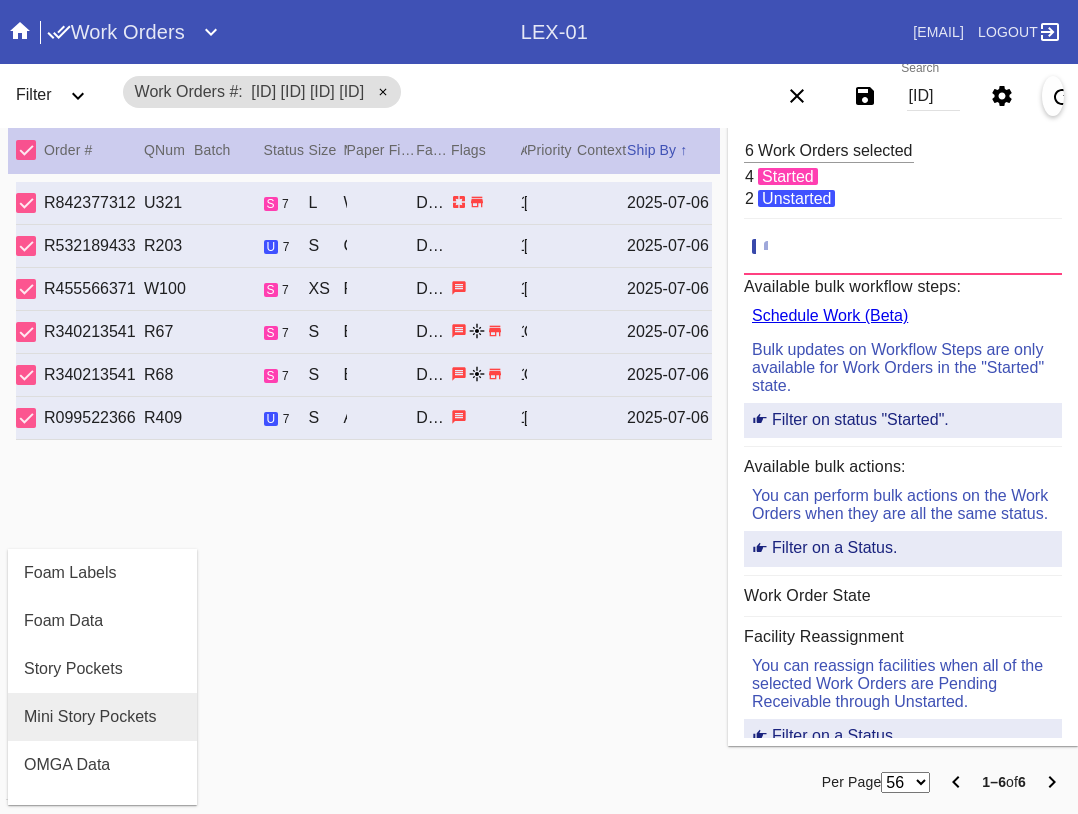 scroll, scrollTop: 464, scrollLeft: 0, axis: vertical 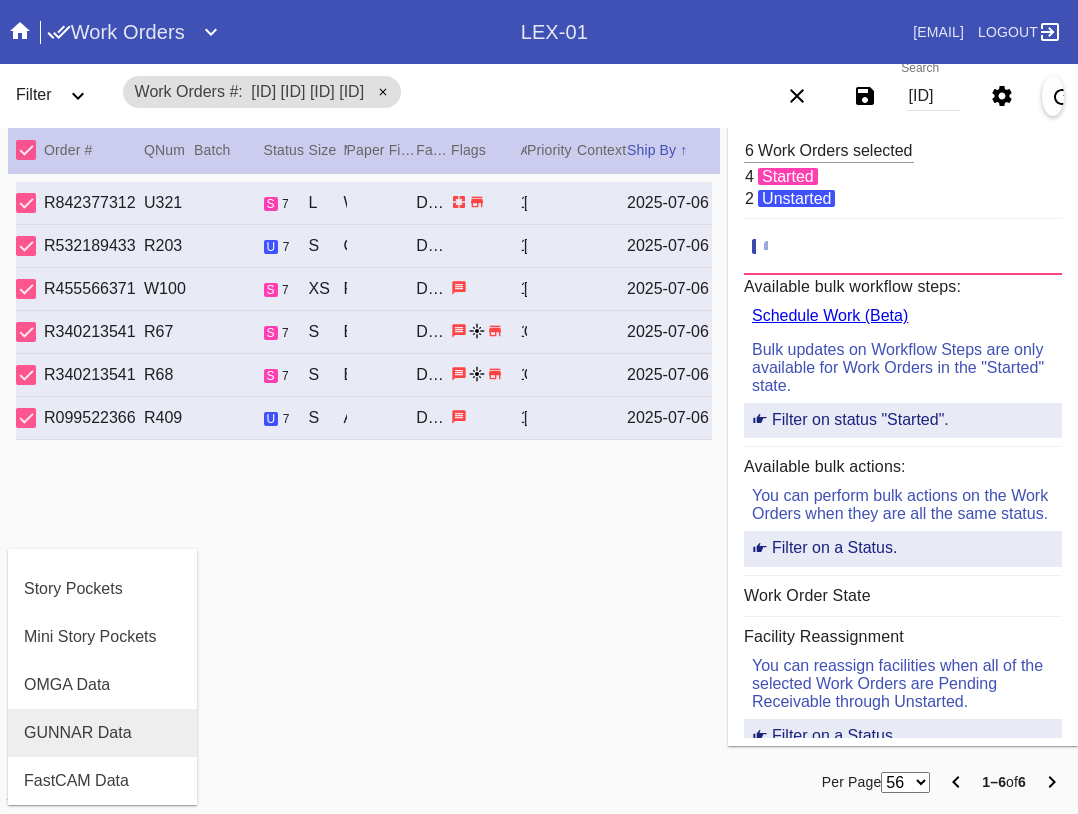 click on "GUNNAR Data" at bounding box center (78, 733) 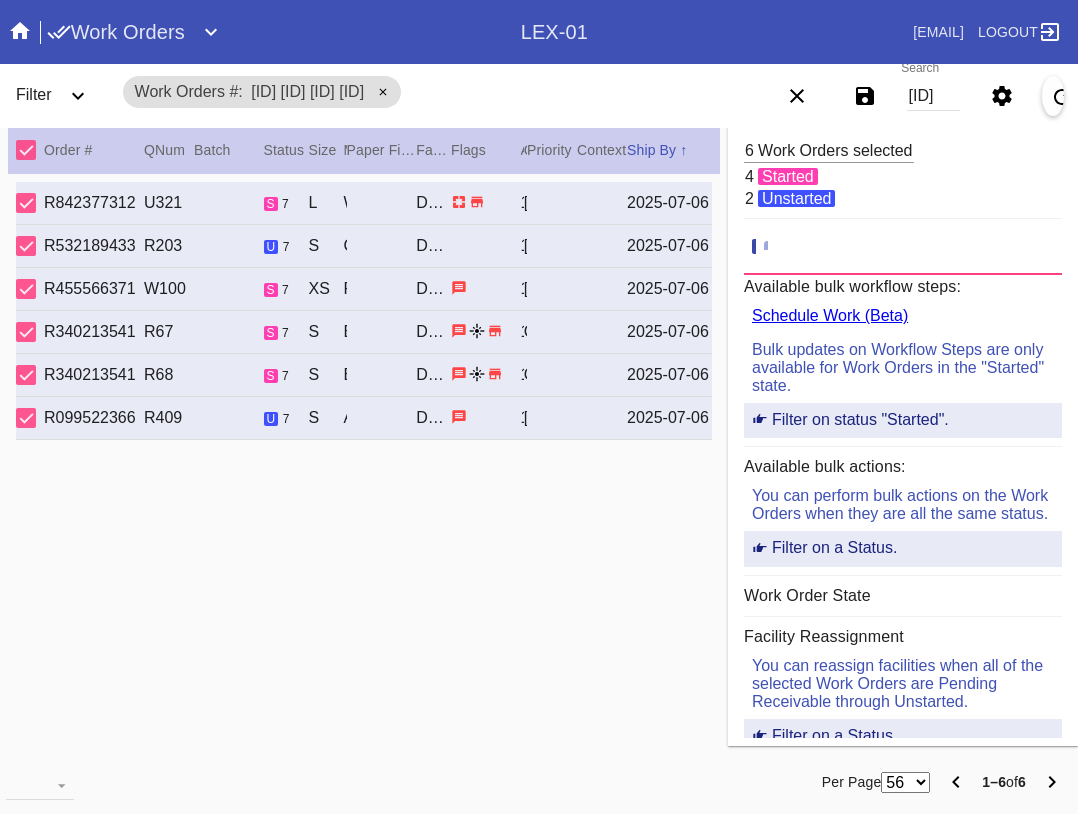 click on "[ID]" at bounding box center (933, 96) 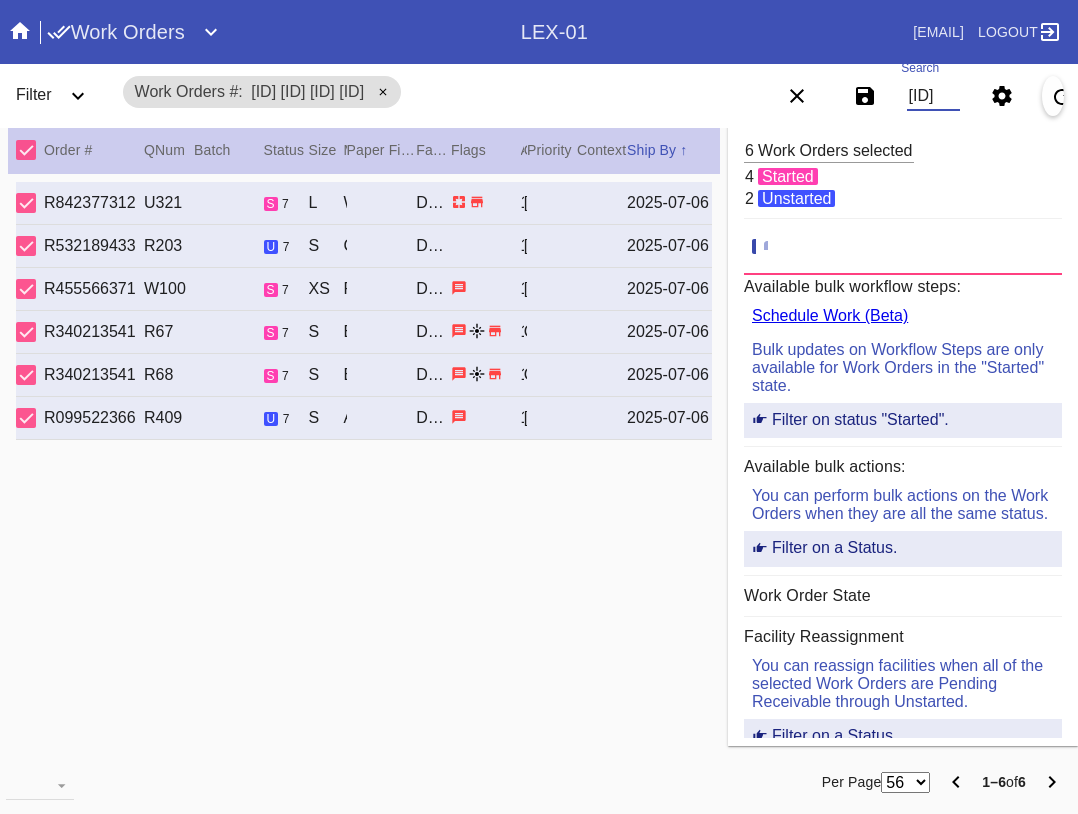 click on "[ID]" at bounding box center (933, 96) 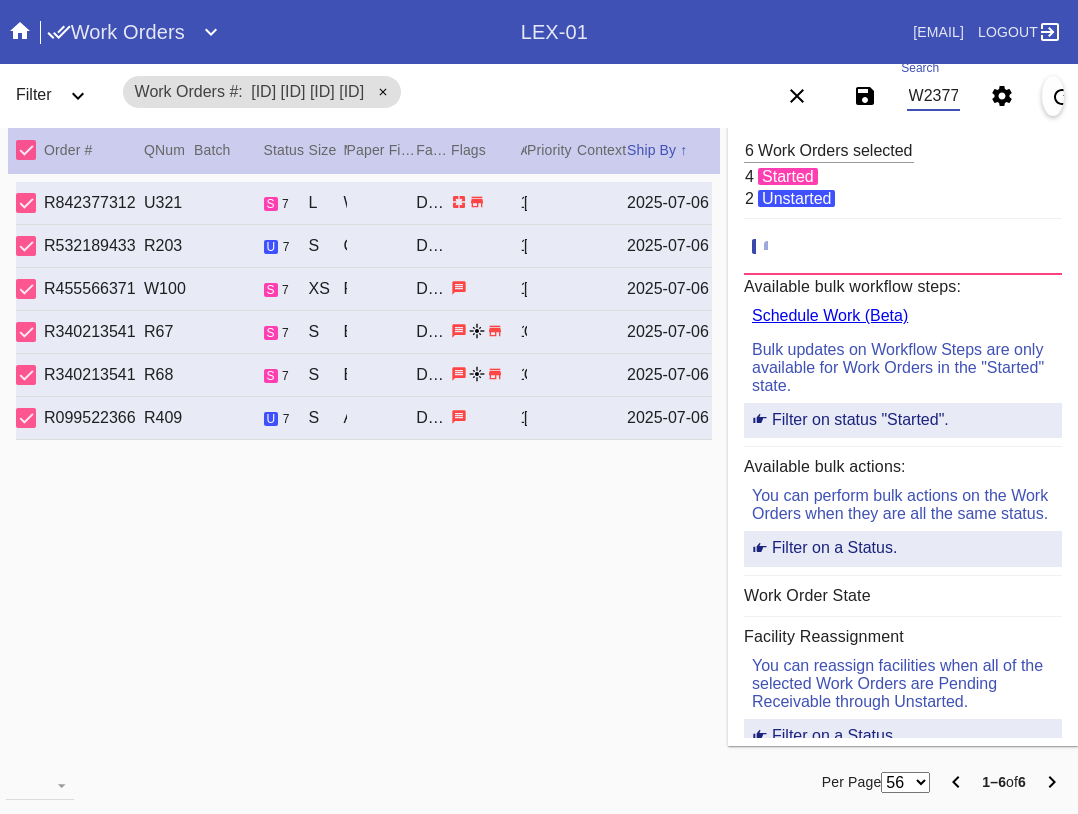 scroll, scrollTop: 0, scrollLeft: 99, axis: horizontal 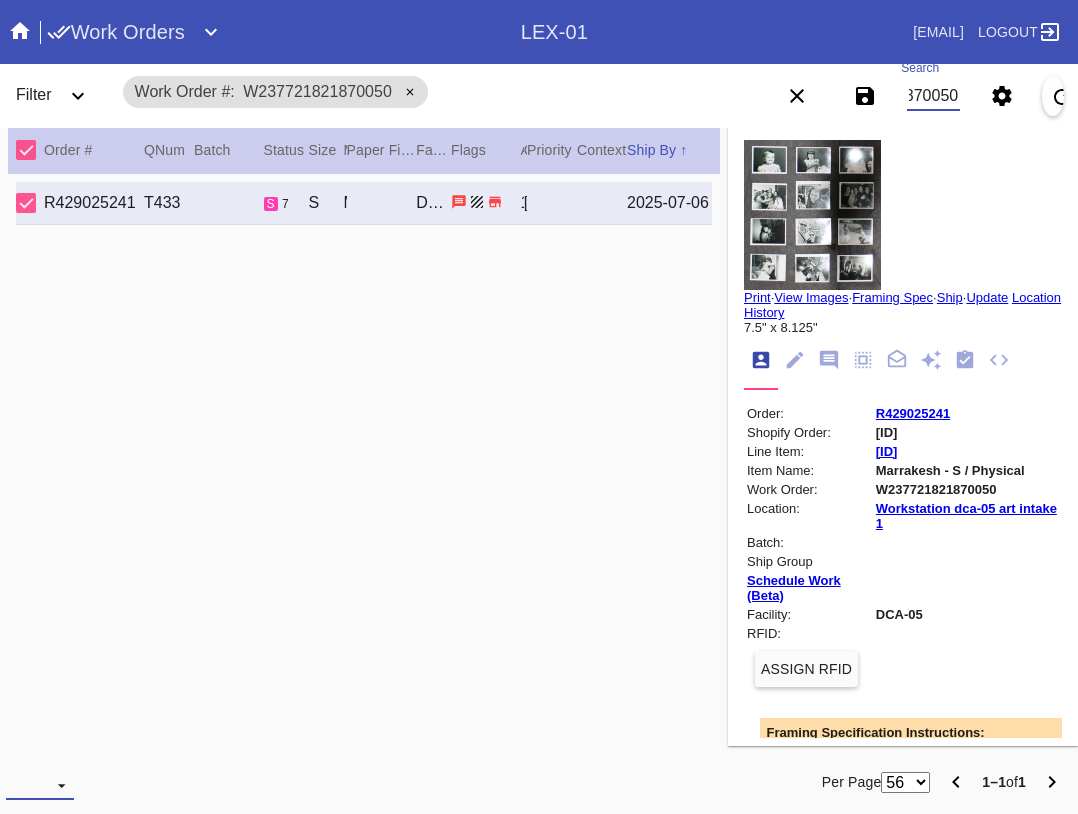 click at bounding box center (40, 785) 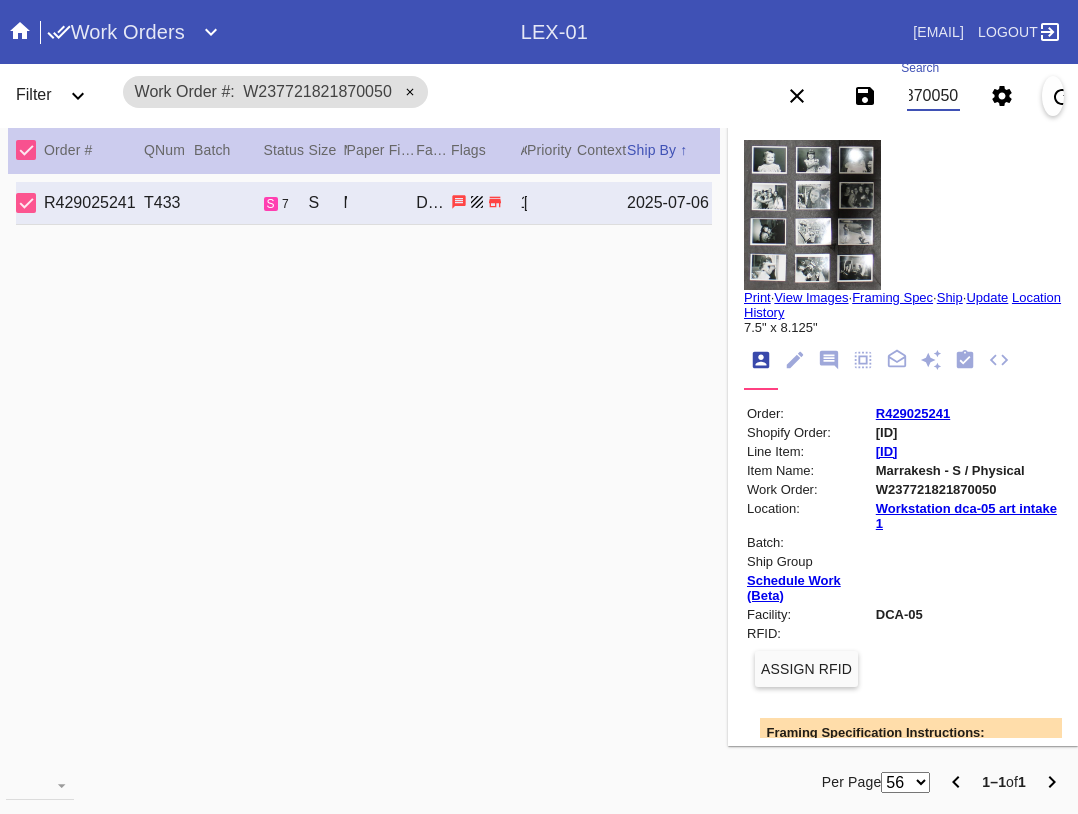 scroll, scrollTop: 0, scrollLeft: 0, axis: both 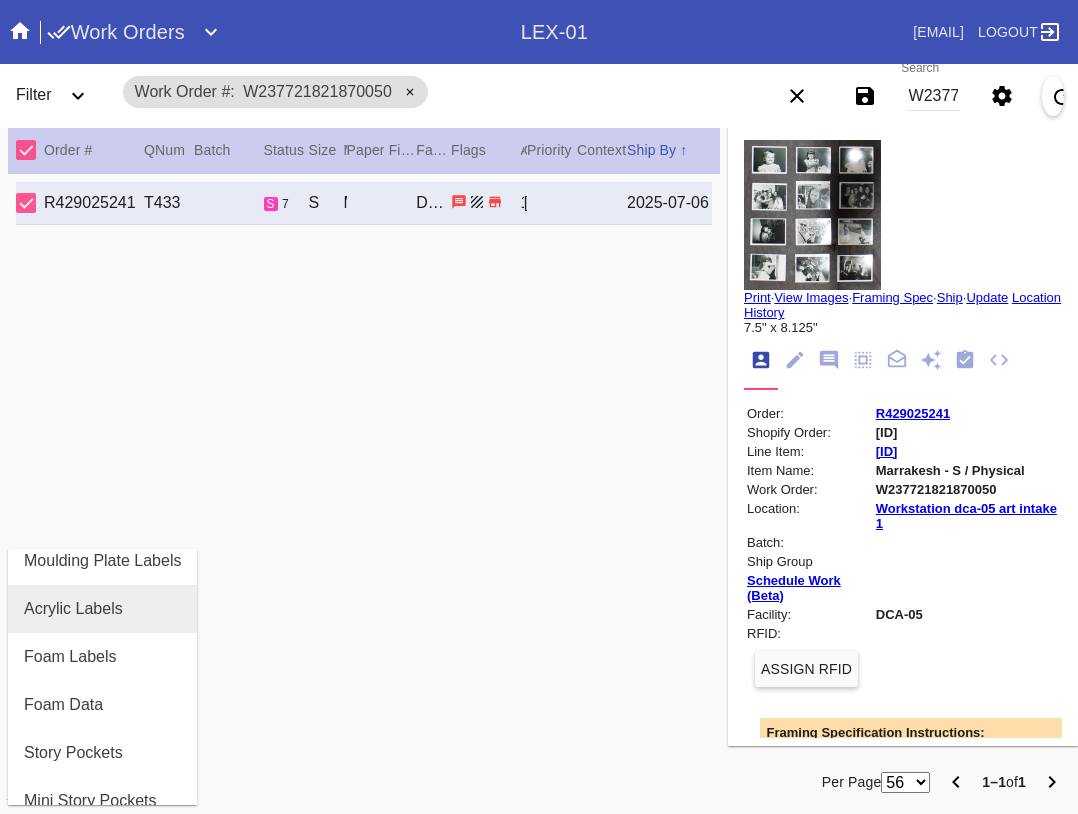 click on "Acrylic Labels" at bounding box center (73, 609) 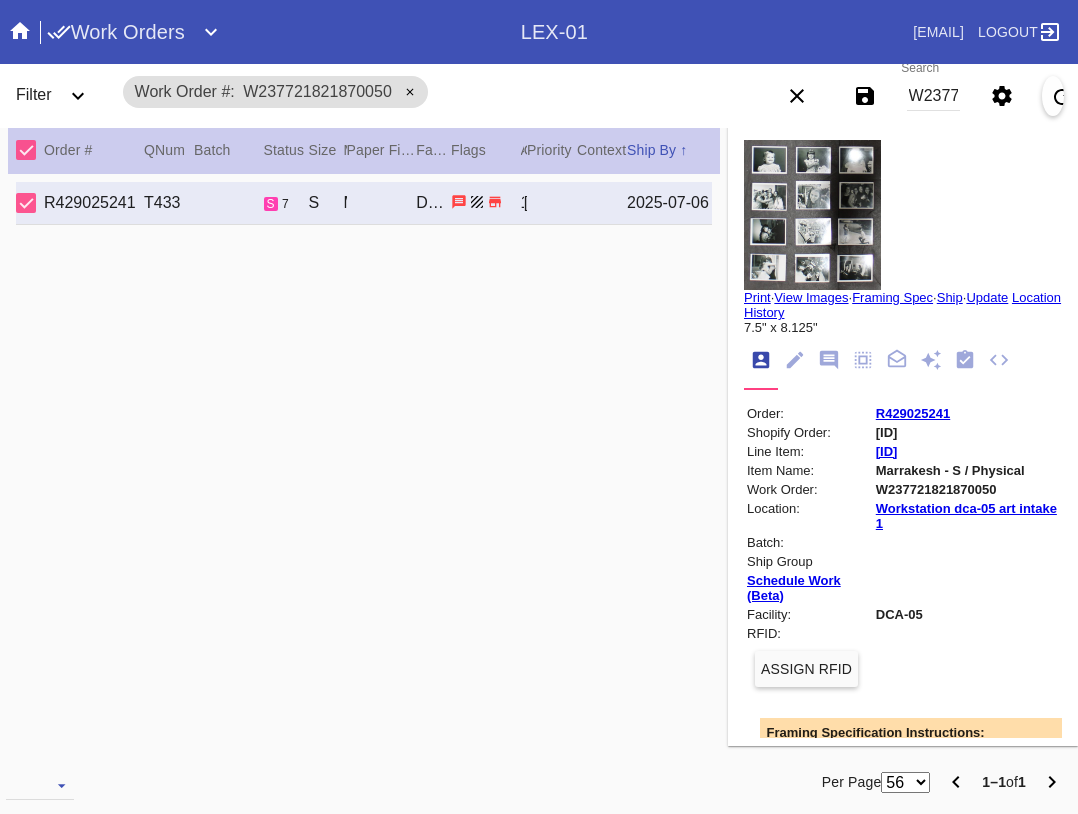 click on "W237721821870050" at bounding box center (933, 96) 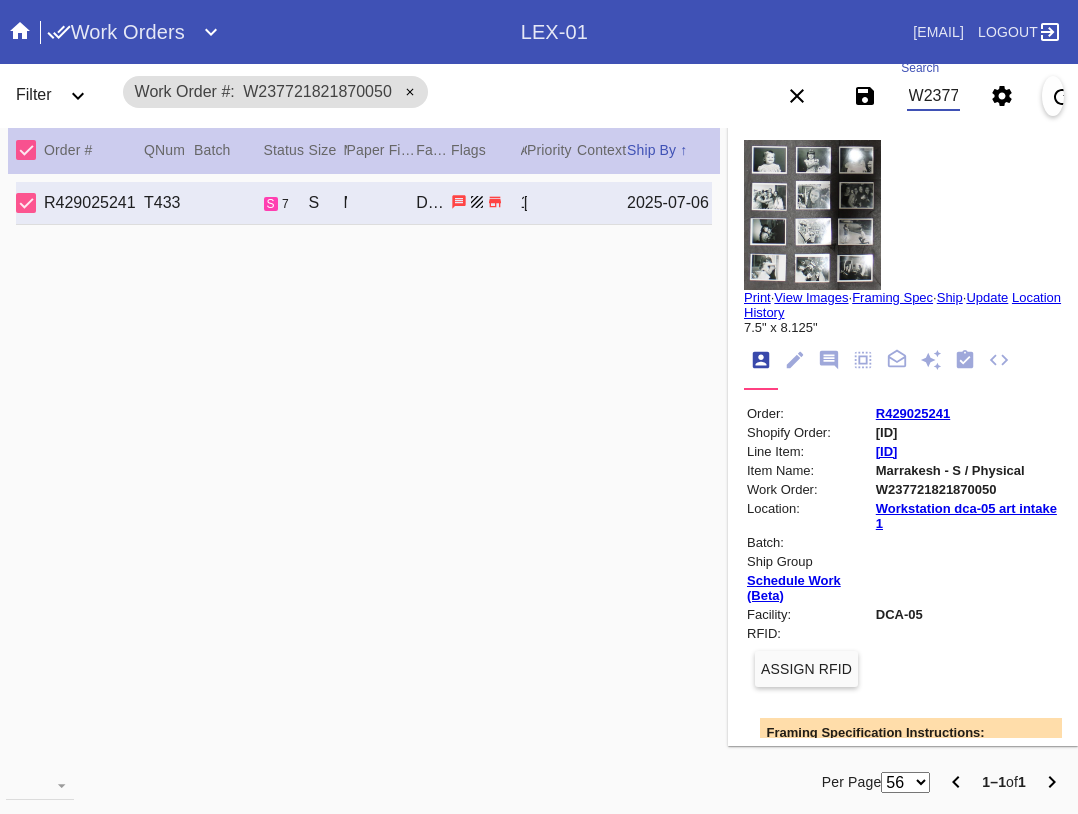 click on "W237721821870050" at bounding box center [933, 96] 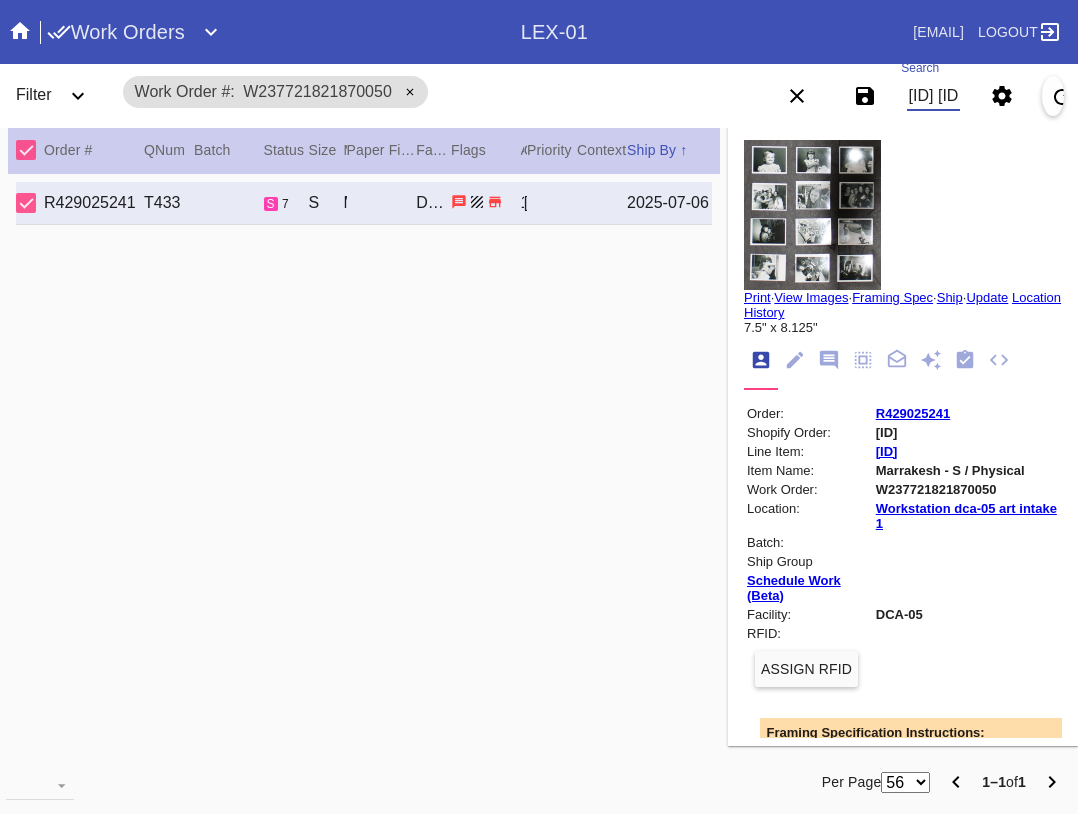 scroll, scrollTop: 0, scrollLeft: 710, axis: horizontal 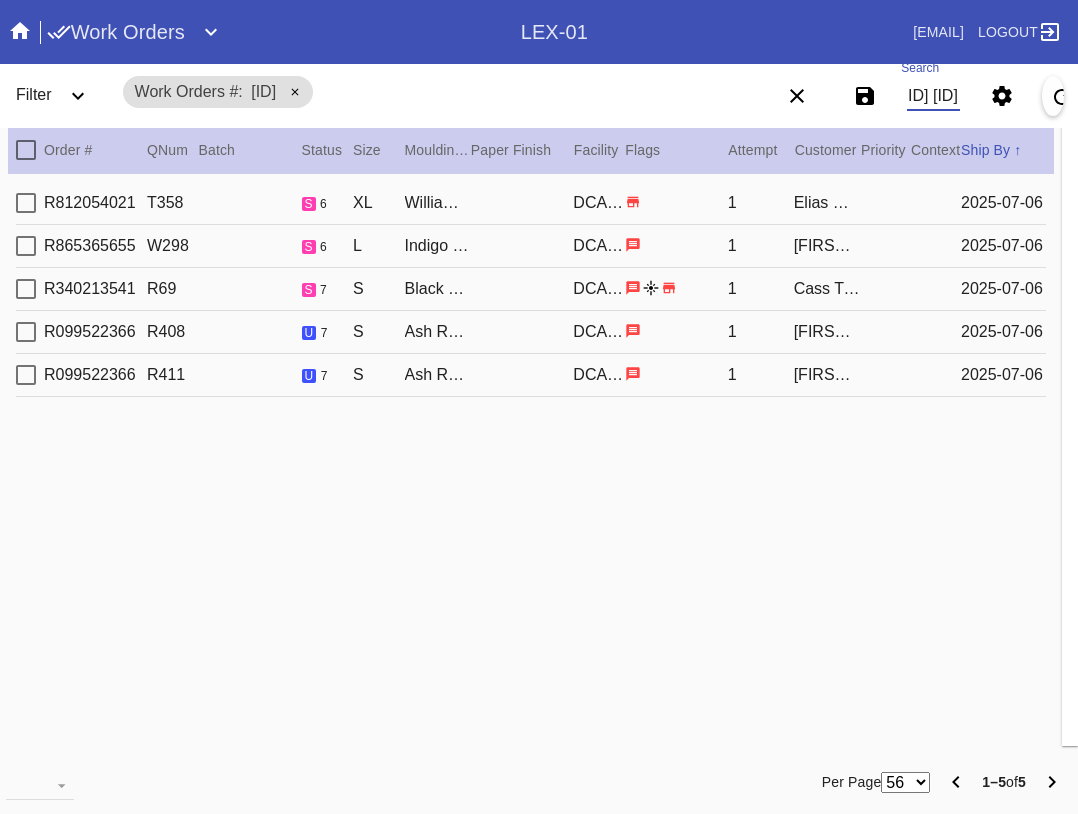 click at bounding box center (26, 150) 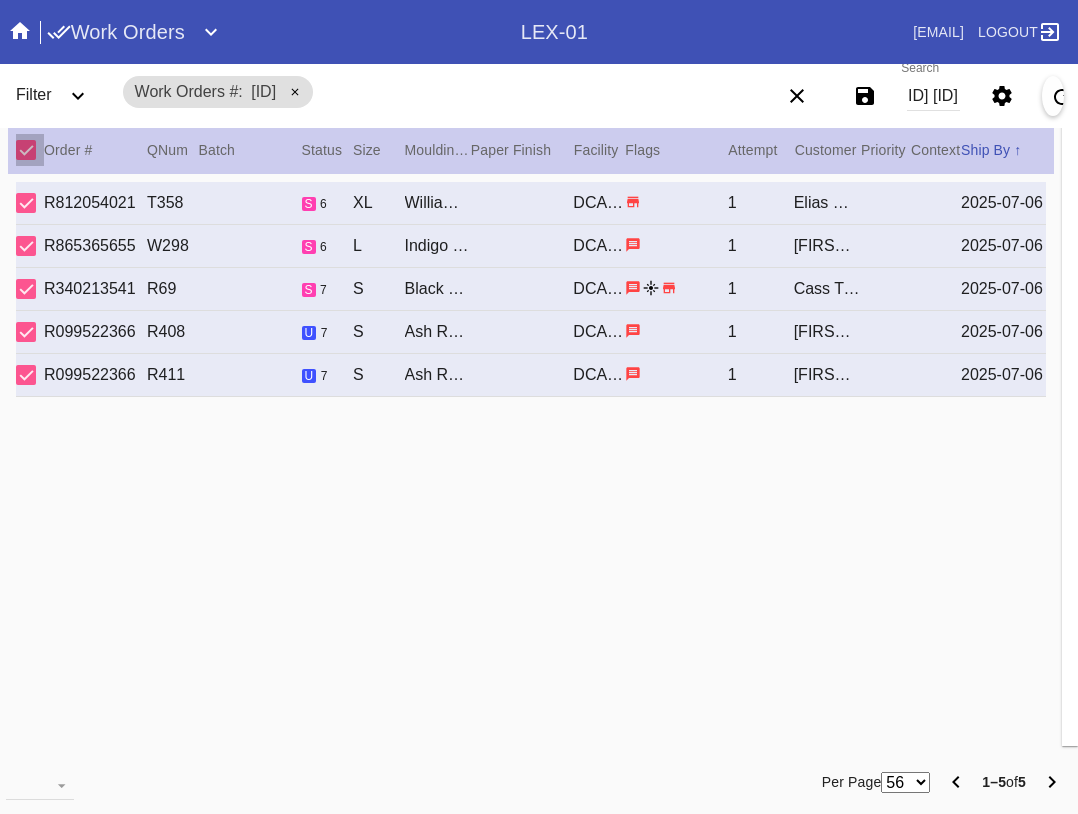 scroll, scrollTop: 0, scrollLeft: 0, axis: both 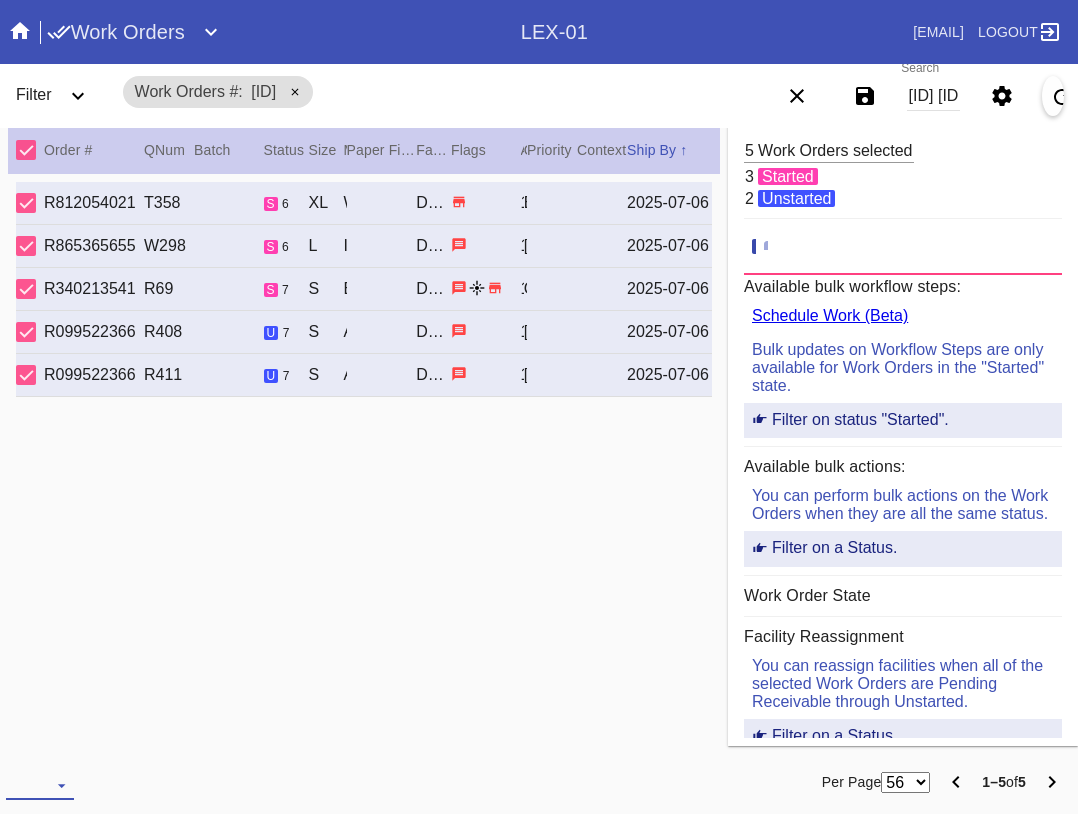 click at bounding box center [40, 785] 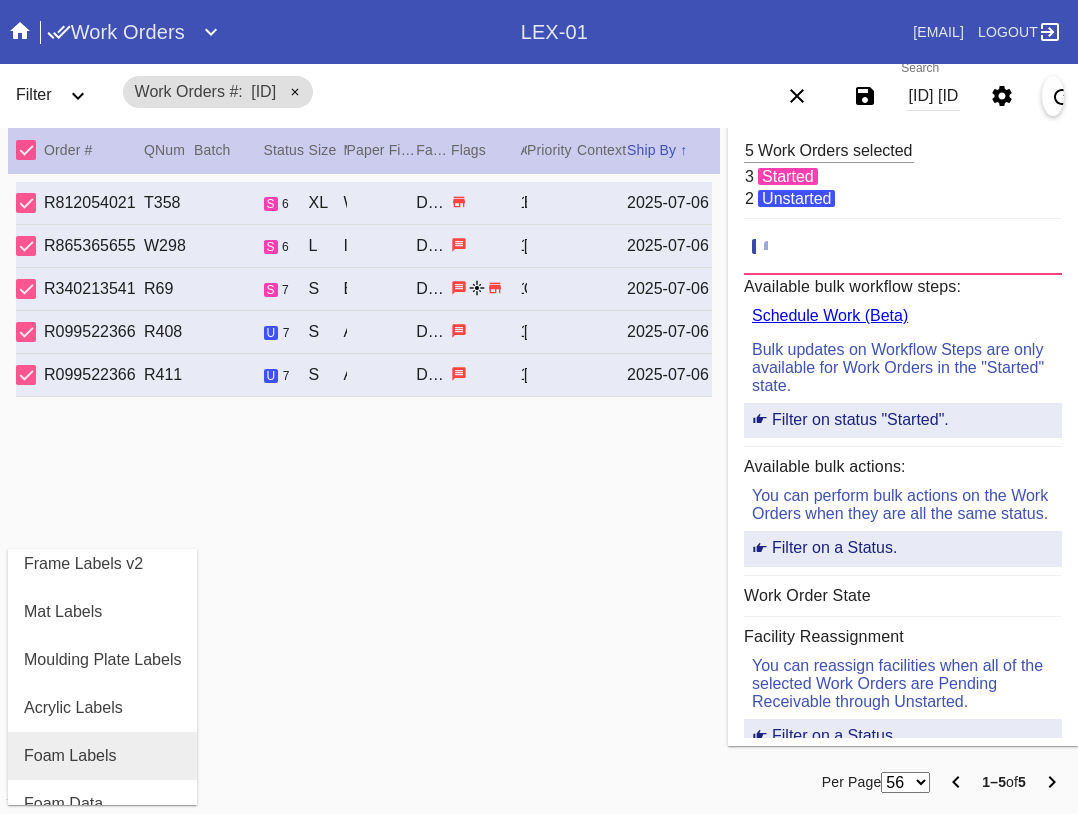 scroll, scrollTop: 200, scrollLeft: 0, axis: vertical 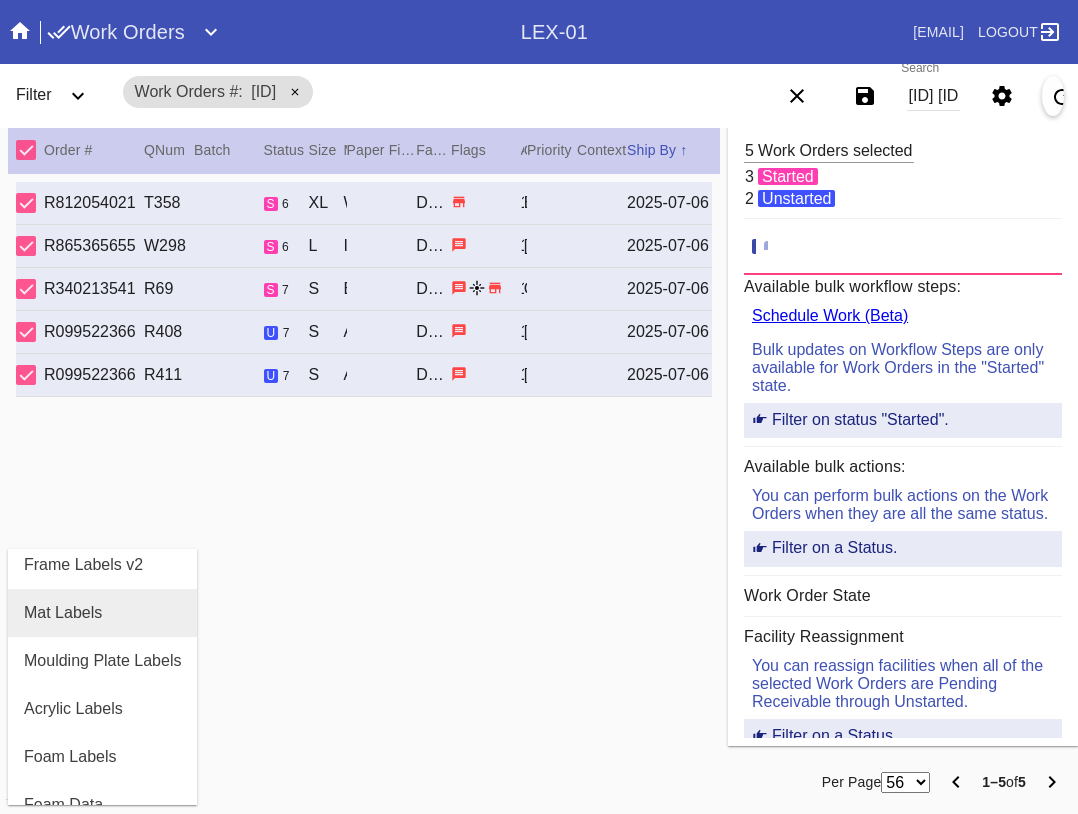 click on "Mat Labels" at bounding box center [63, 613] 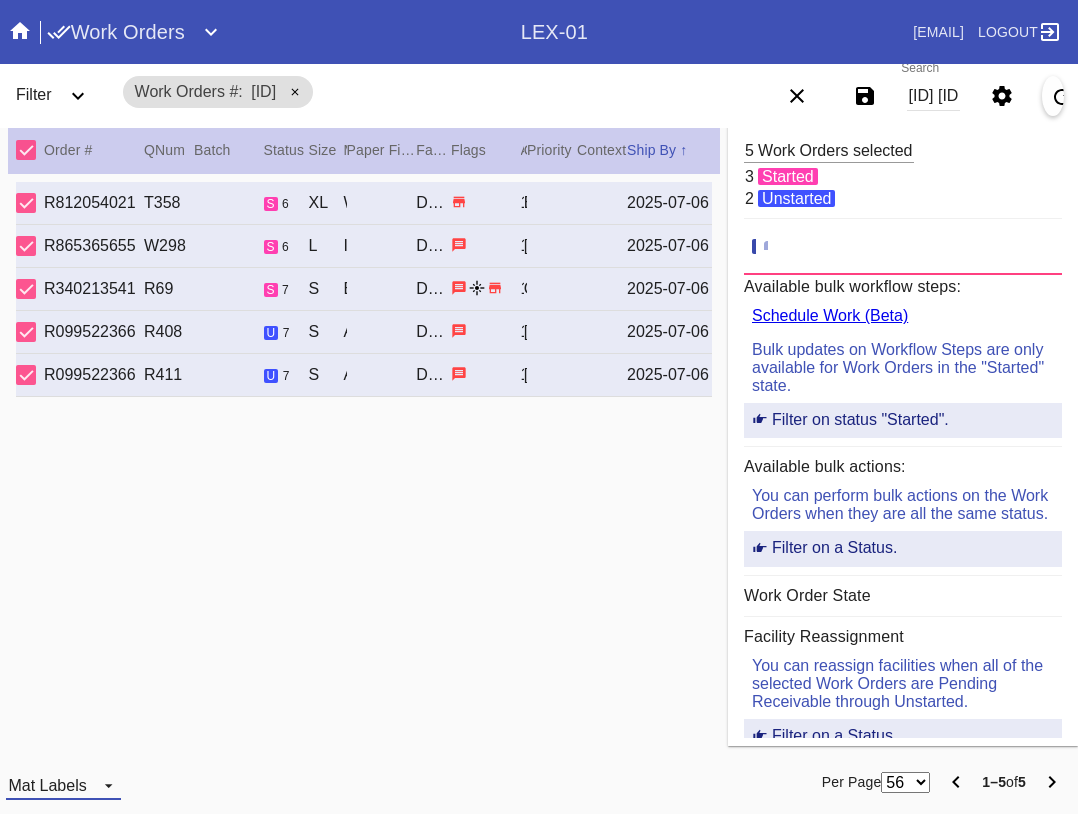 drag, startPoint x: 44, startPoint y: 789, endPoint x: 44, endPoint y: 750, distance: 39 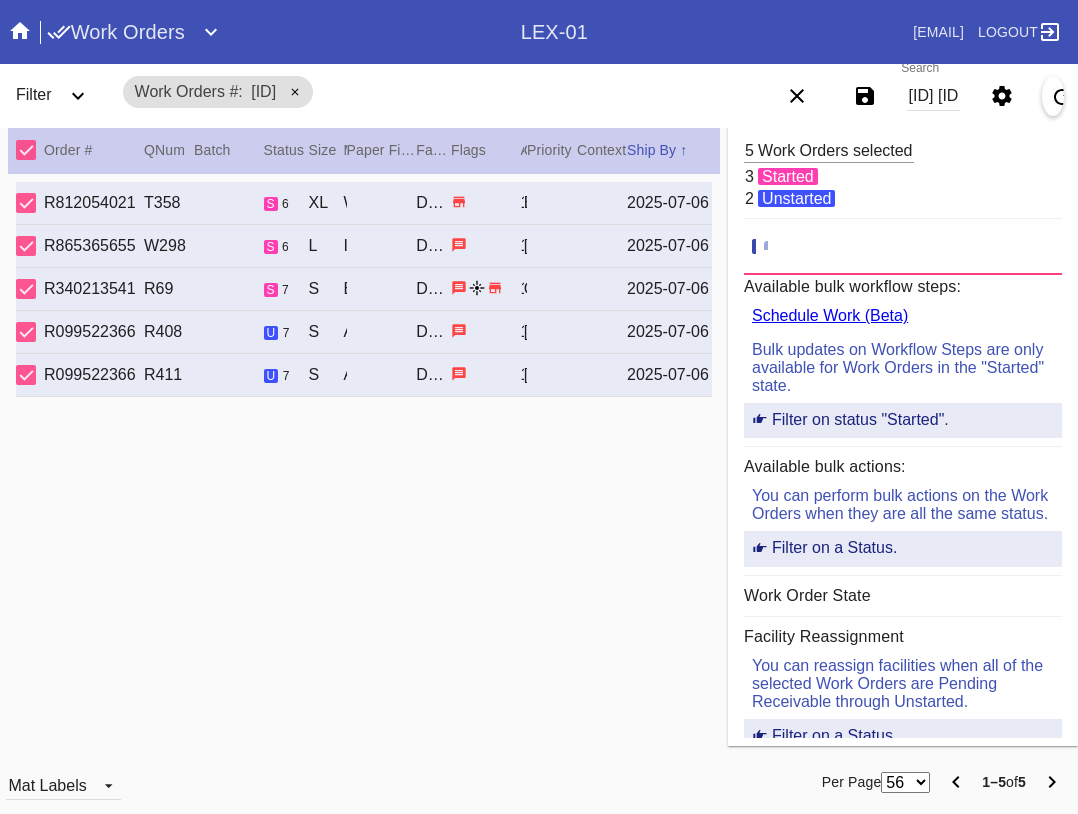 scroll, scrollTop: 32, scrollLeft: 0, axis: vertical 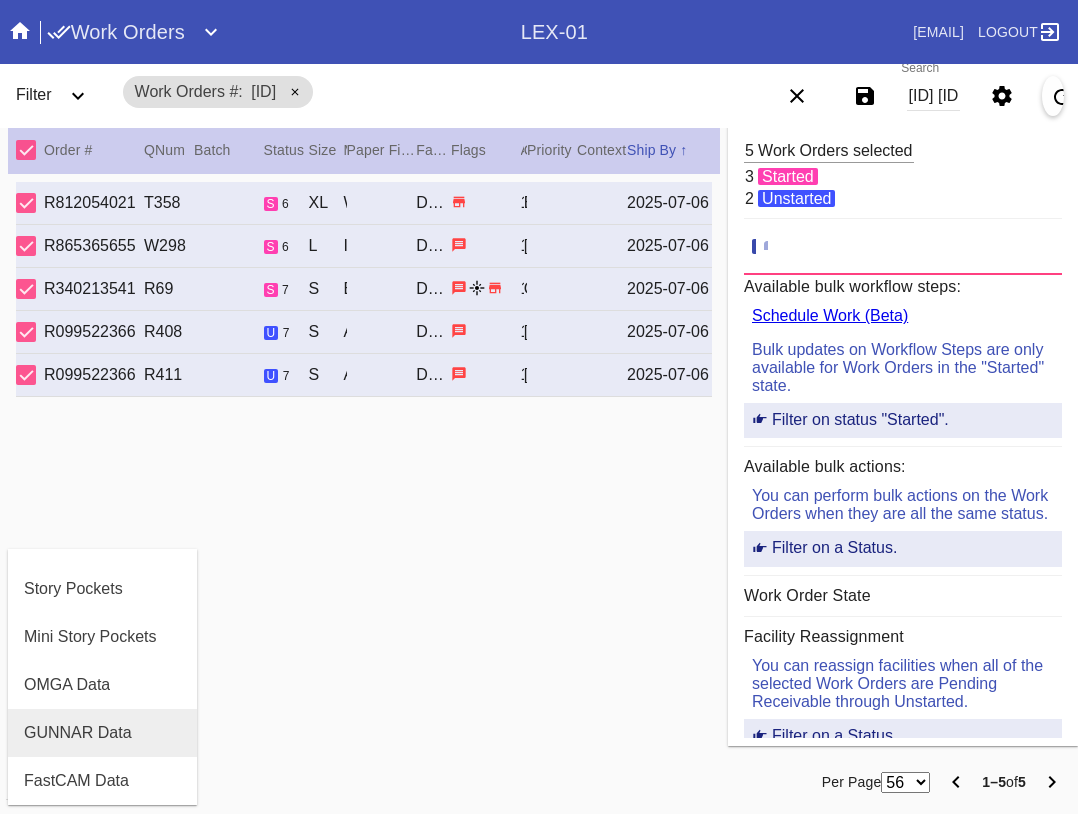 click on "GUNNAR Data" at bounding box center [78, 733] 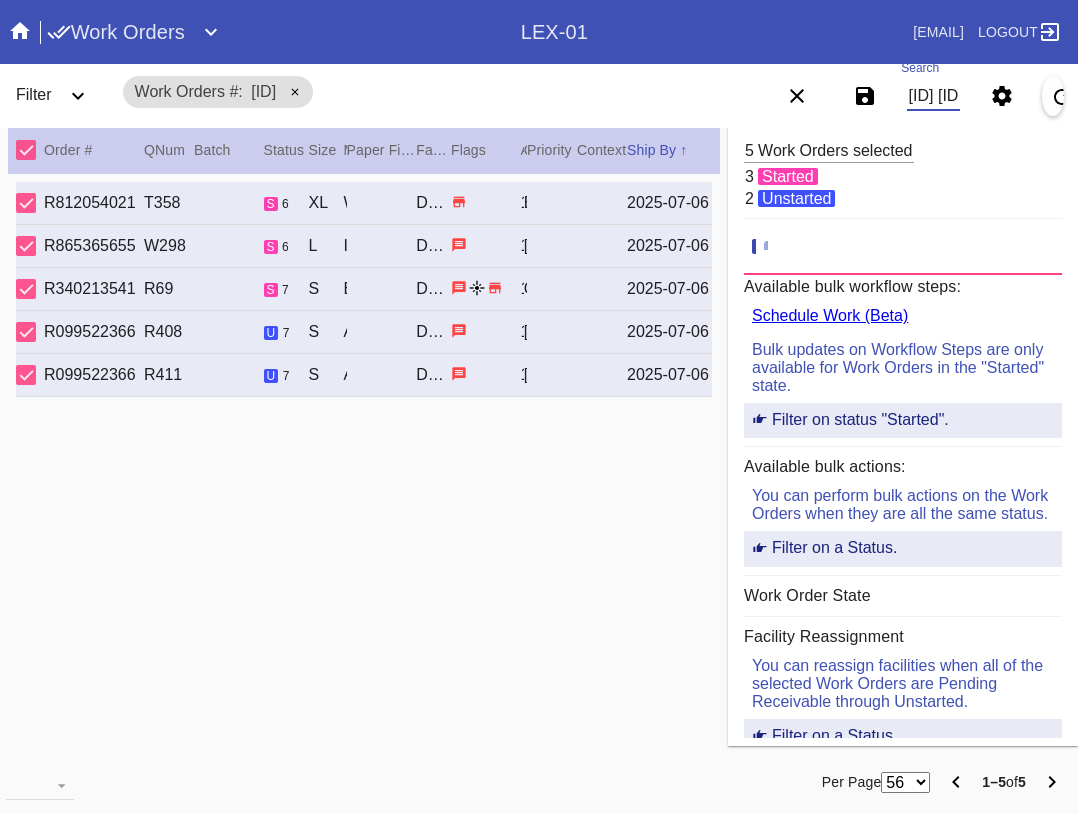 click on "[ID] [ID] [ID] [ID] [ID]" at bounding box center [933, 96] 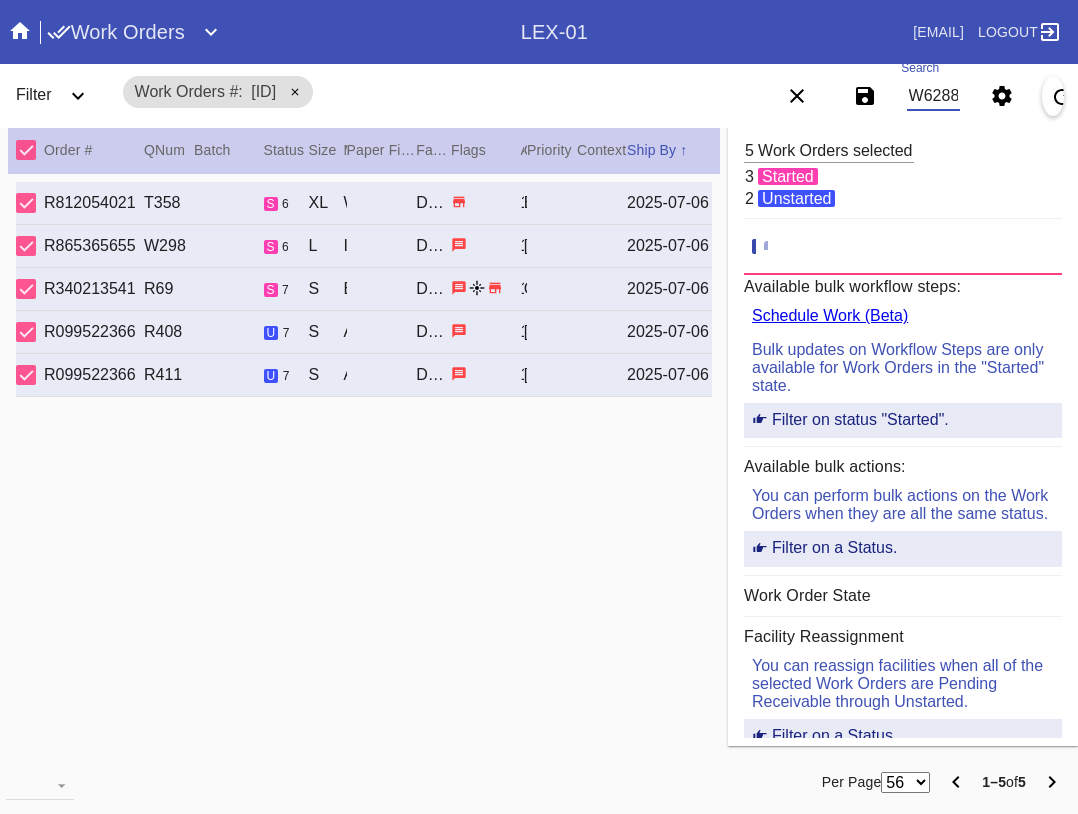 scroll, scrollTop: 0, scrollLeft: 558, axis: horizontal 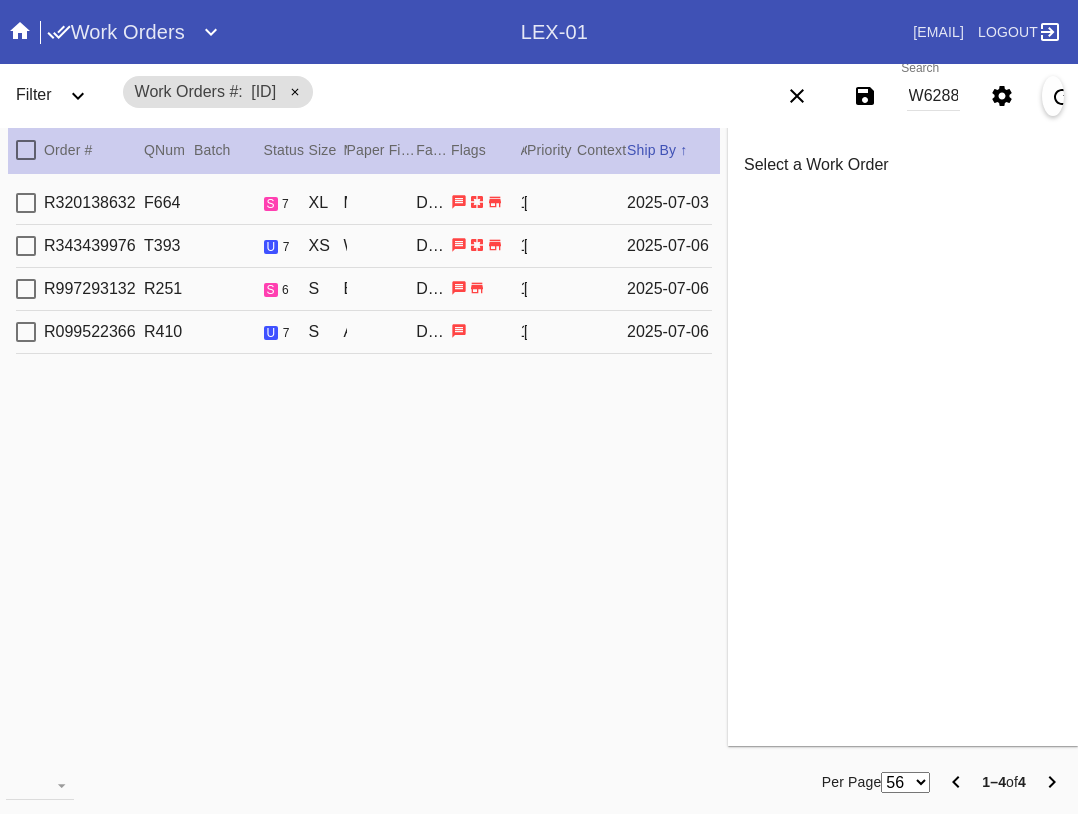 click at bounding box center (26, 150) 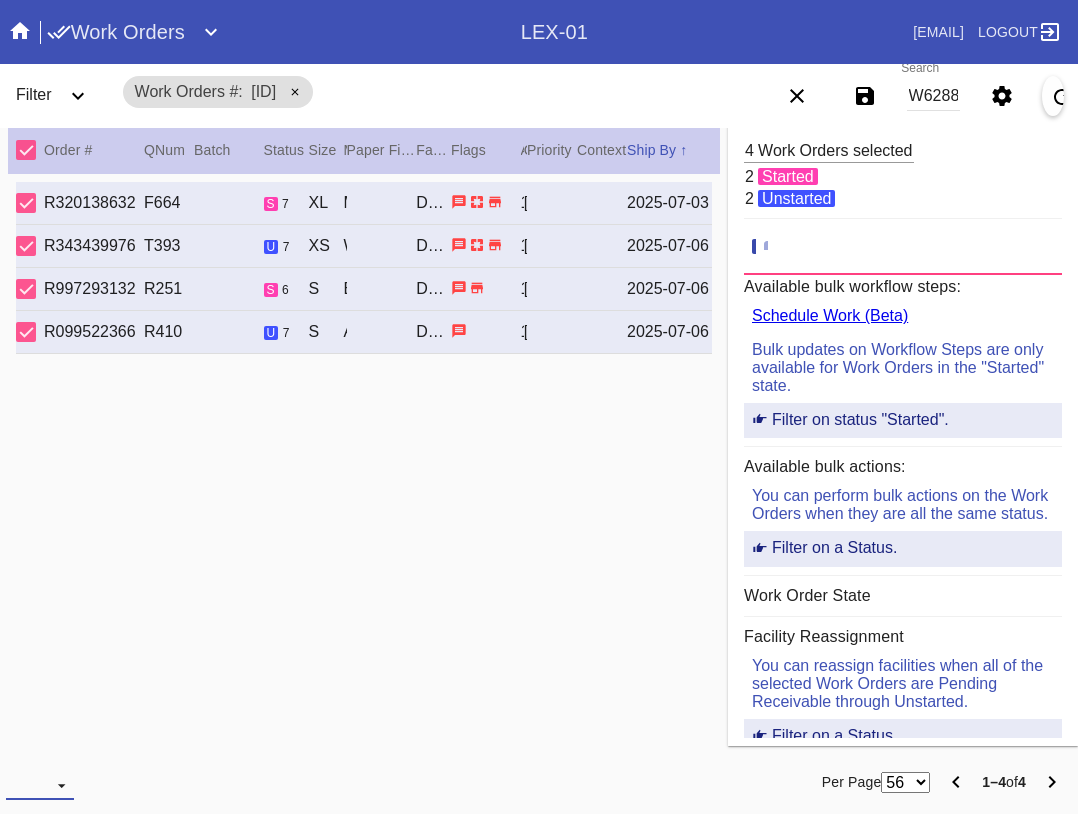 click at bounding box center [40, 785] 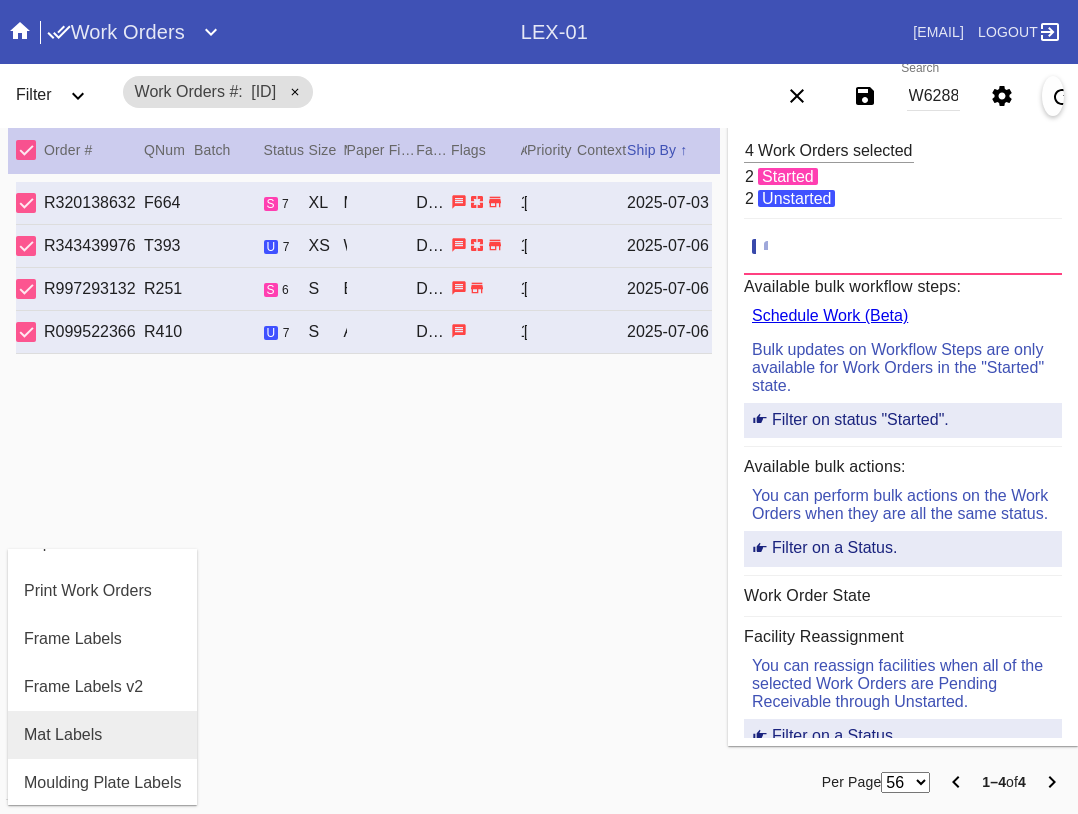 scroll, scrollTop: 100, scrollLeft: 0, axis: vertical 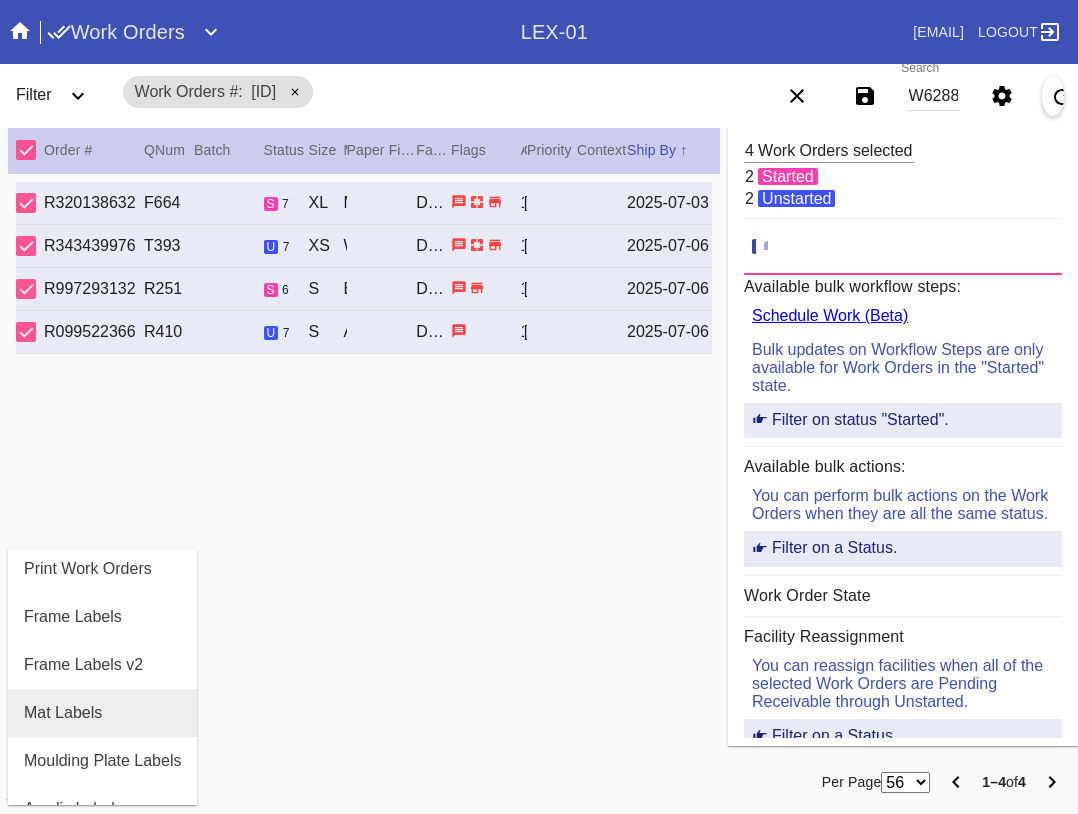 click on "Mat Labels" at bounding box center [63, 713] 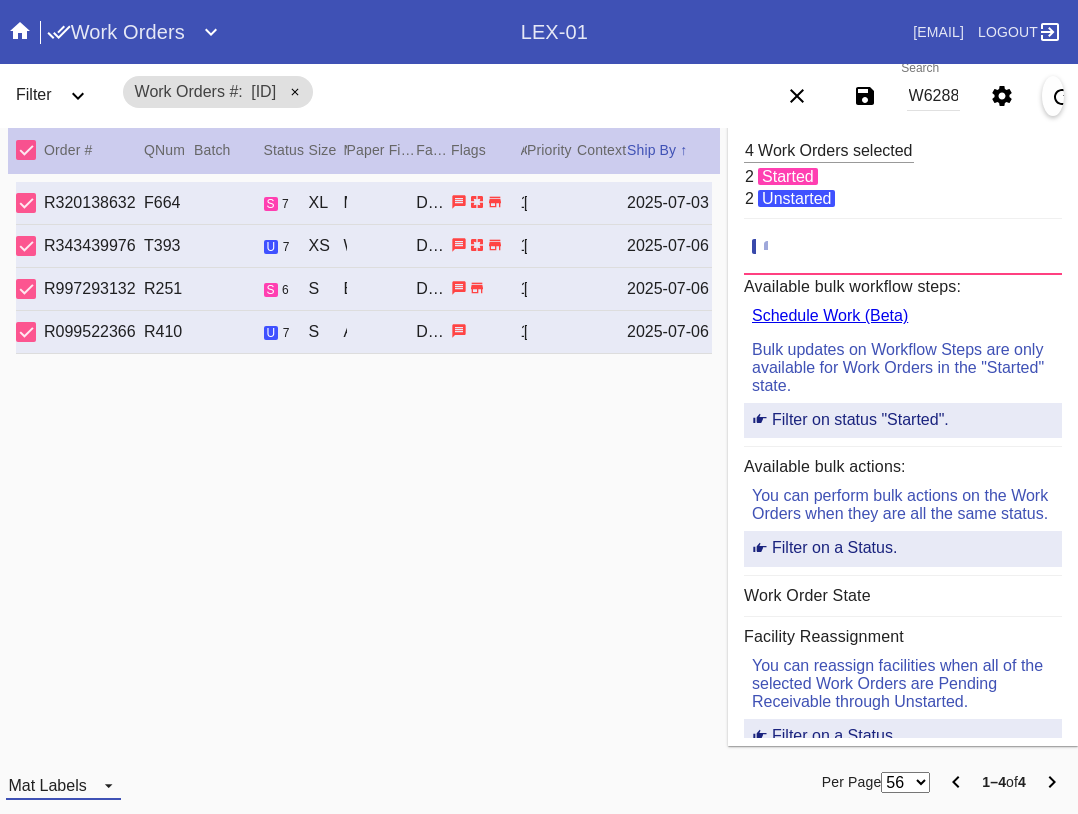drag, startPoint x: 51, startPoint y: 775, endPoint x: 88, endPoint y: 749, distance: 45.221676 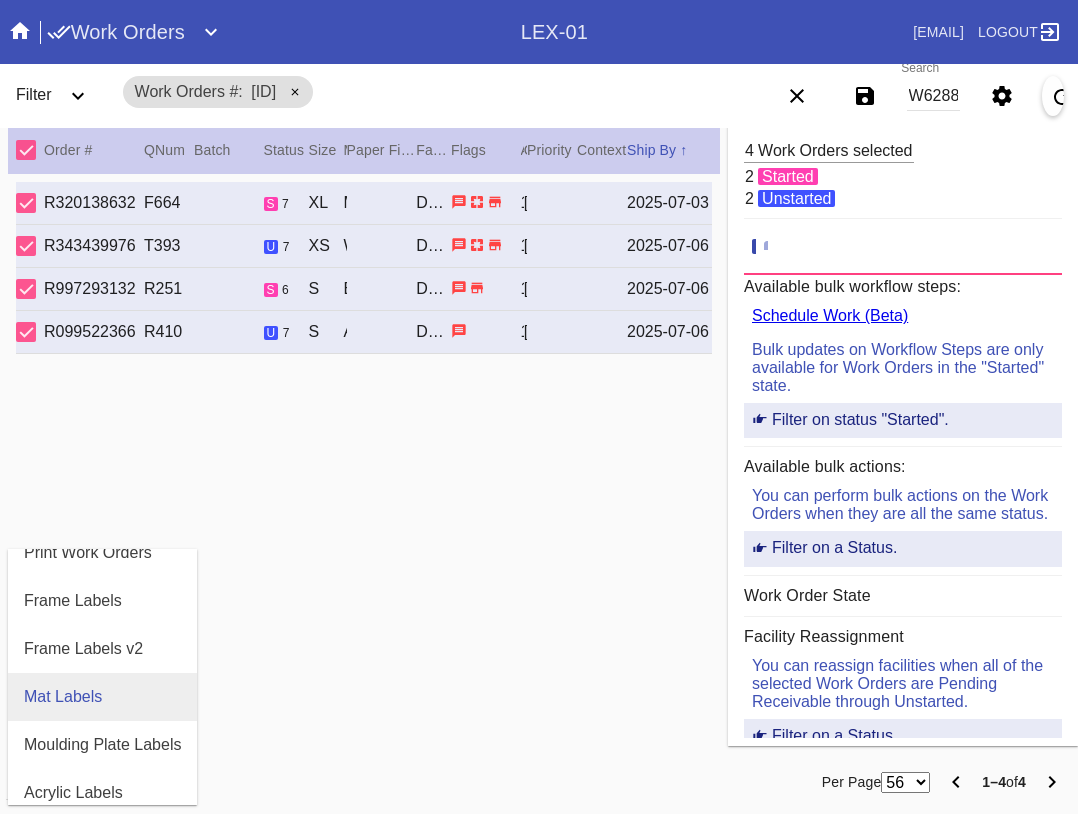 scroll, scrollTop: 464, scrollLeft: 0, axis: vertical 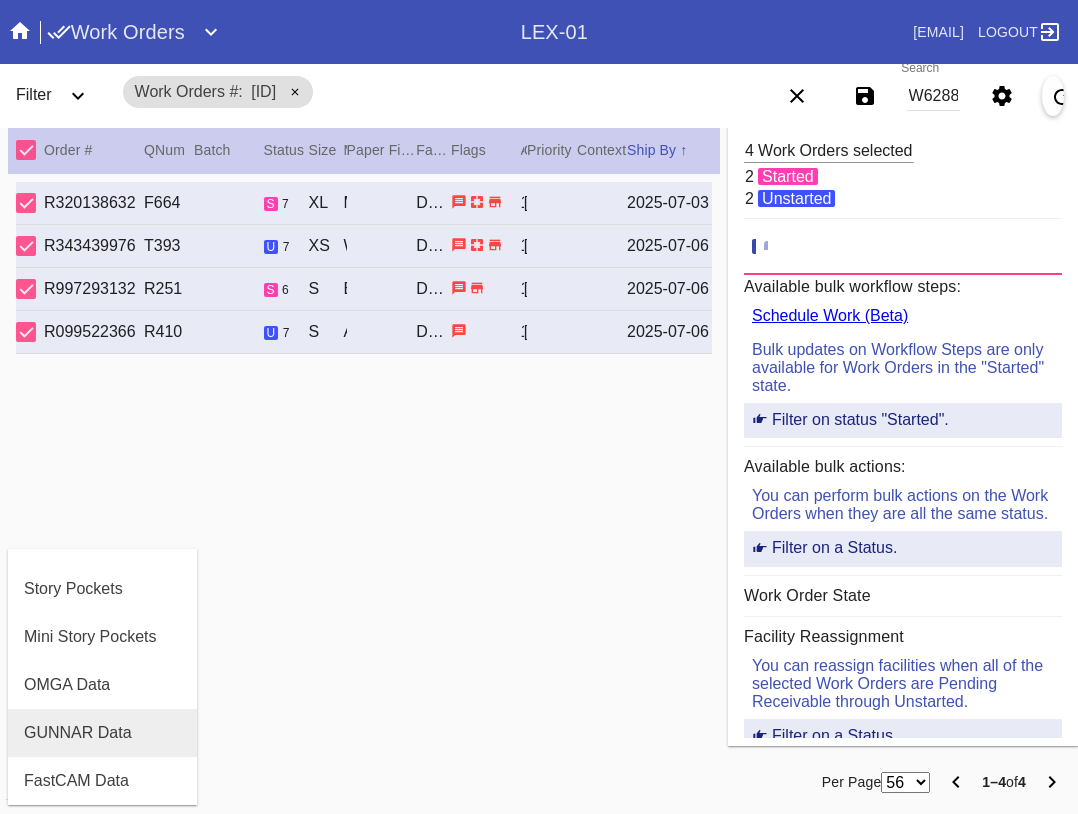 click on "GUNNAR Data" at bounding box center (78, 733) 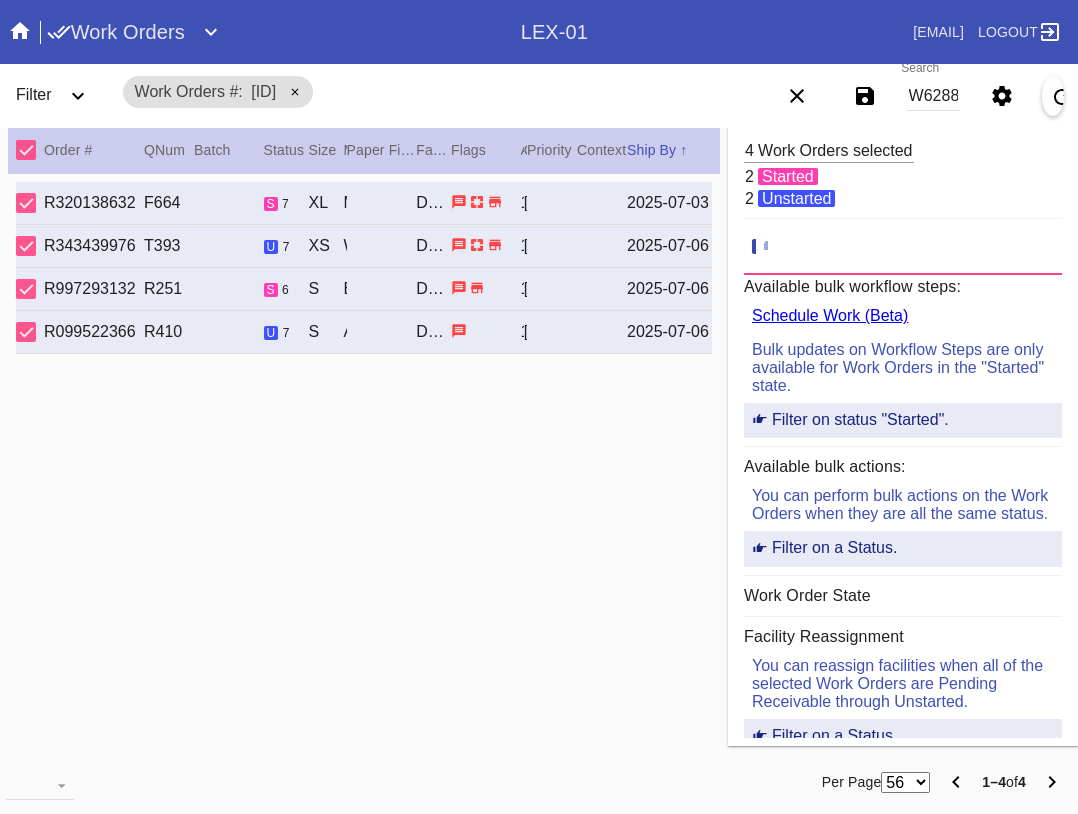click on "W628889823265508 W443131296626989 W671507158360571 W601909130008390" at bounding box center (933, 96) 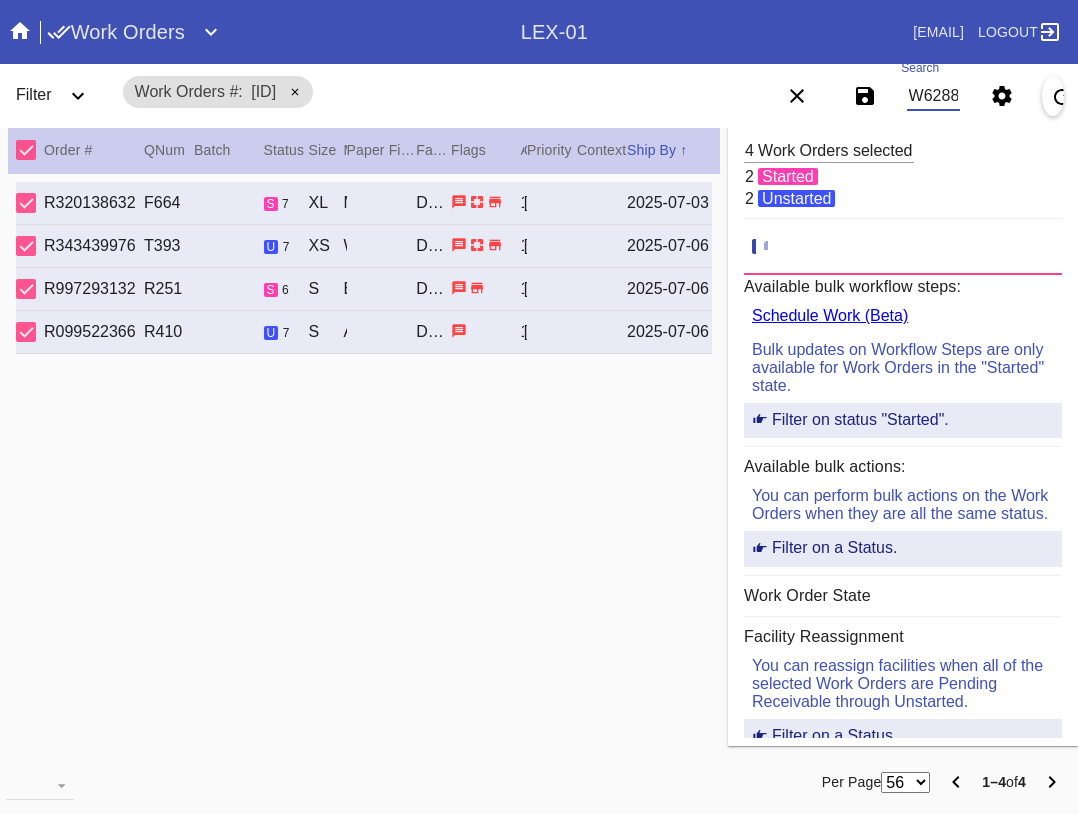 click on "W628889823265508 W443131296626989 W671507158360571 W601909130008390" at bounding box center [933, 96] 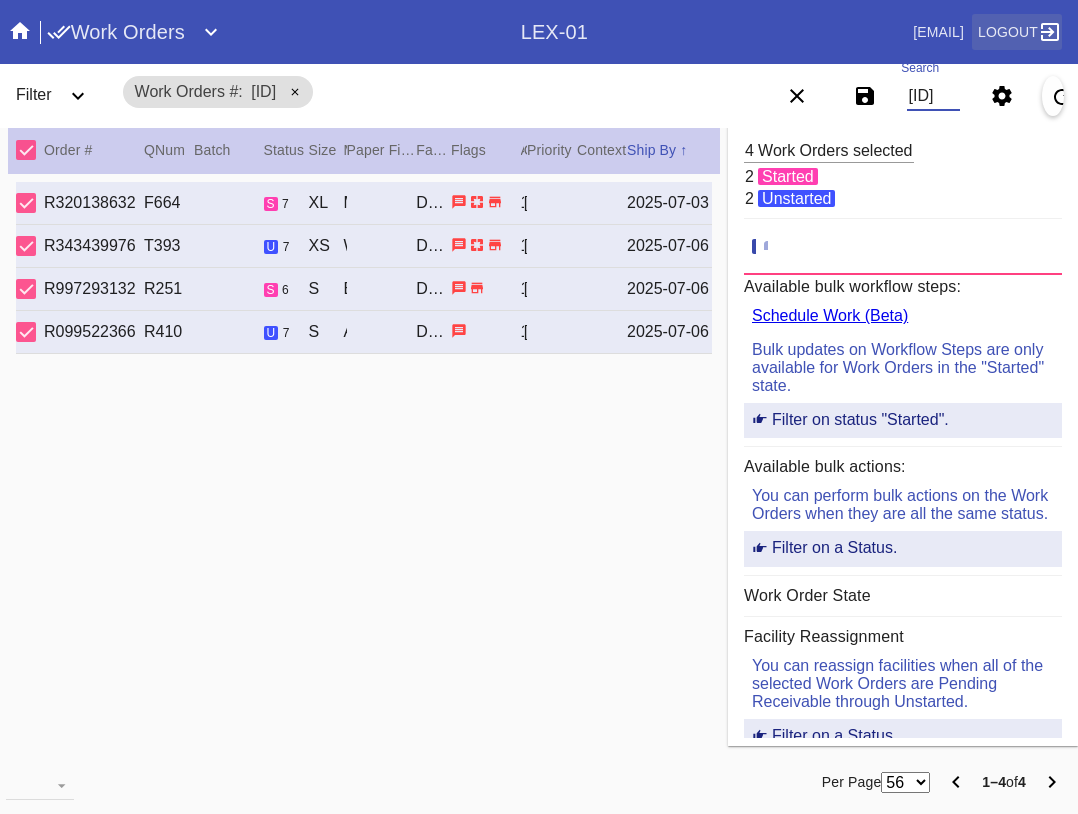 scroll, scrollTop: 0, scrollLeft: 405, axis: horizontal 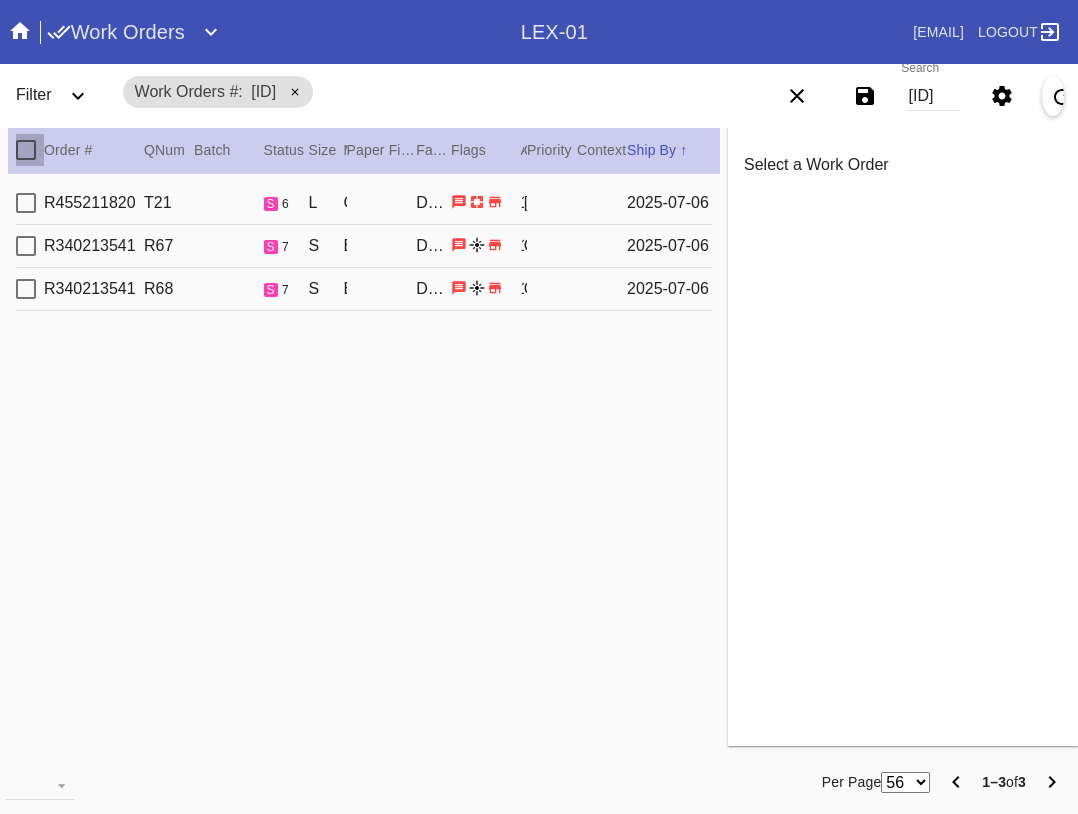 drag, startPoint x: 25, startPoint y: 161, endPoint x: 54, endPoint y: 268, distance: 110.860275 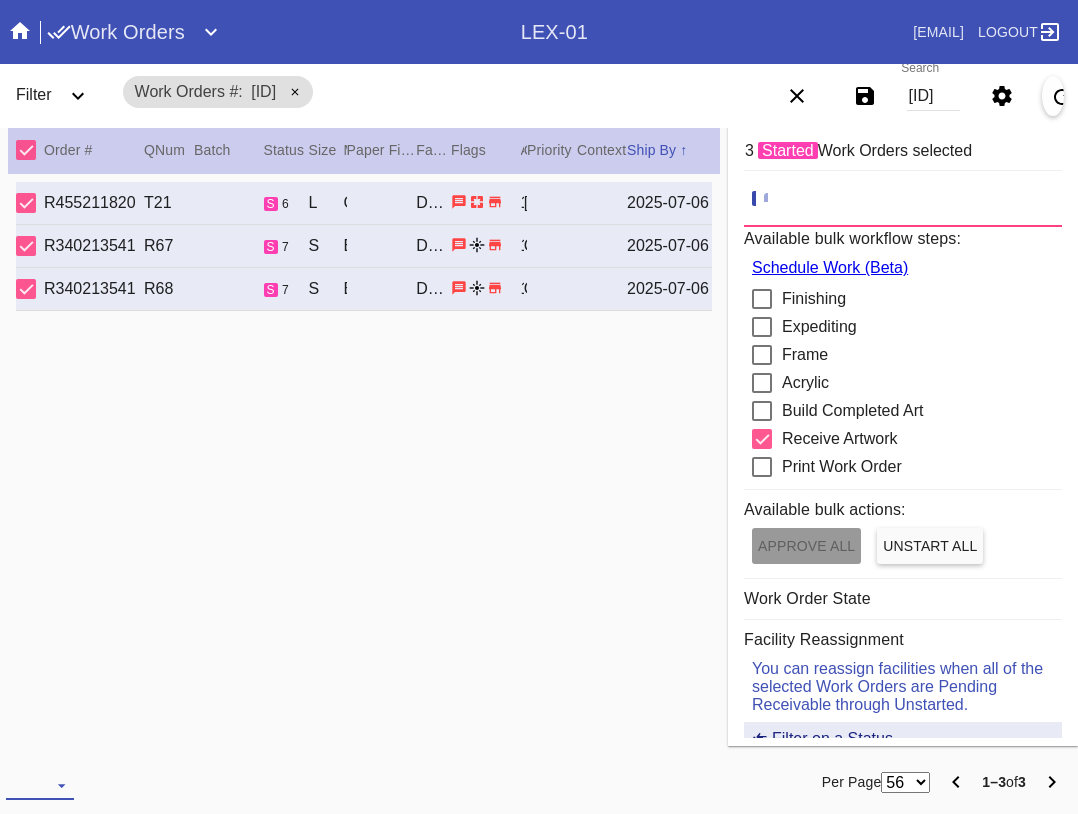 click at bounding box center (40, 785) 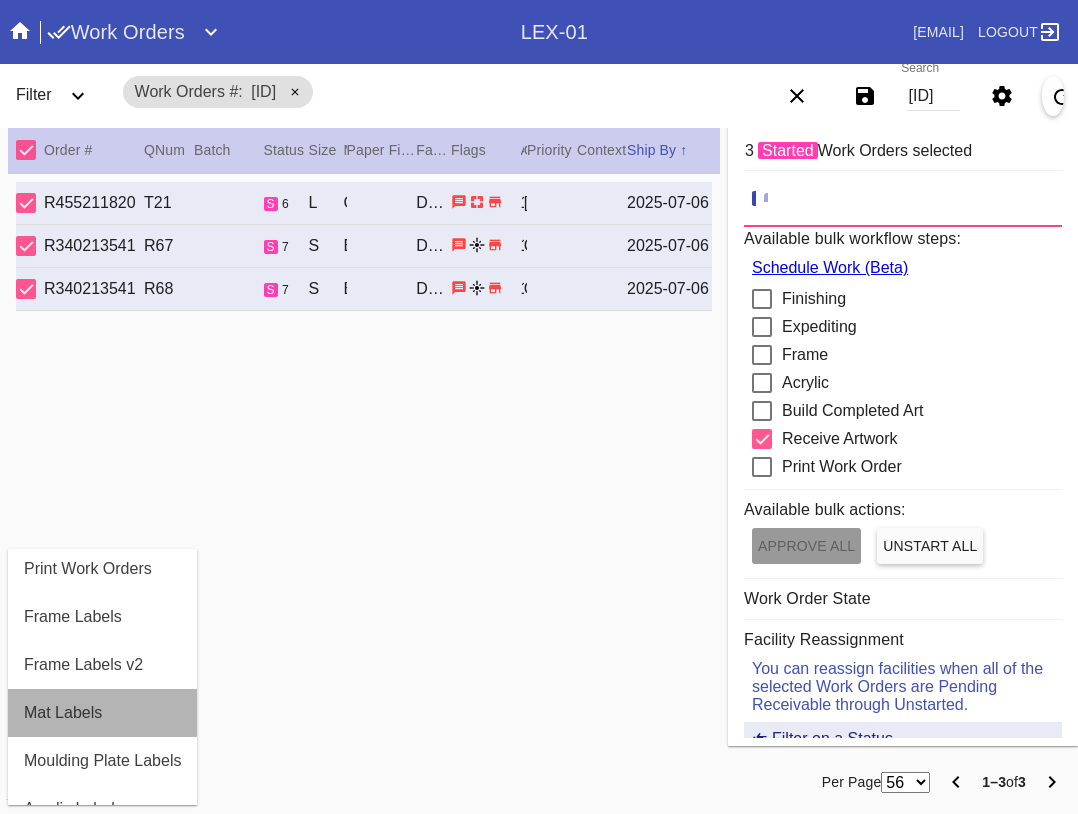 click on "Mat Labels" at bounding box center [102, 713] 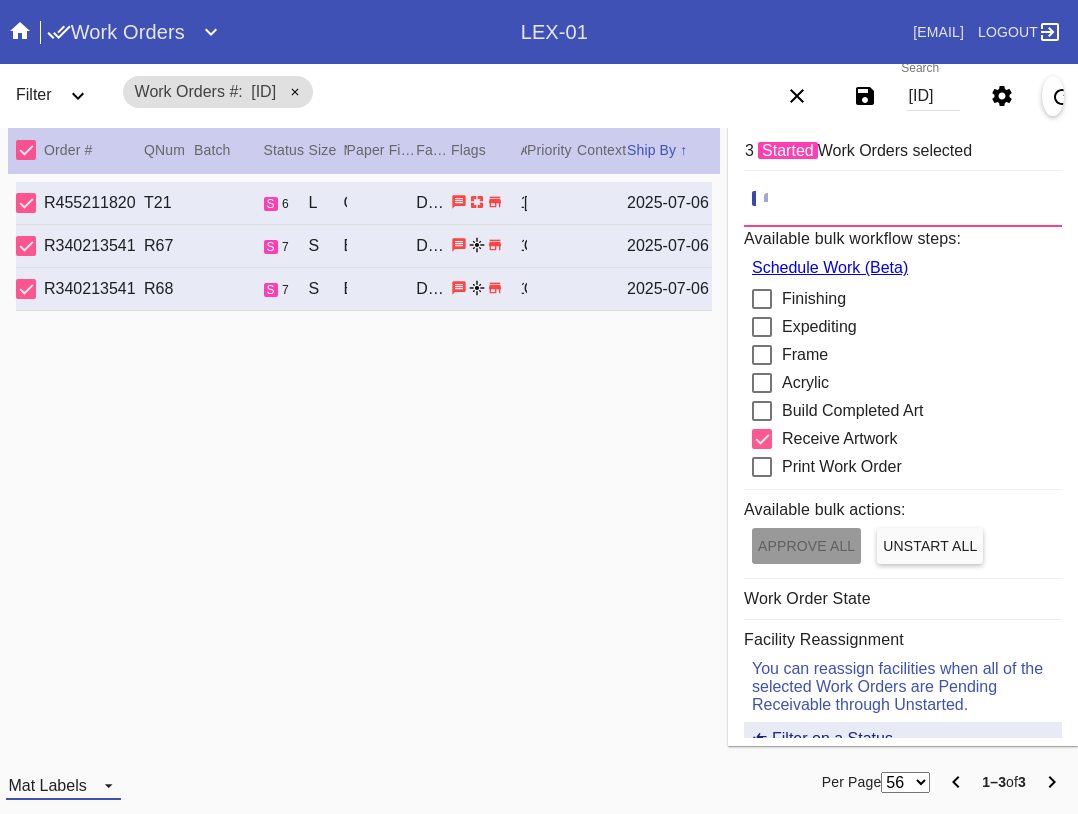 drag, startPoint x: 68, startPoint y: 773, endPoint x: 71, endPoint y: 762, distance: 11.401754 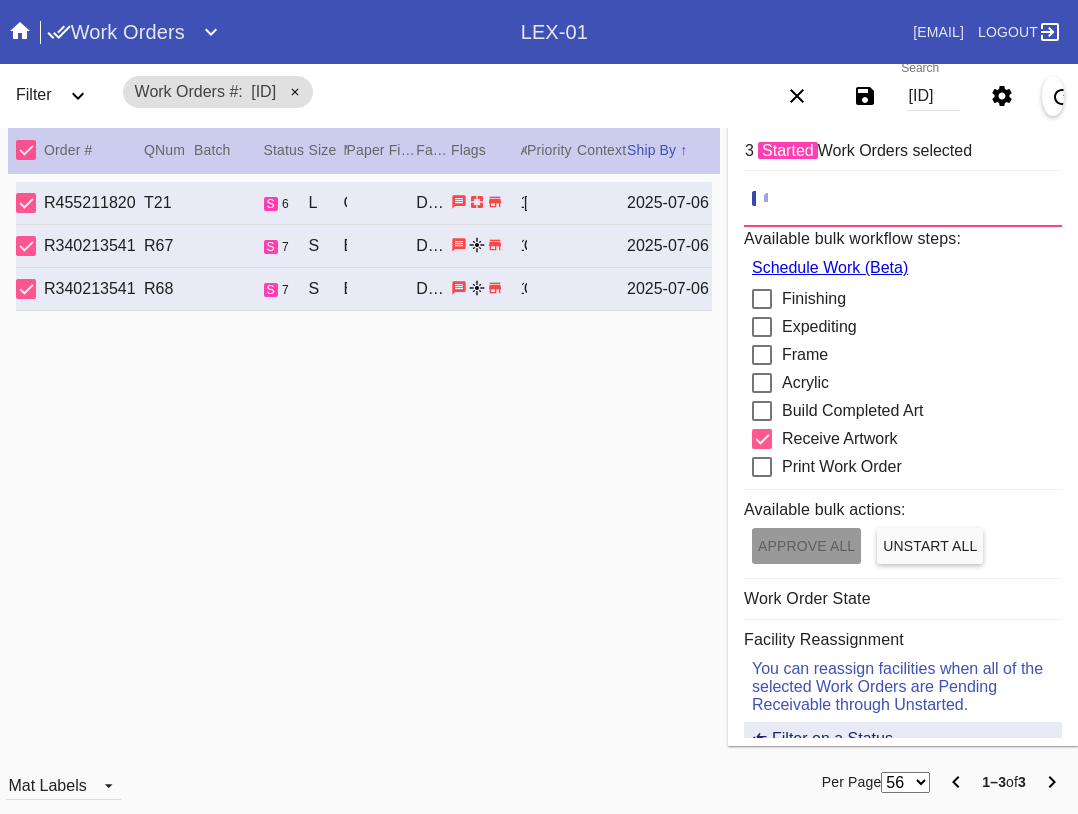 scroll, scrollTop: 32, scrollLeft: 0, axis: vertical 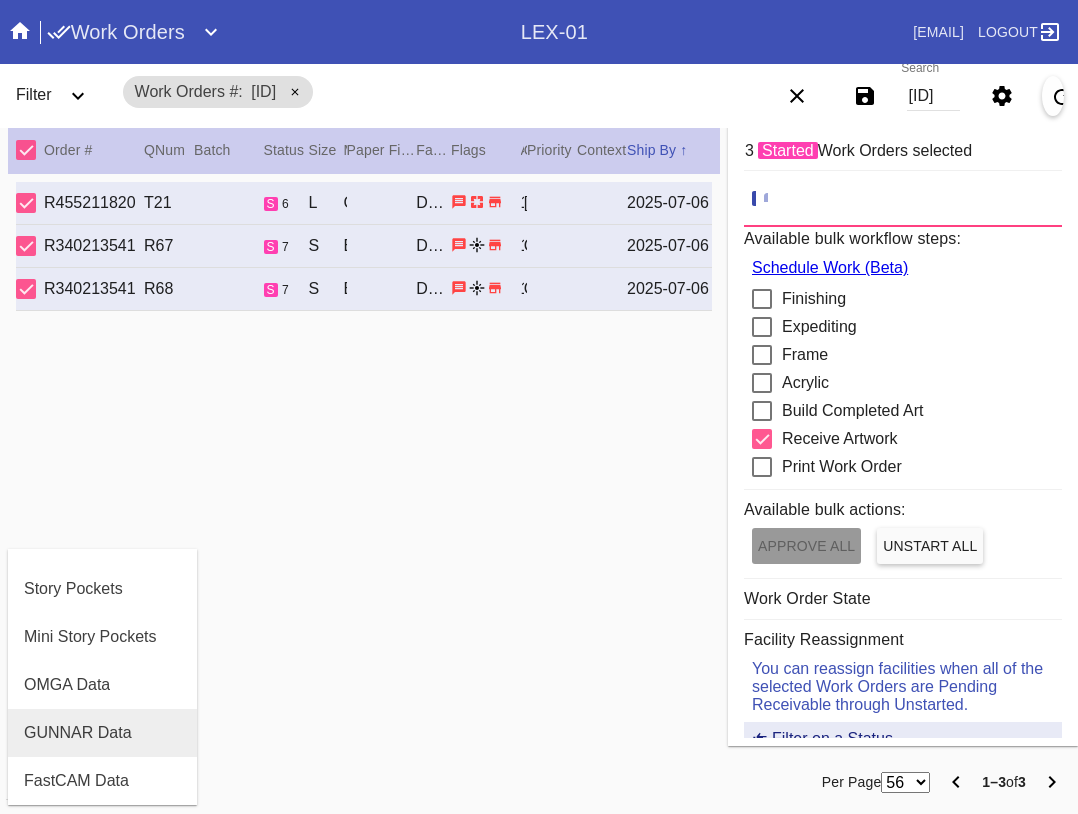 click on "GUNNAR Data" at bounding box center (78, 733) 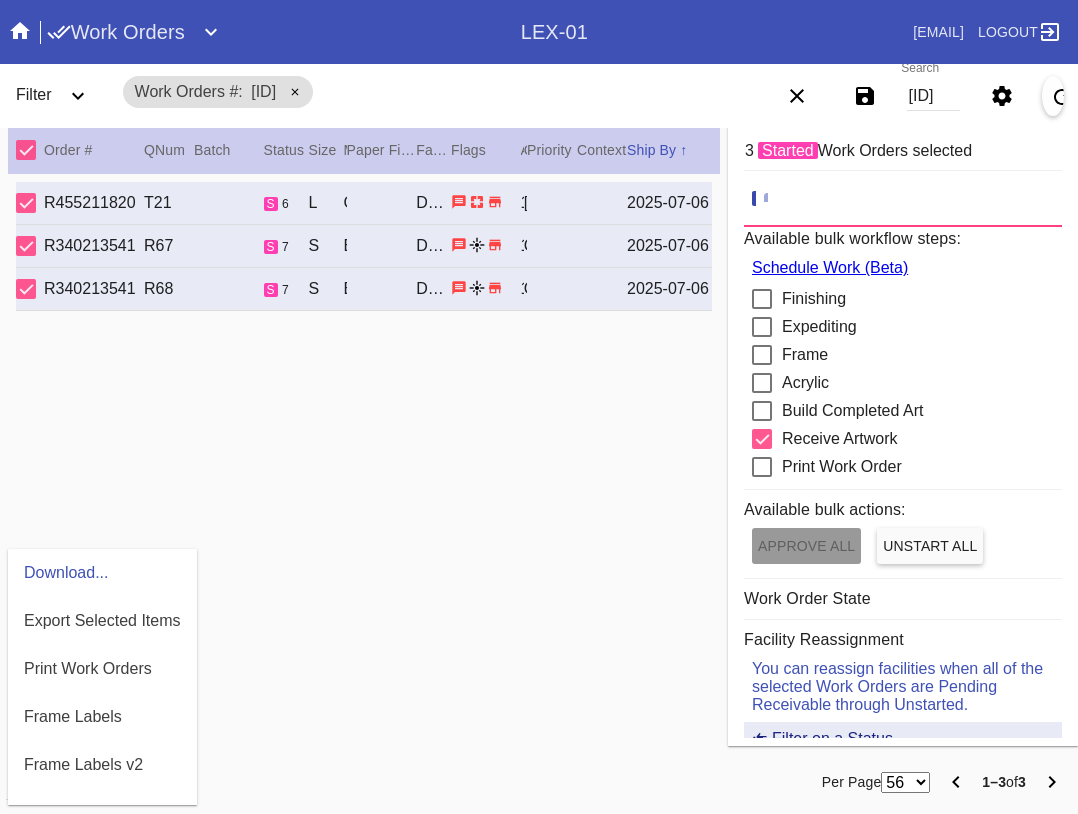 click at bounding box center (539, 407) 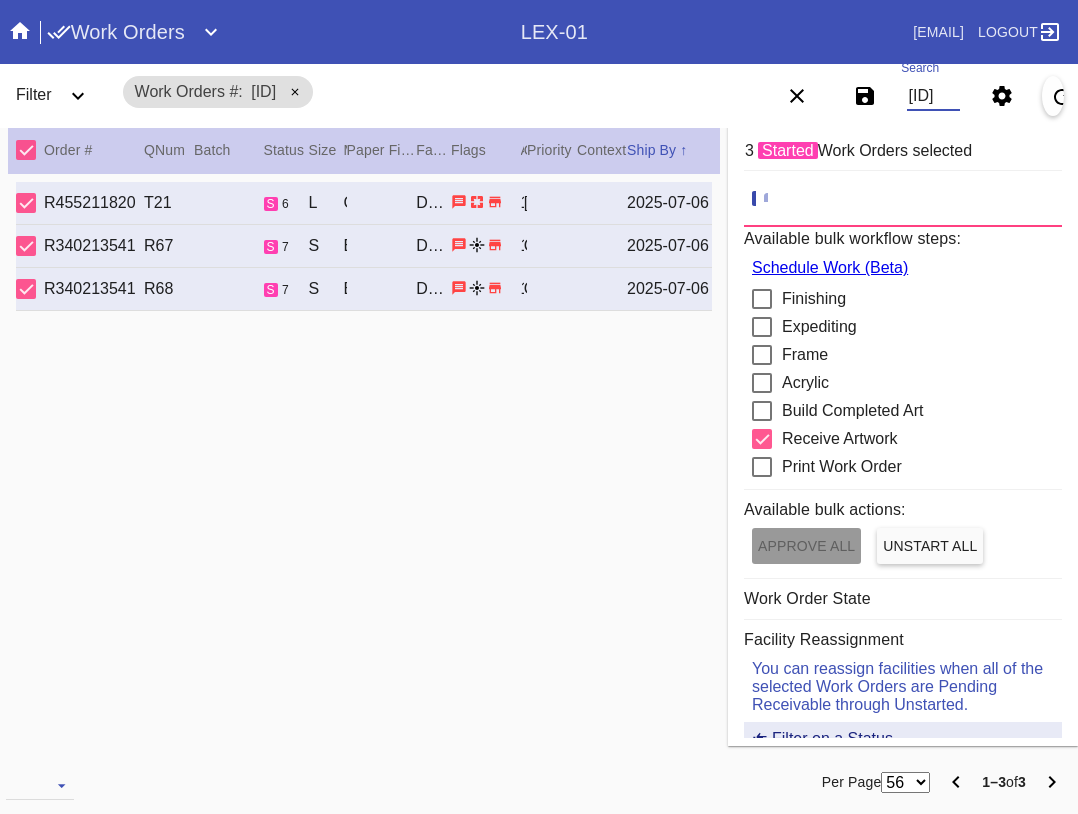 click on "[ID]" at bounding box center (933, 96) 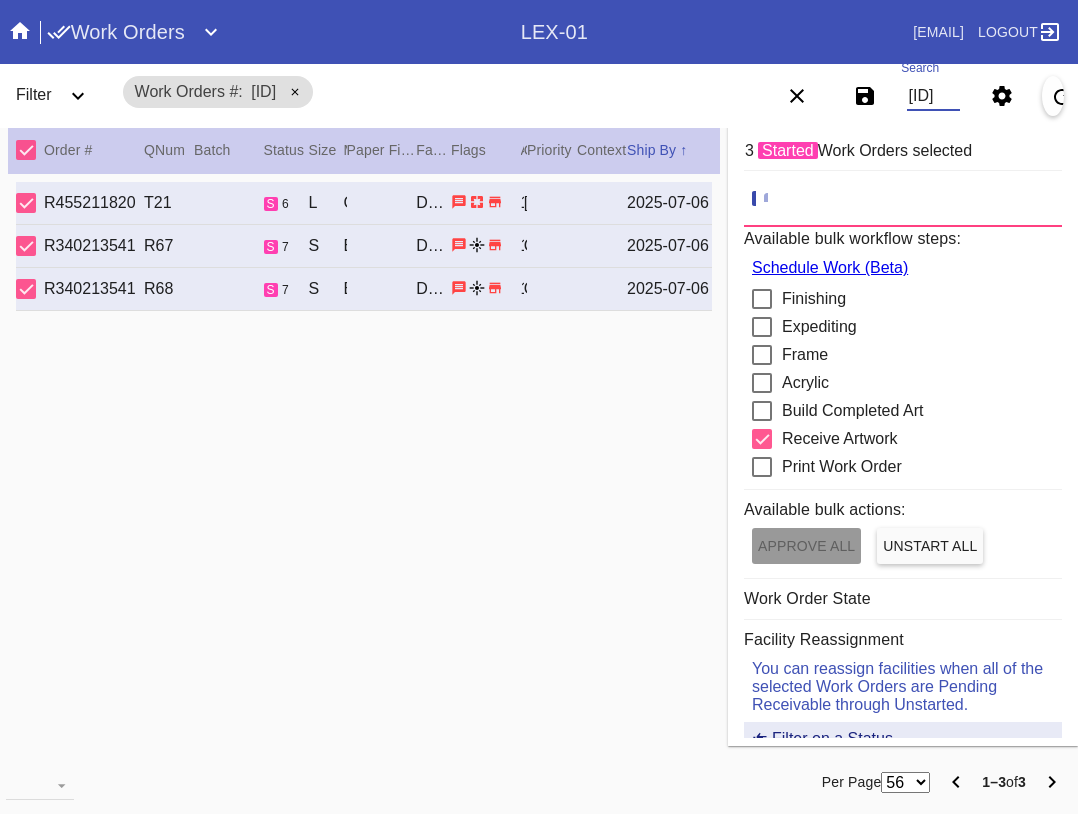 click on "[ID]" at bounding box center [933, 96] 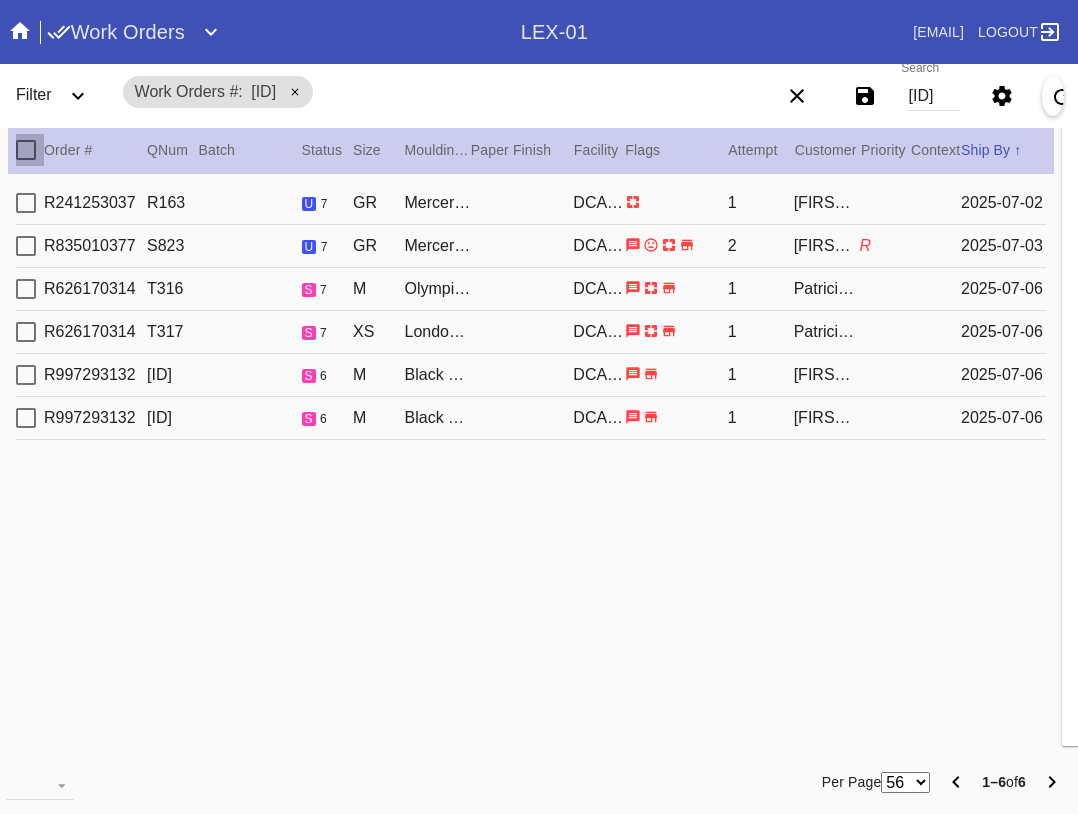click at bounding box center (26, 150) 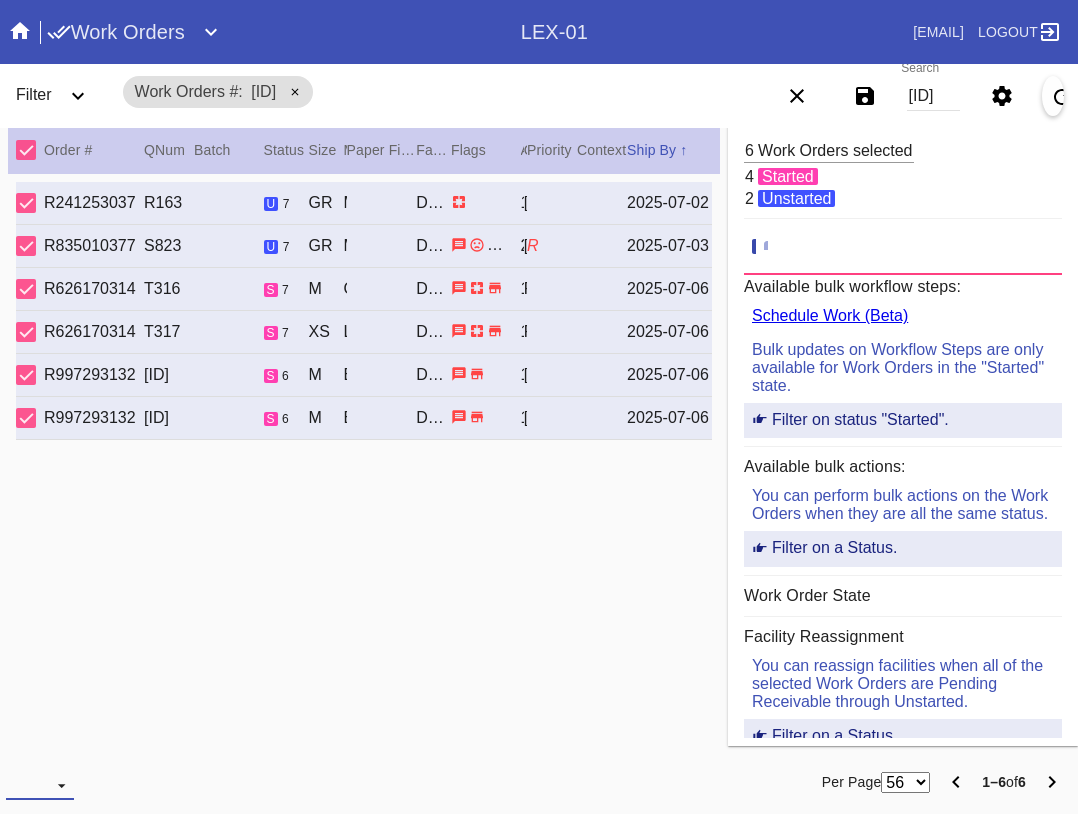 click at bounding box center (40, 785) 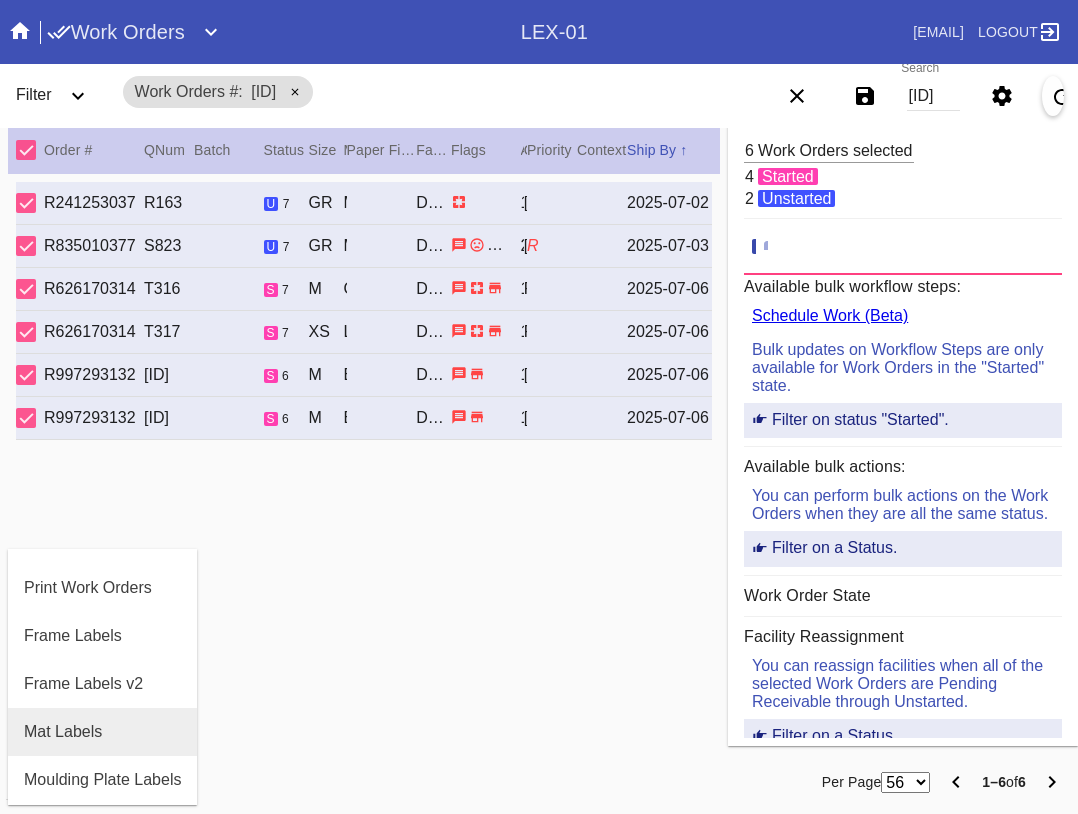 scroll, scrollTop: 100, scrollLeft: 0, axis: vertical 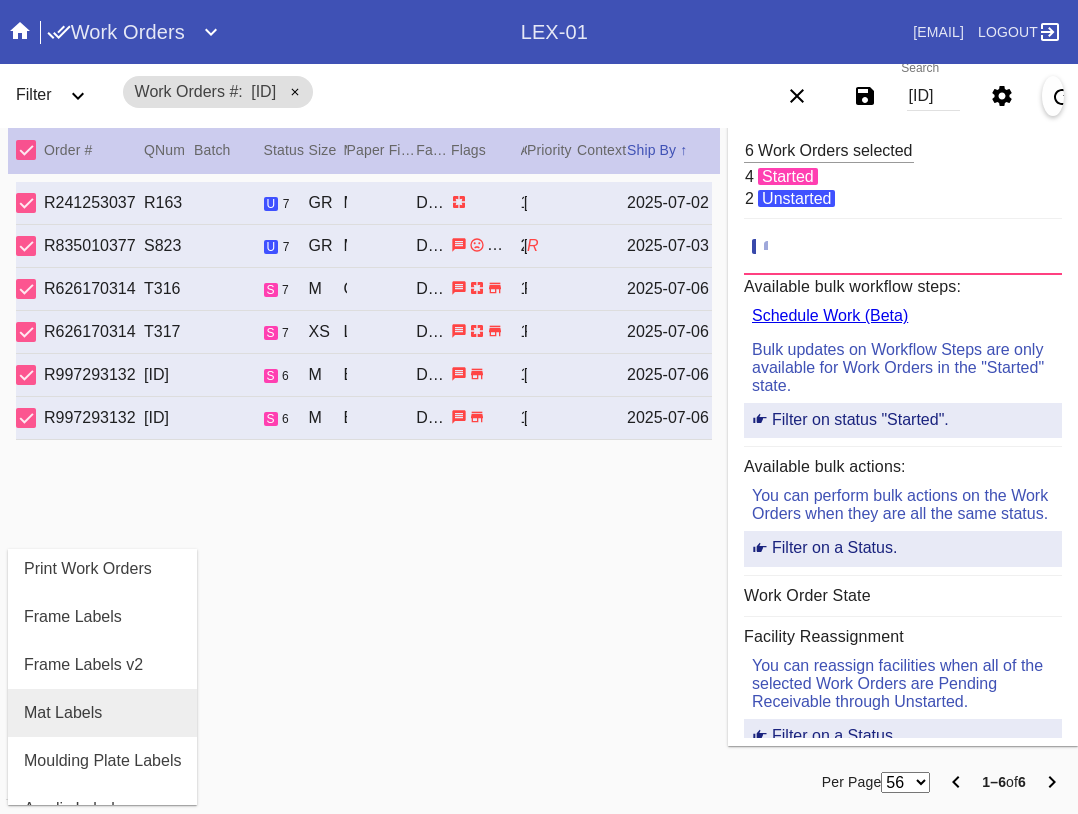 click on "Mat Labels" at bounding box center [63, 713] 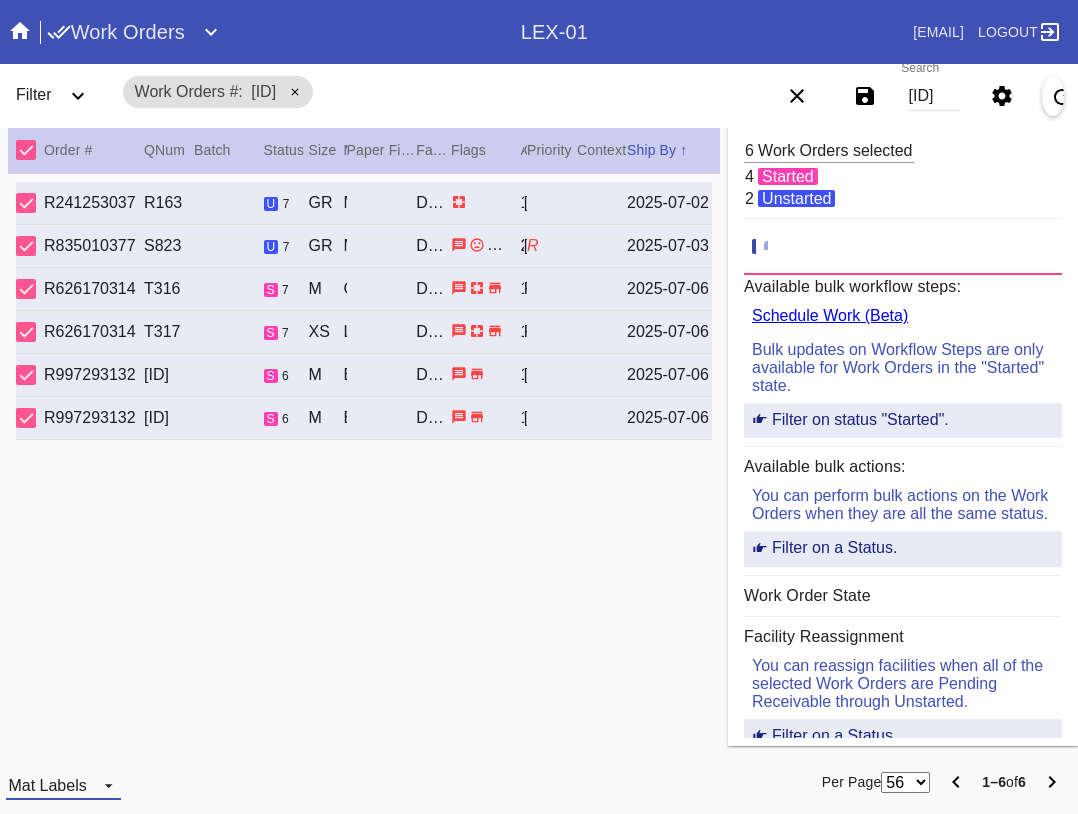 drag, startPoint x: 55, startPoint y: 776, endPoint x: 65, endPoint y: 758, distance: 20.59126 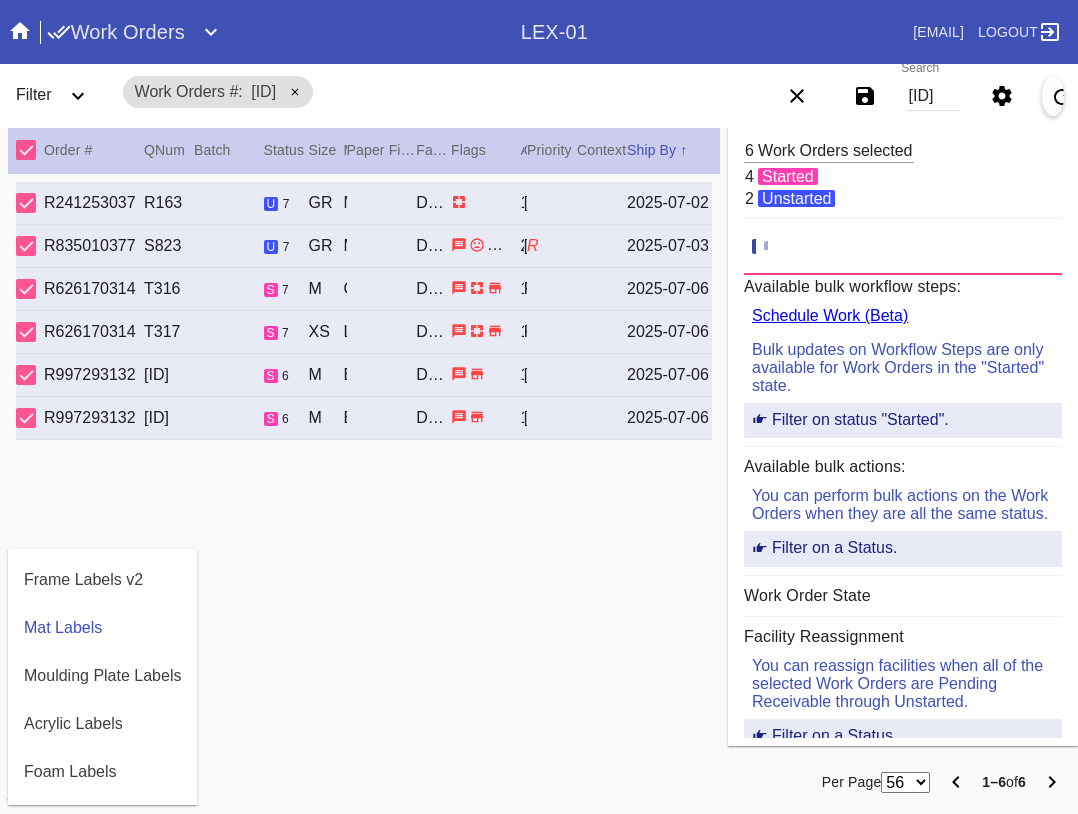scroll, scrollTop: 432, scrollLeft: 0, axis: vertical 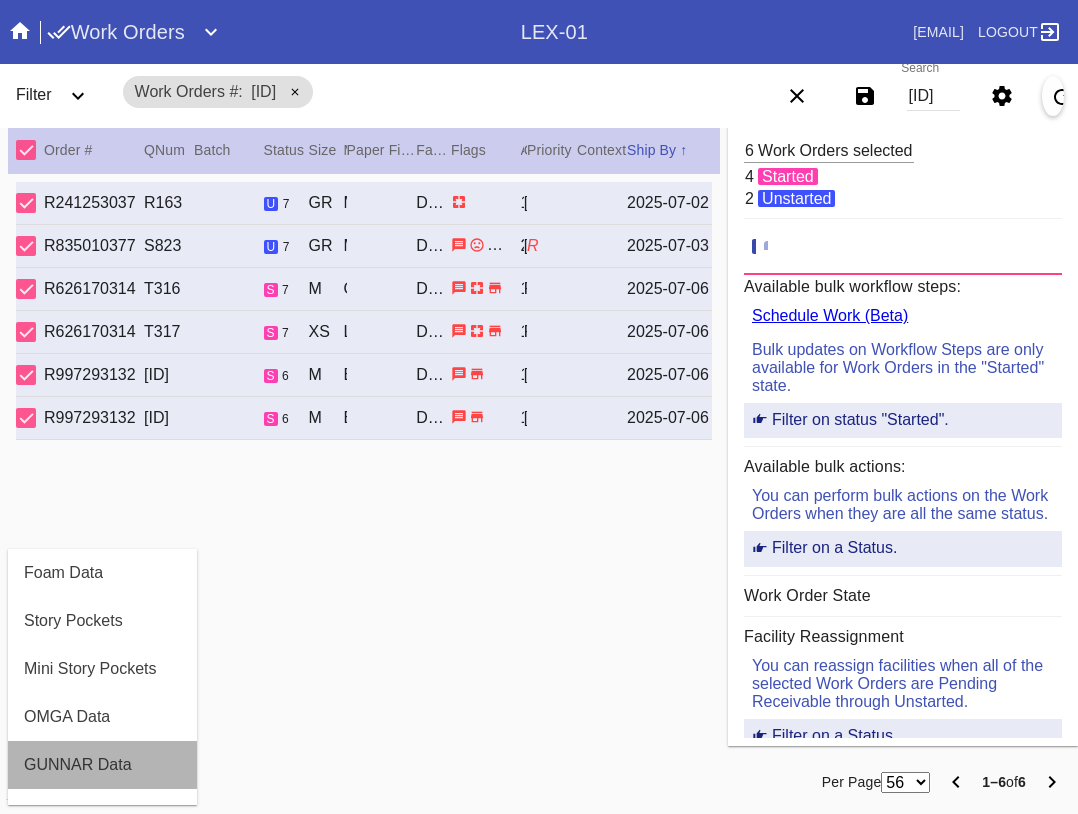 click on "GUNNAR Data" at bounding box center (102, 765) 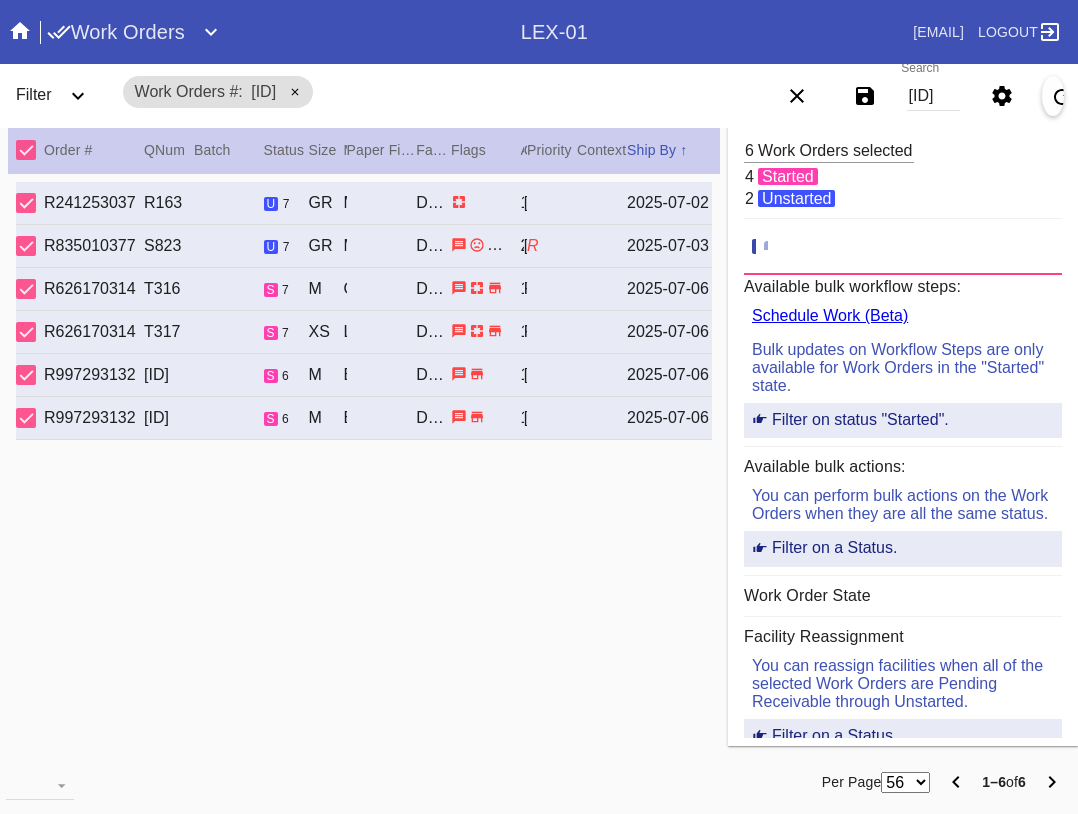 click on "[ID]" at bounding box center [933, 96] 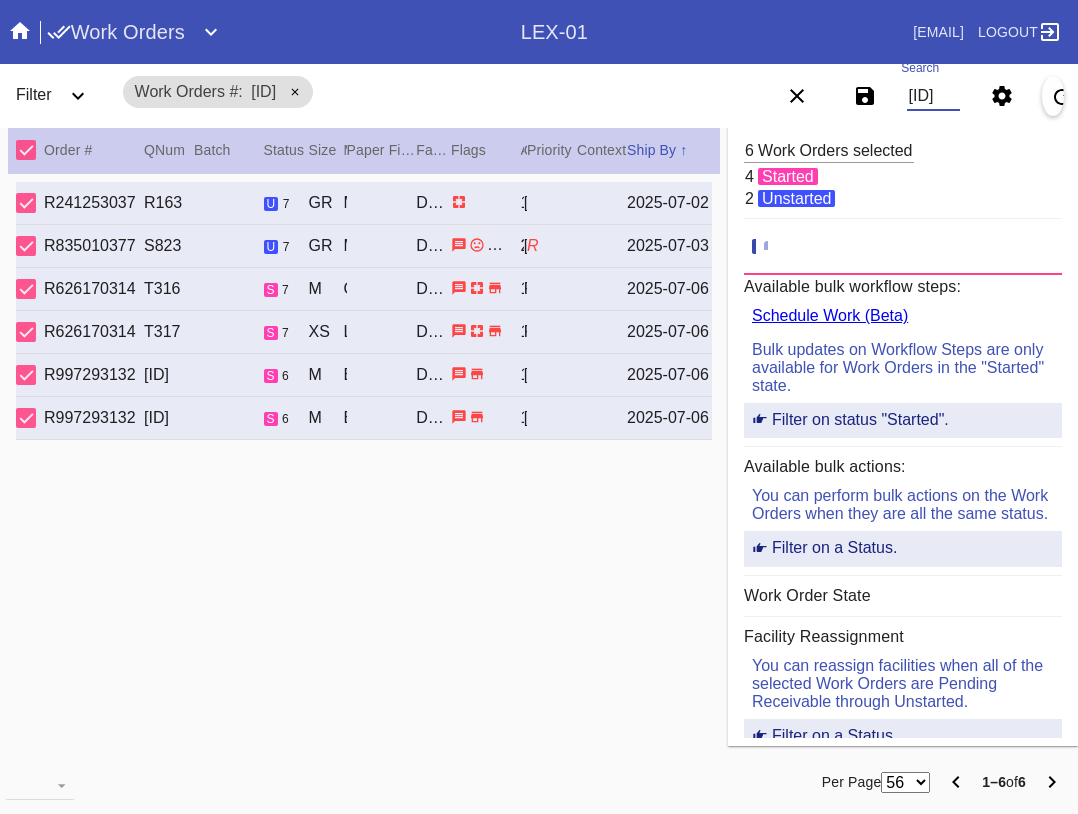click on "[ID]" at bounding box center [933, 96] 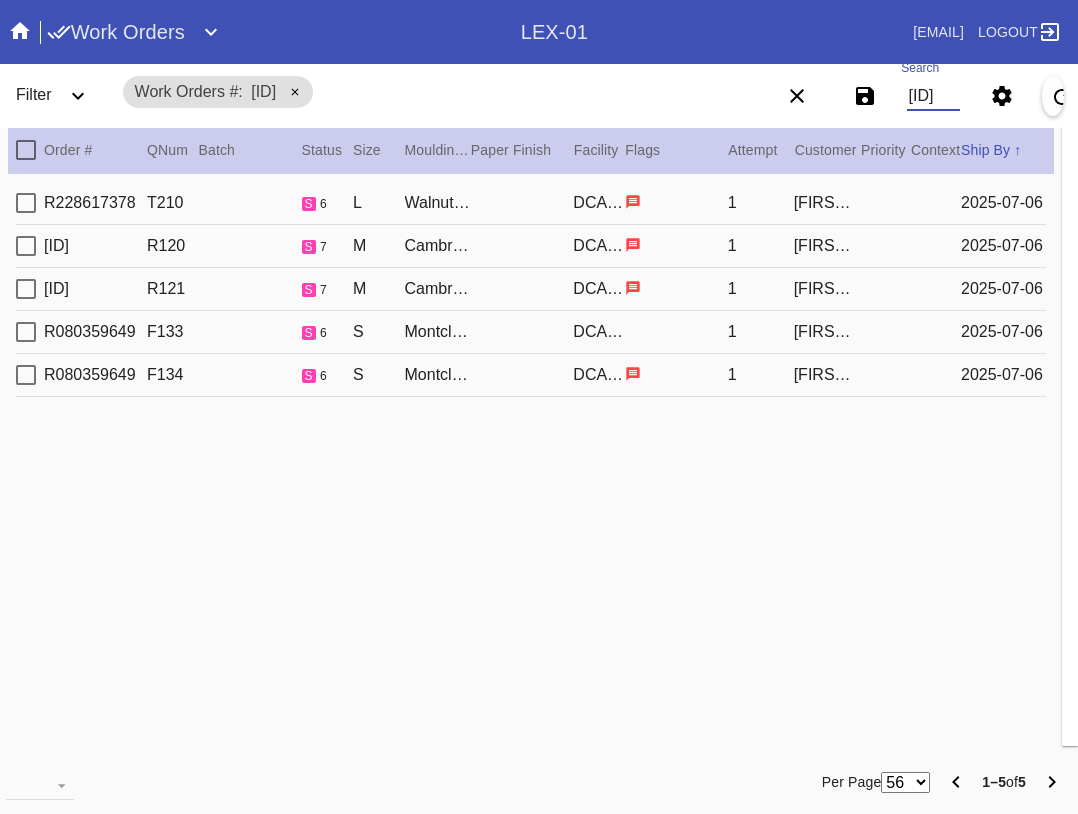 type on "[ID]" 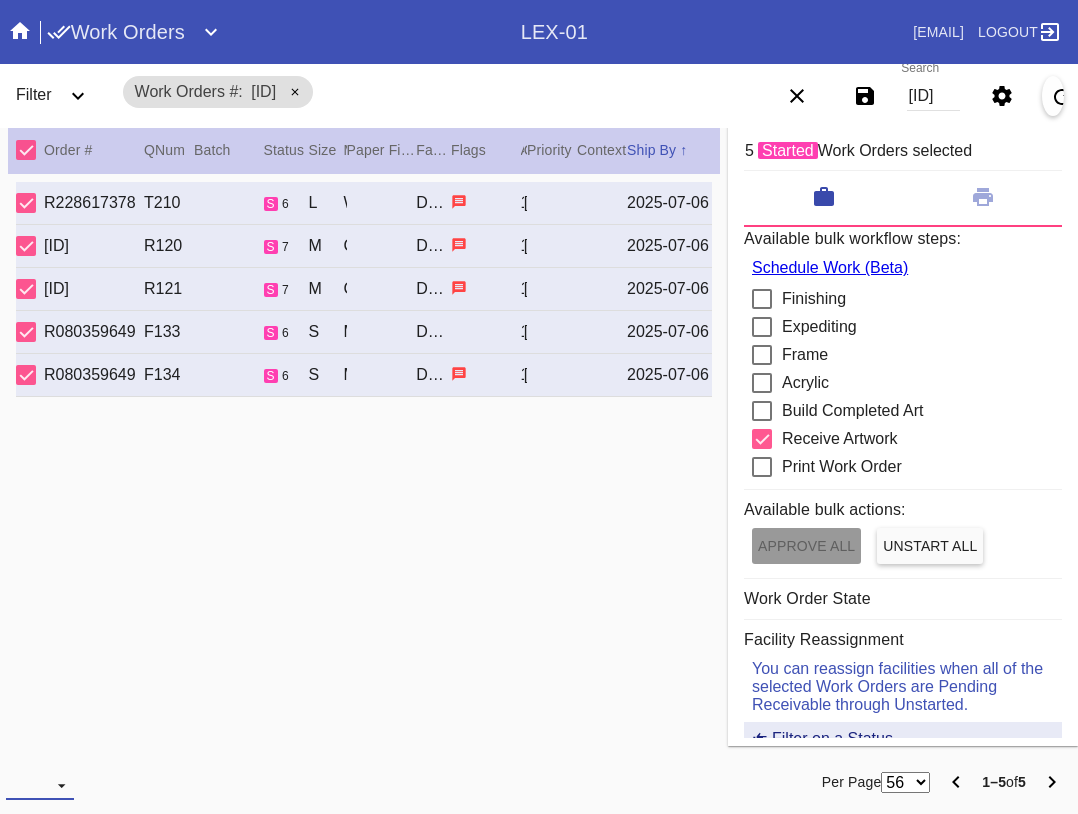 click at bounding box center [40, 785] 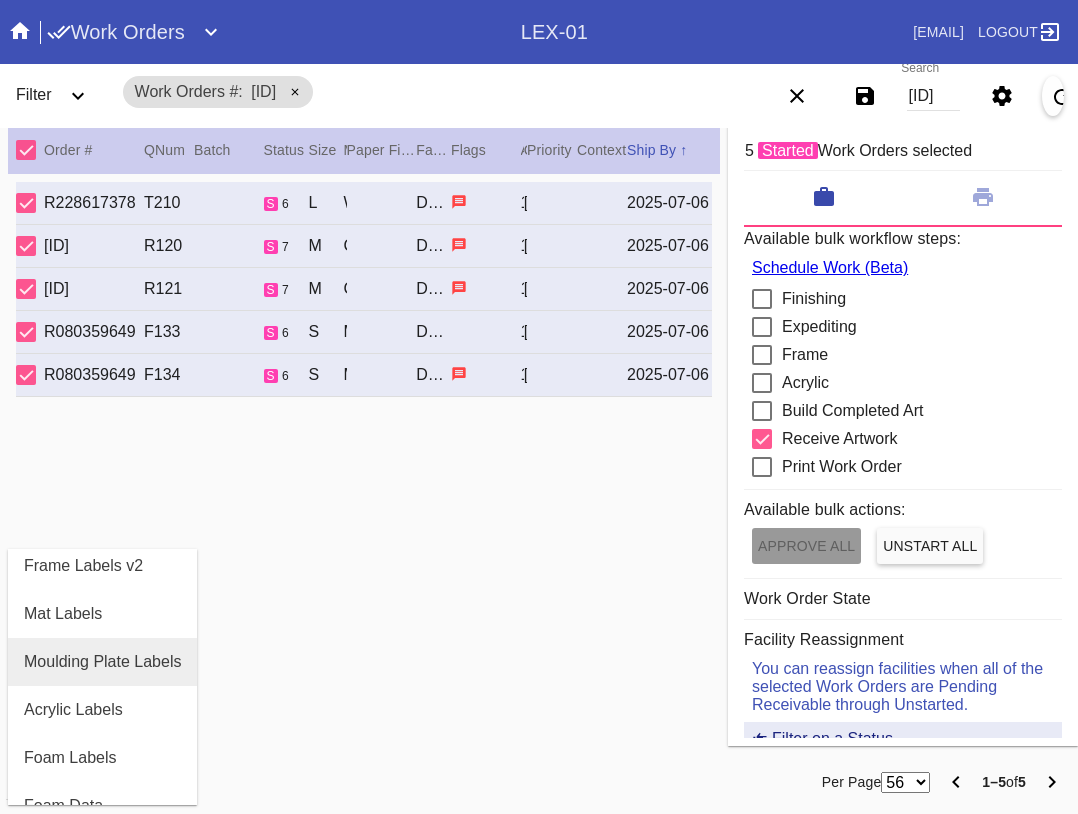 scroll, scrollTop: 200, scrollLeft: 0, axis: vertical 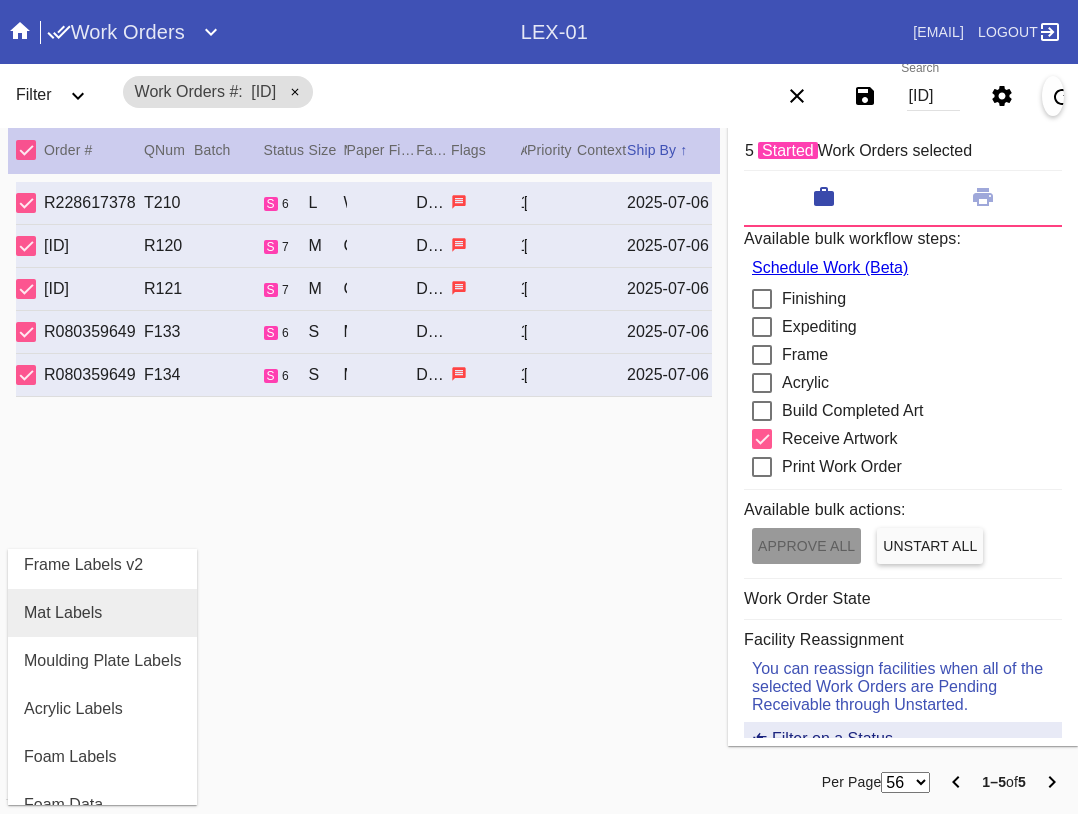 click on "Mat Labels" at bounding box center (102, 613) 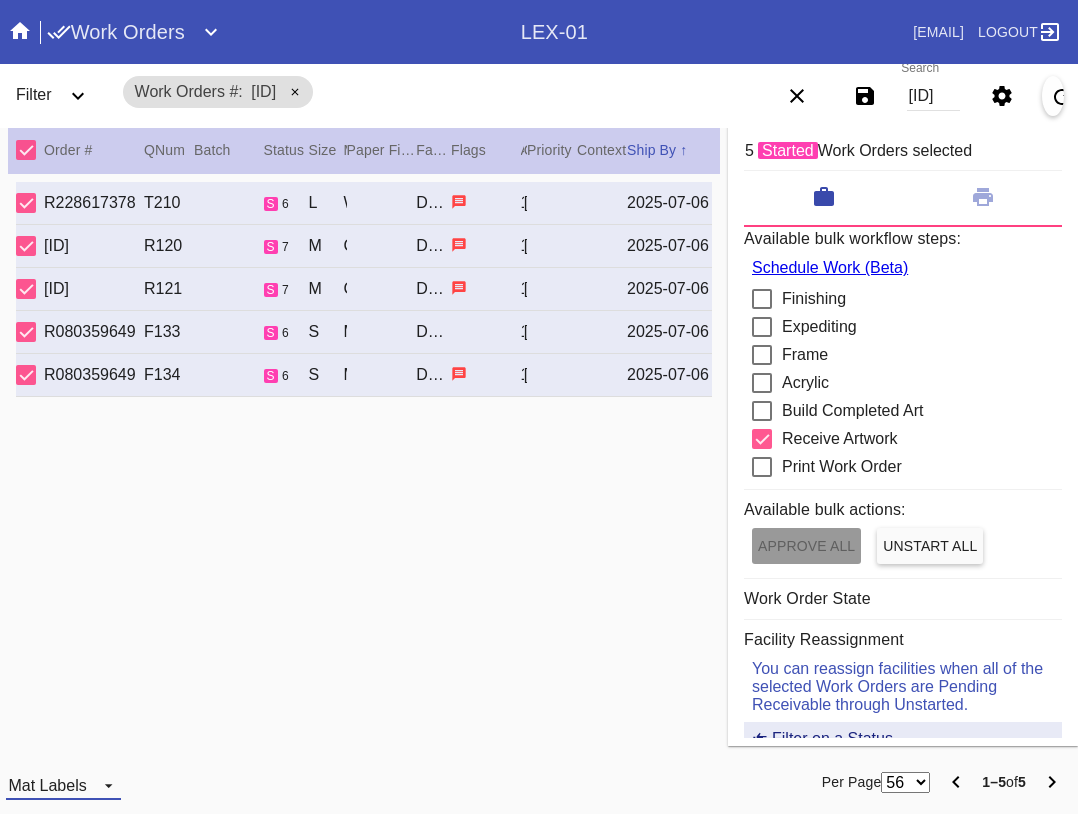 drag, startPoint x: 41, startPoint y: 784, endPoint x: 50, endPoint y: 745, distance: 40.024994 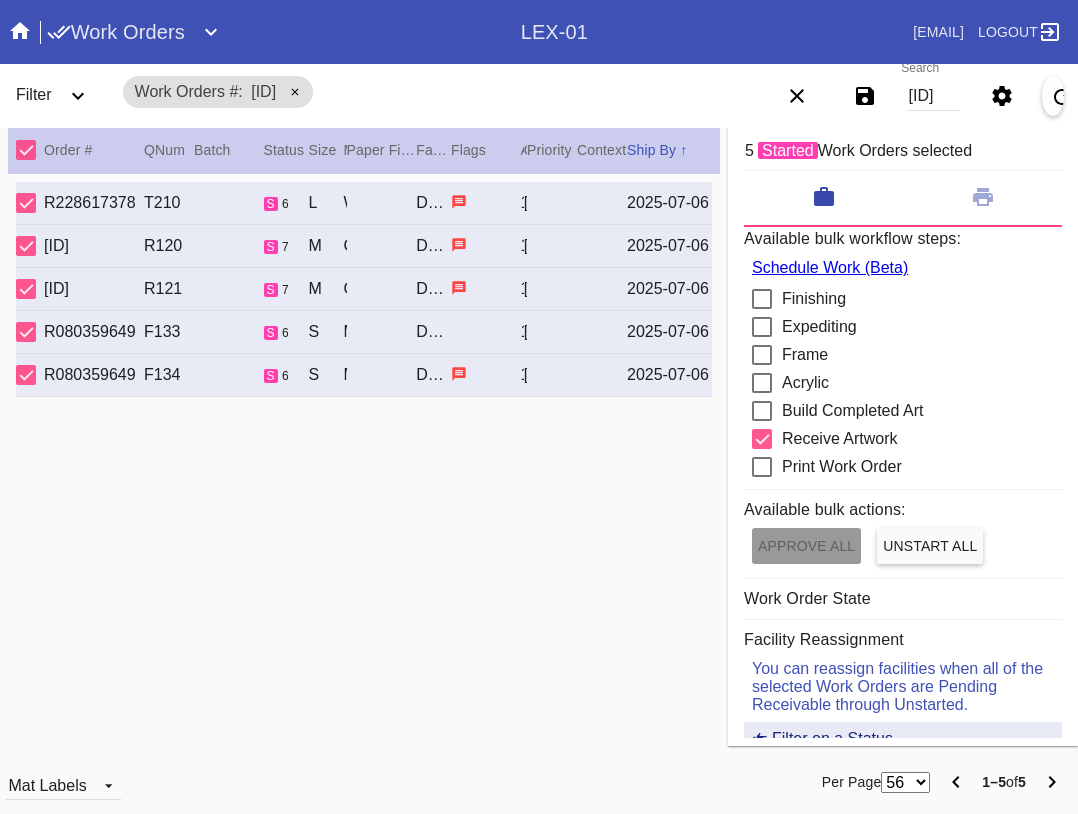 scroll, scrollTop: 32, scrollLeft: 0, axis: vertical 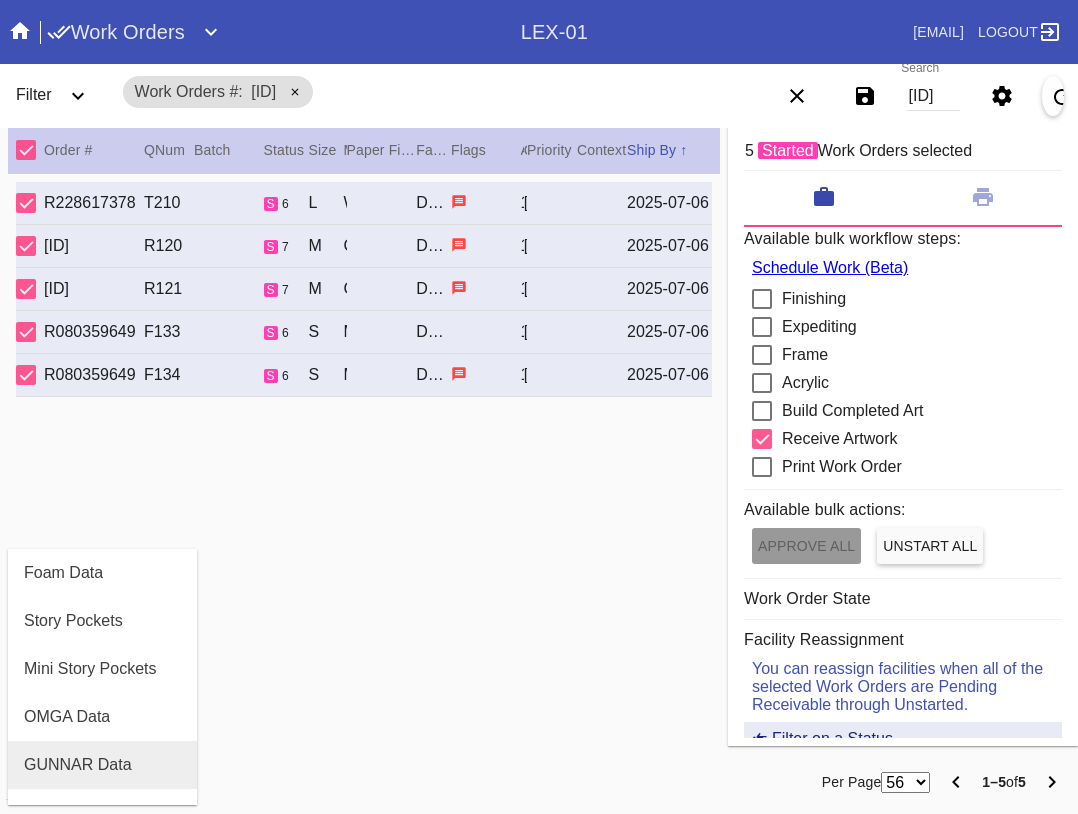 click on "GUNNAR Data" at bounding box center (102, 765) 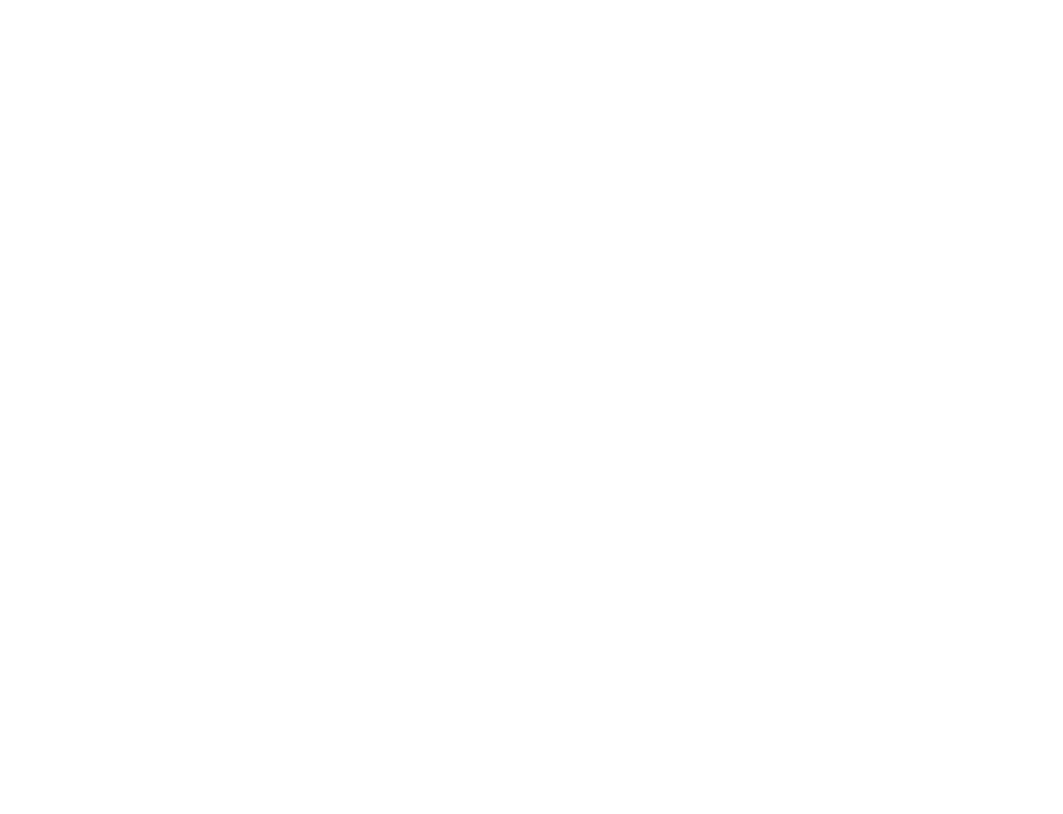 scroll, scrollTop: 0, scrollLeft: 0, axis: both 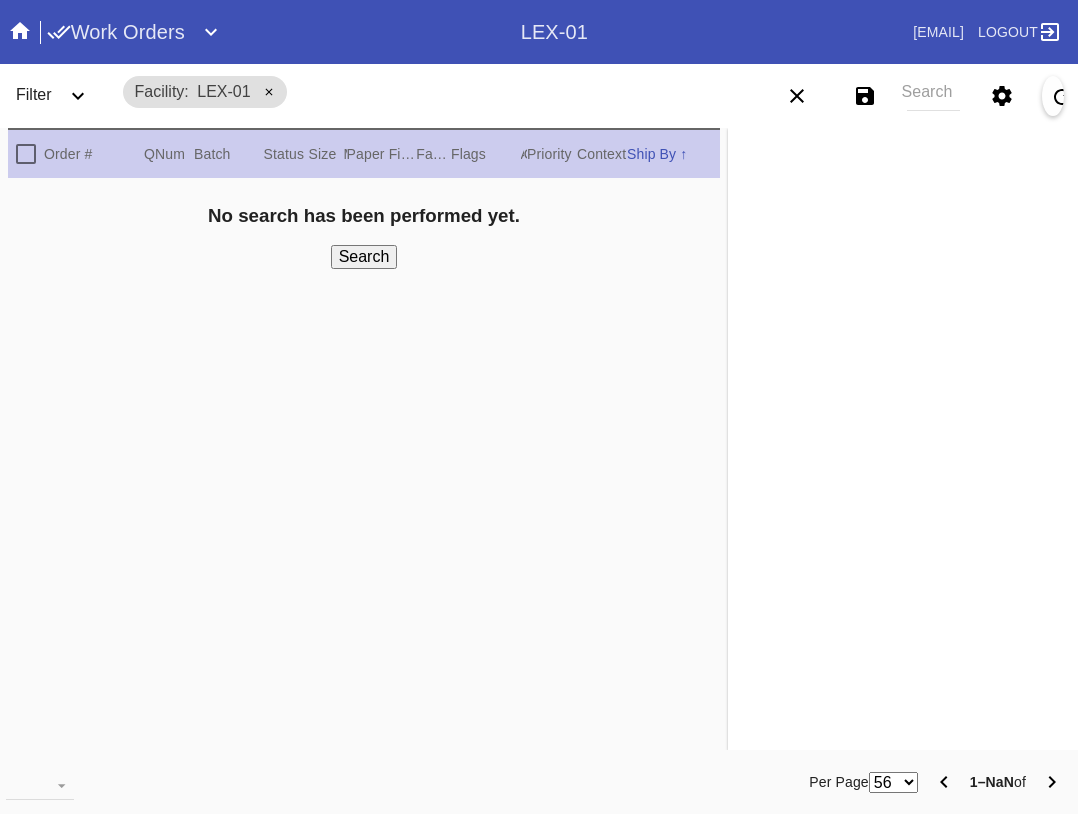 click on "Work Orders" at bounding box center [116, 32] 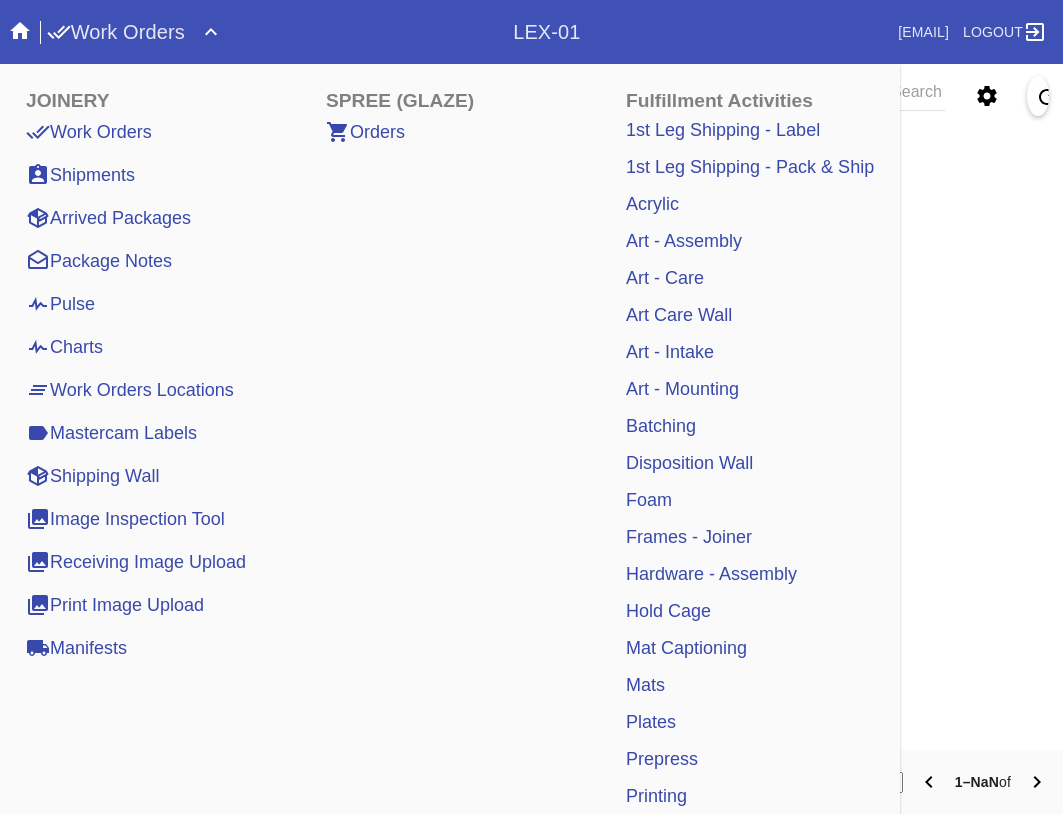 click on "Pulse" at bounding box center [60, 304] 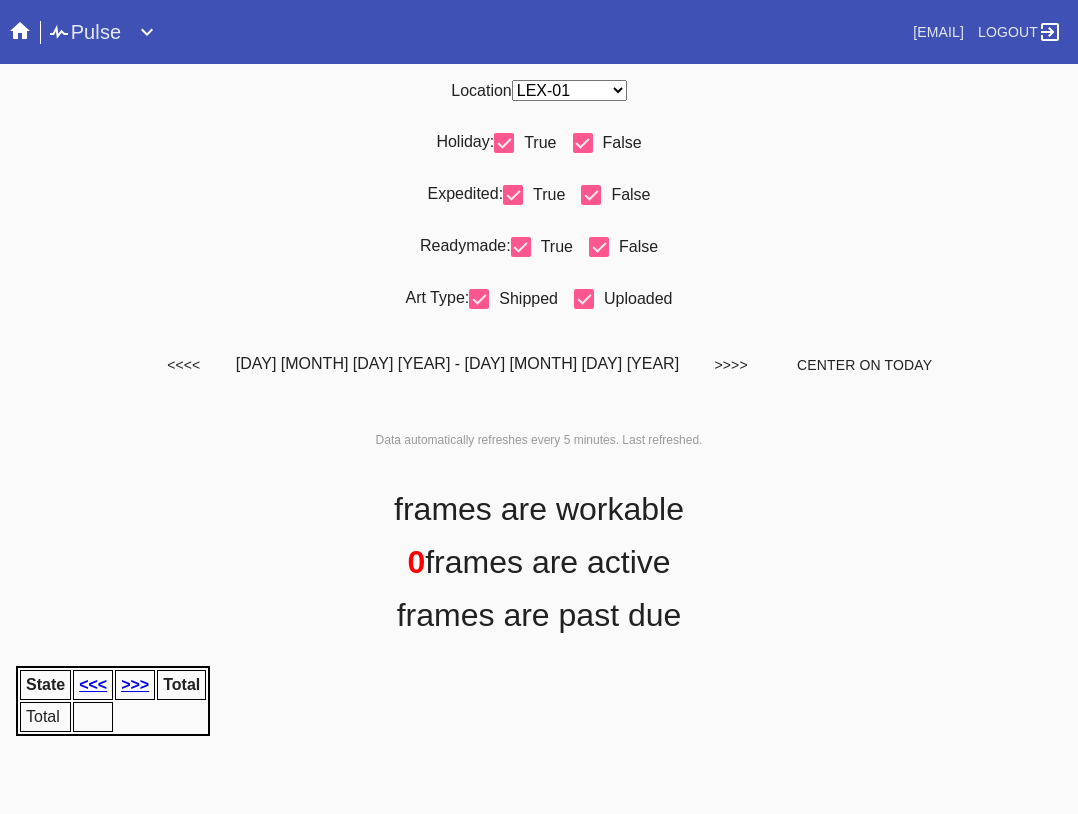 scroll, scrollTop: 0, scrollLeft: 0, axis: both 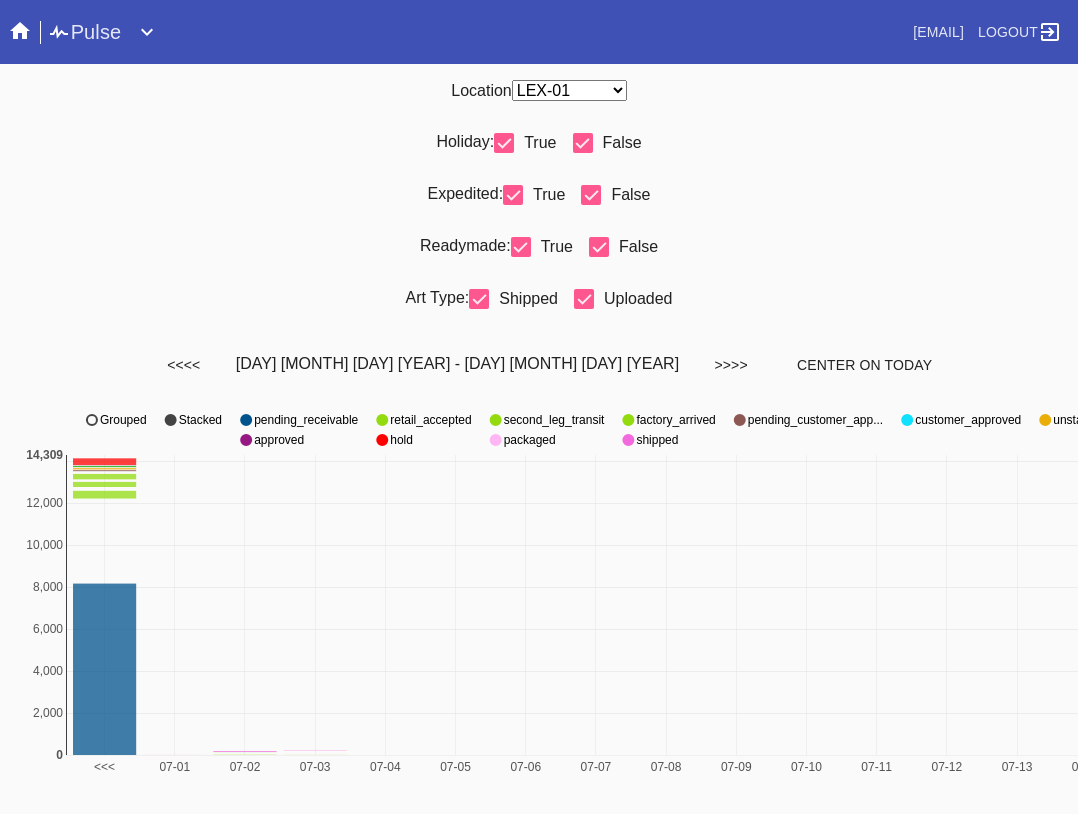 select on "number:33" 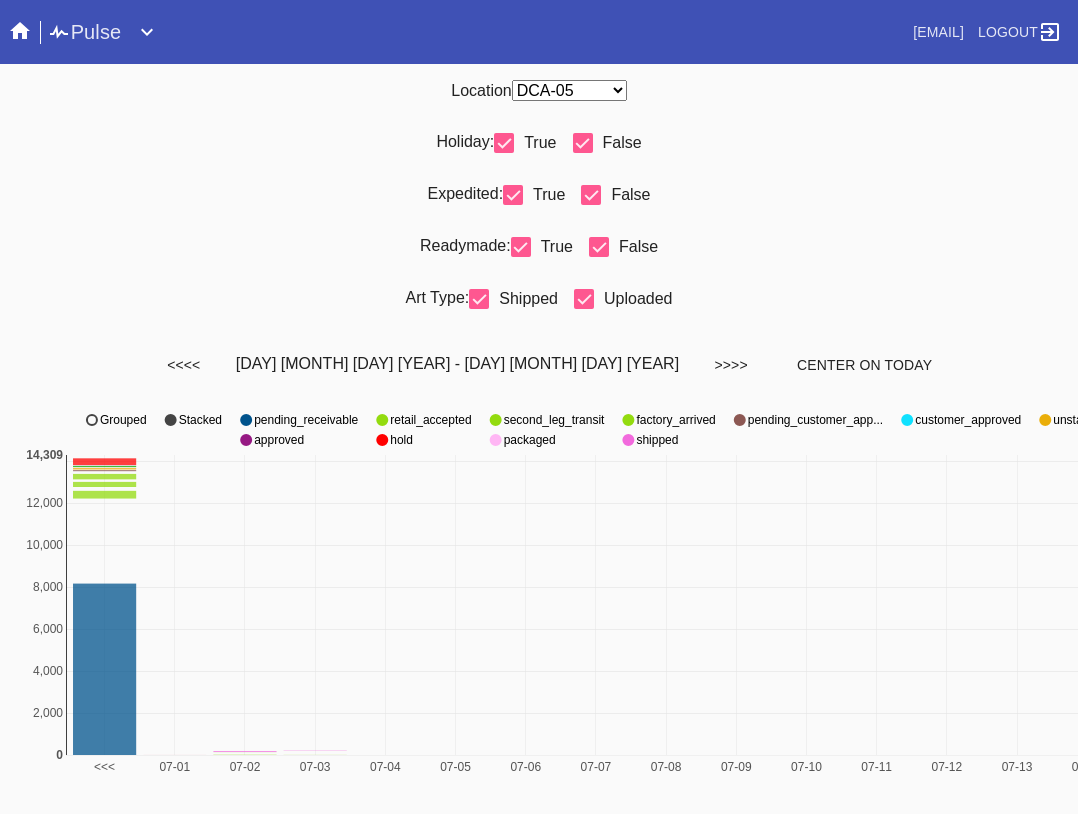 click on "Any Location DCA-05 ELP-01 LAS-01 LEX-01 LEX-03" at bounding box center [569, 90] 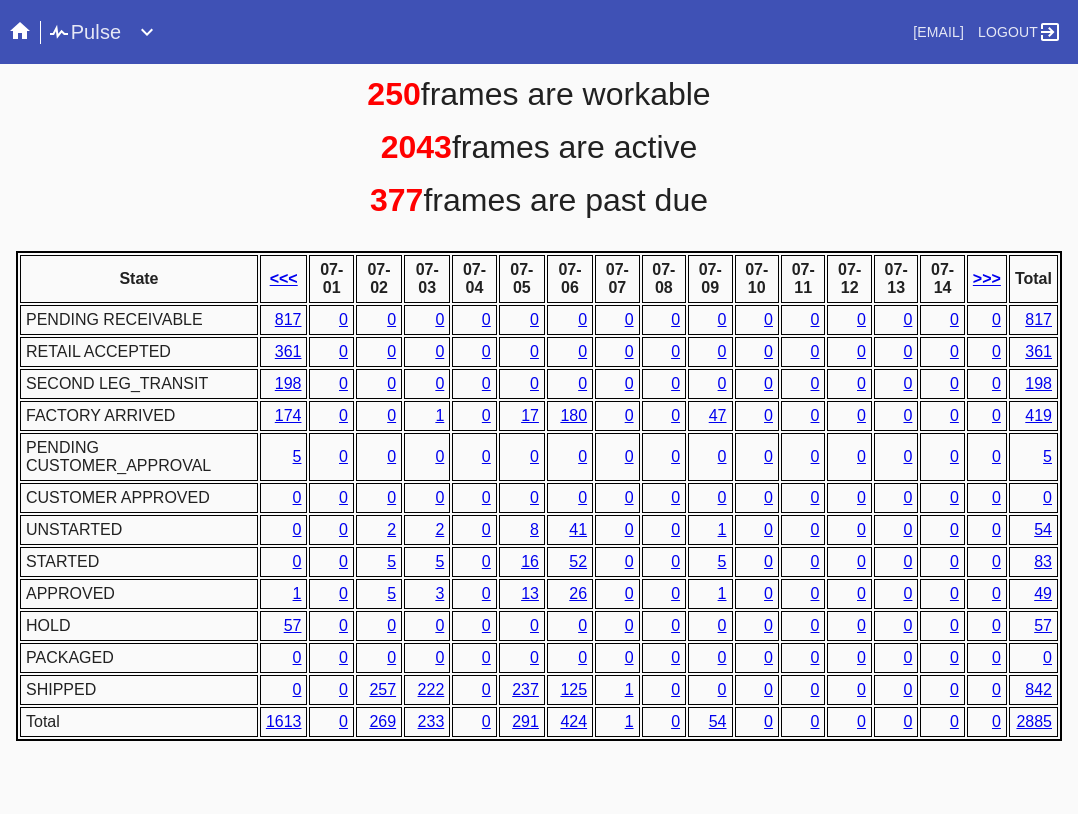 scroll, scrollTop: 887, scrollLeft: 0, axis: vertical 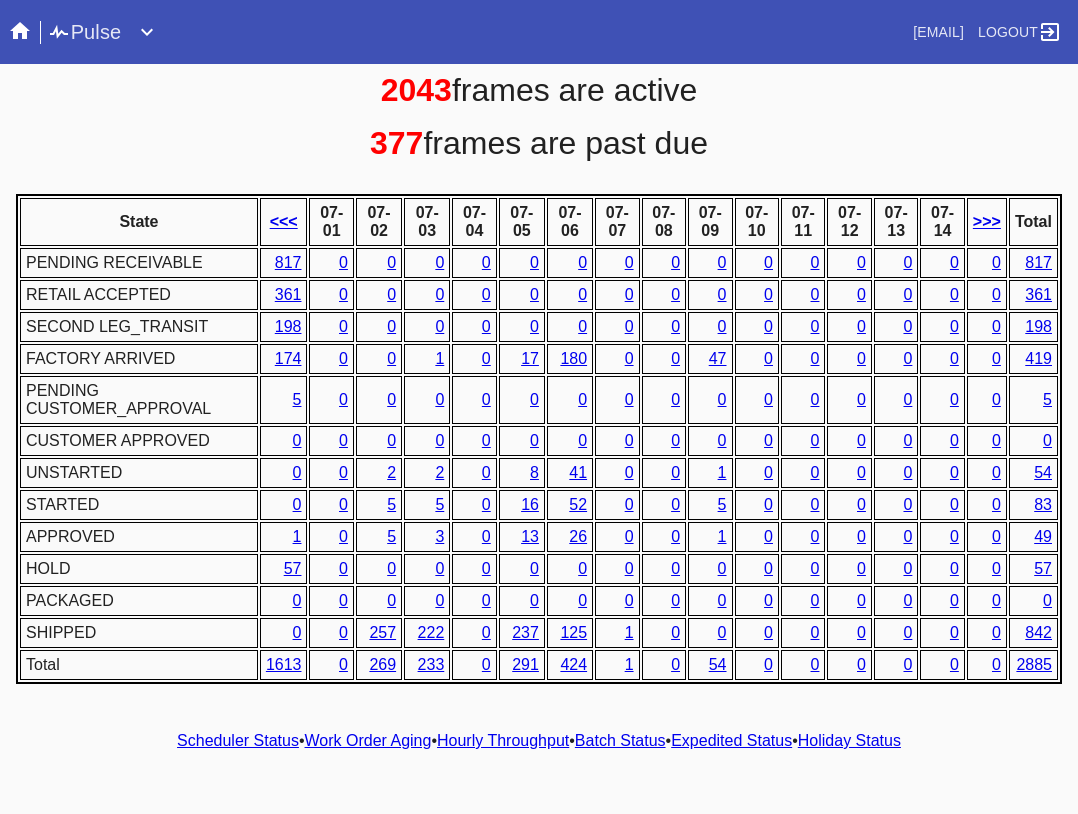 click on "Scheduler Status  •  Work Order Aging  •  Hourly Throughput  •  Batch Status  •  Expedited Status  •  Holiday Status" at bounding box center [539, 741] 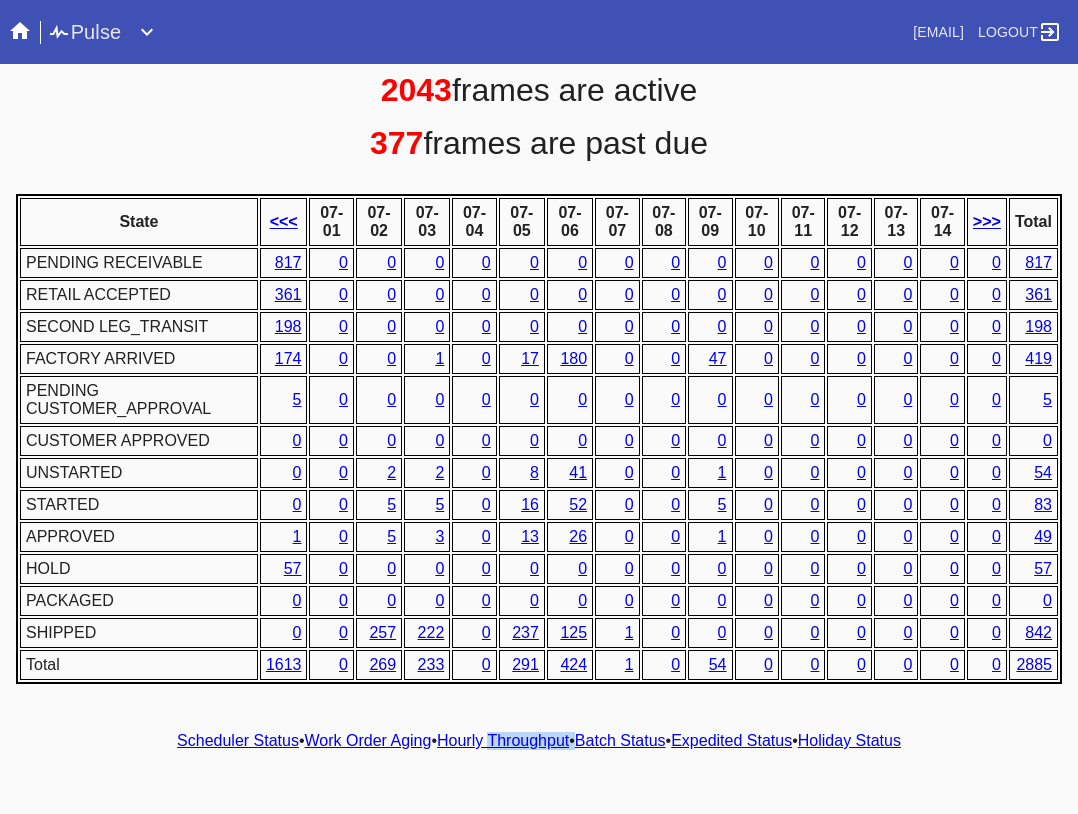 click on "Scheduler Status  •  Work Order Aging  •  Hourly Throughput  •  Batch Status  •  Expedited Status  •  Holiday Status" at bounding box center [539, 741] 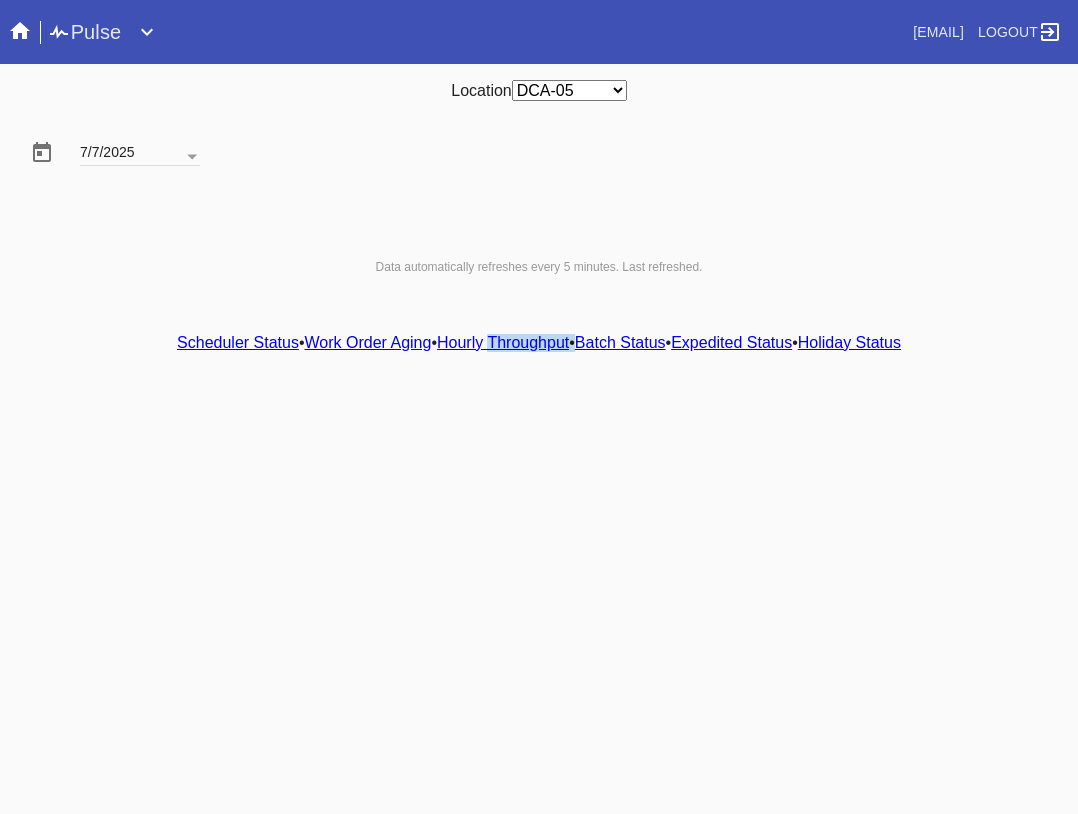scroll, scrollTop: 0, scrollLeft: 0, axis: both 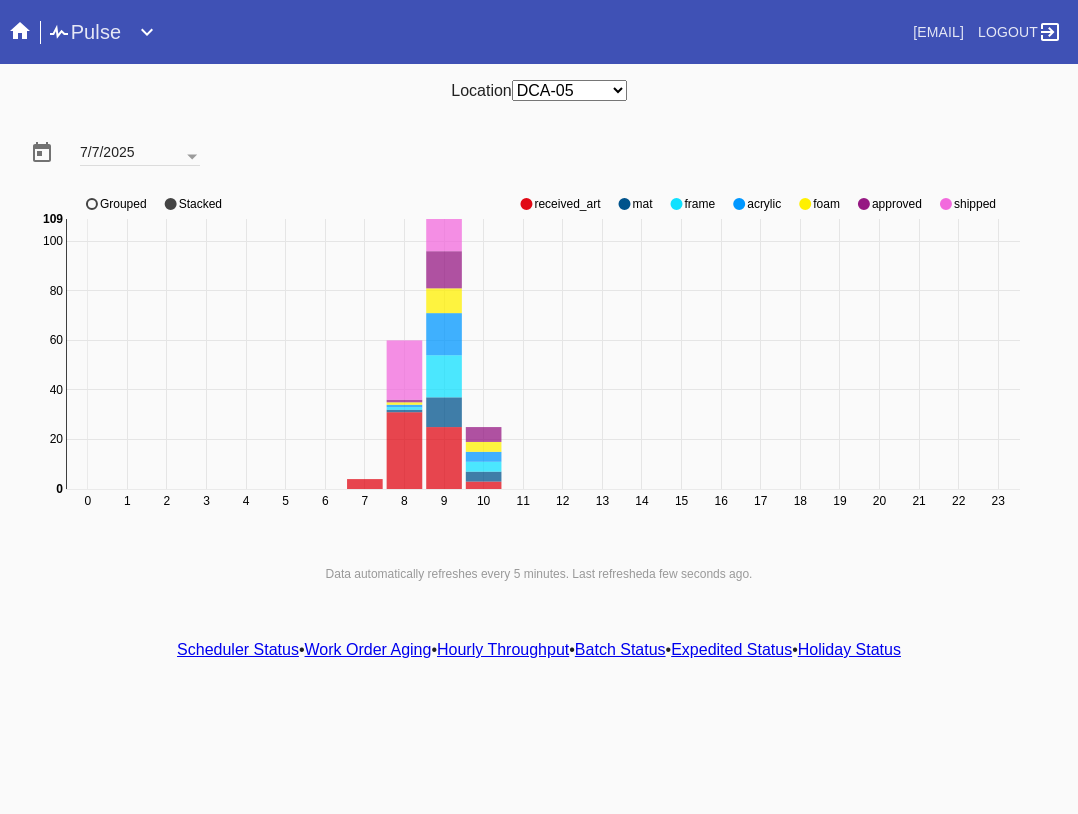 click on "approved" at bounding box center [567, 204] 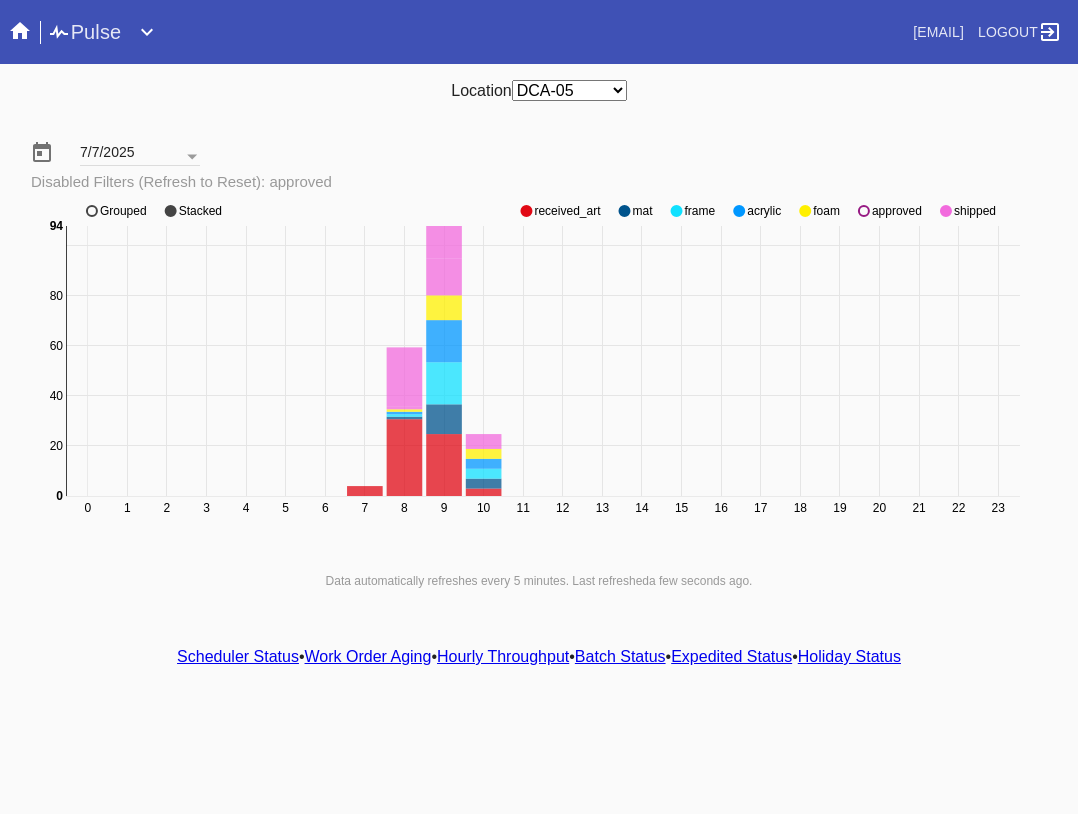 click on "approved" at bounding box center (567, 211) 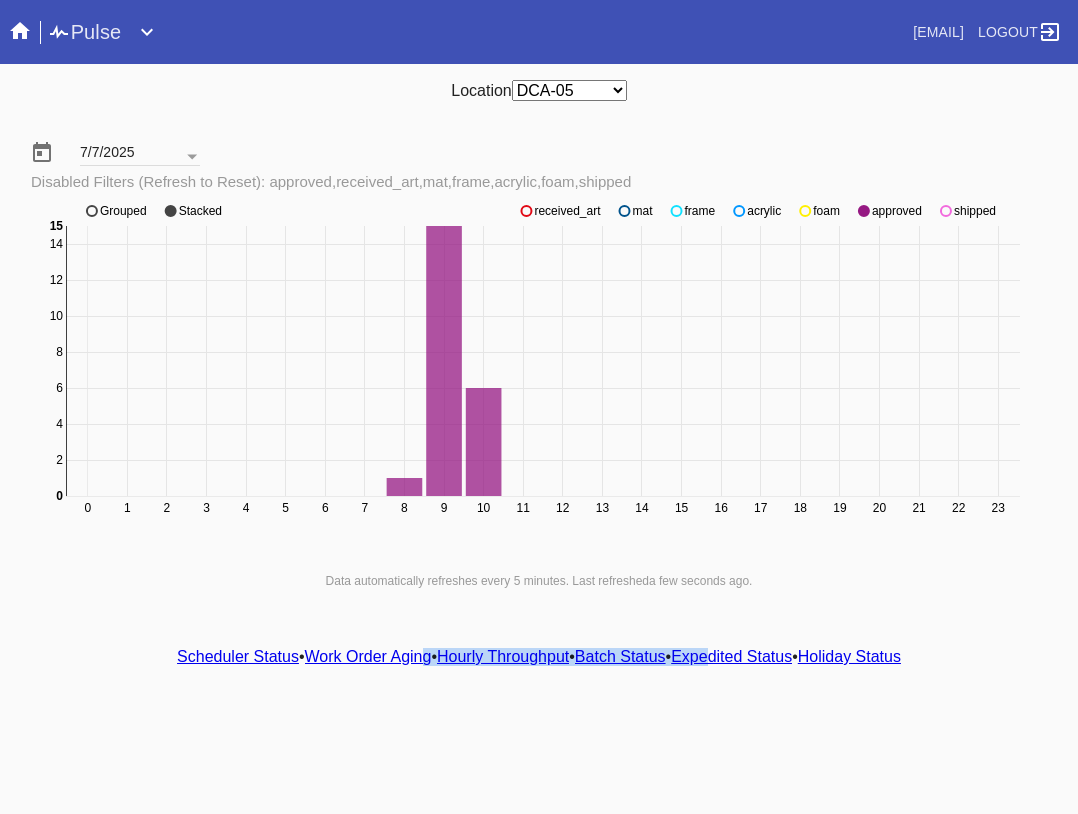 drag, startPoint x: 406, startPoint y: 764, endPoint x: 714, endPoint y: 774, distance: 308.1623 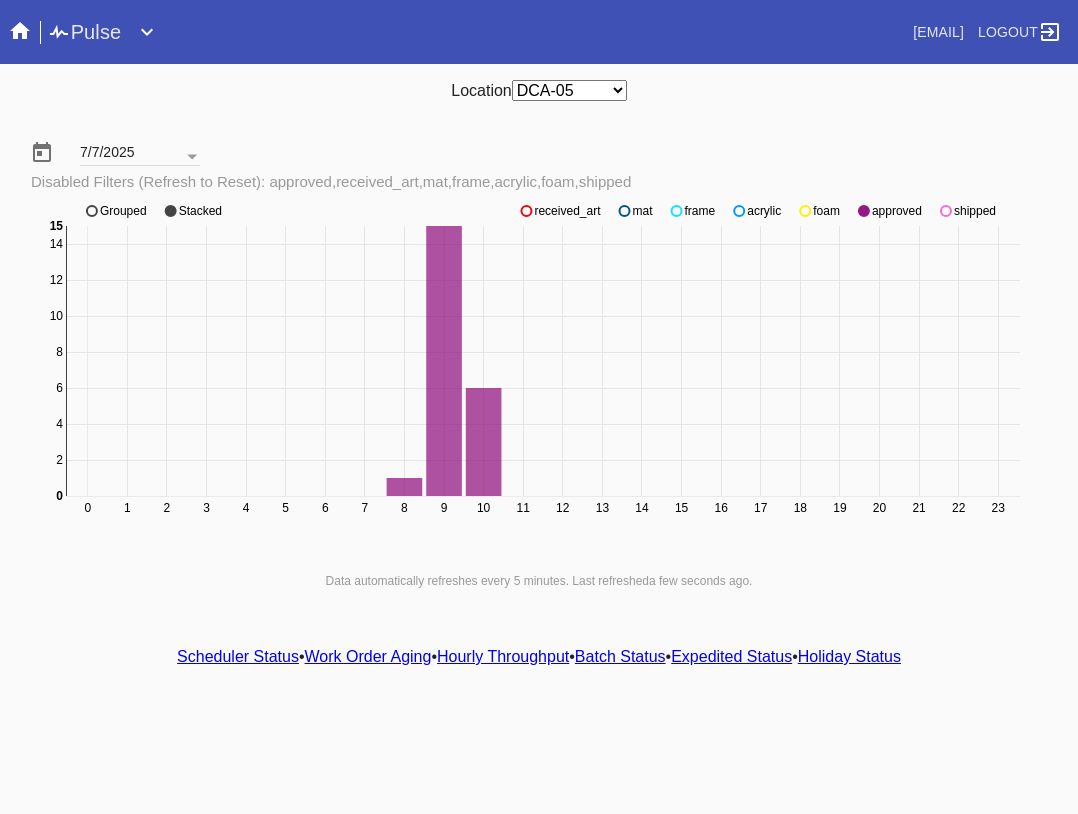 scroll, scrollTop: 0, scrollLeft: 64, axis: horizontal 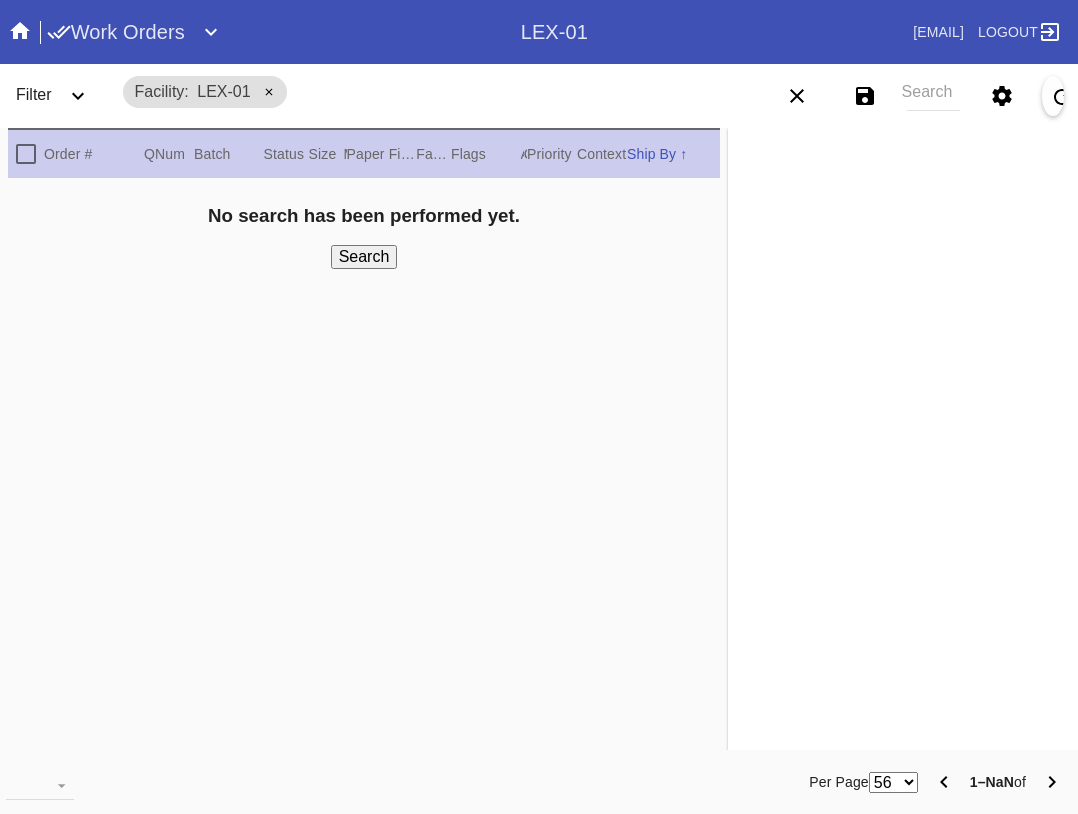 click on "Search" at bounding box center [933, 96] 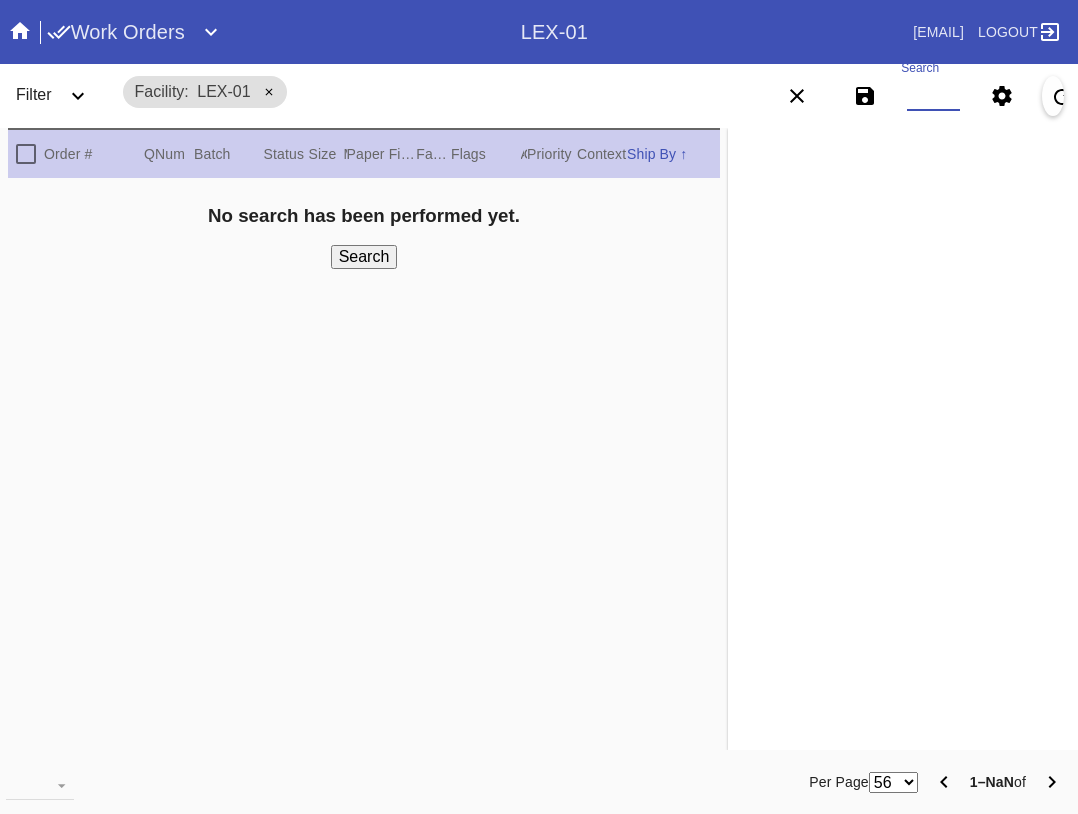 paste on "W979059697676268 W905090868054881 W419831612446005 W581972128844566 W884094285148572 W391833812102916" 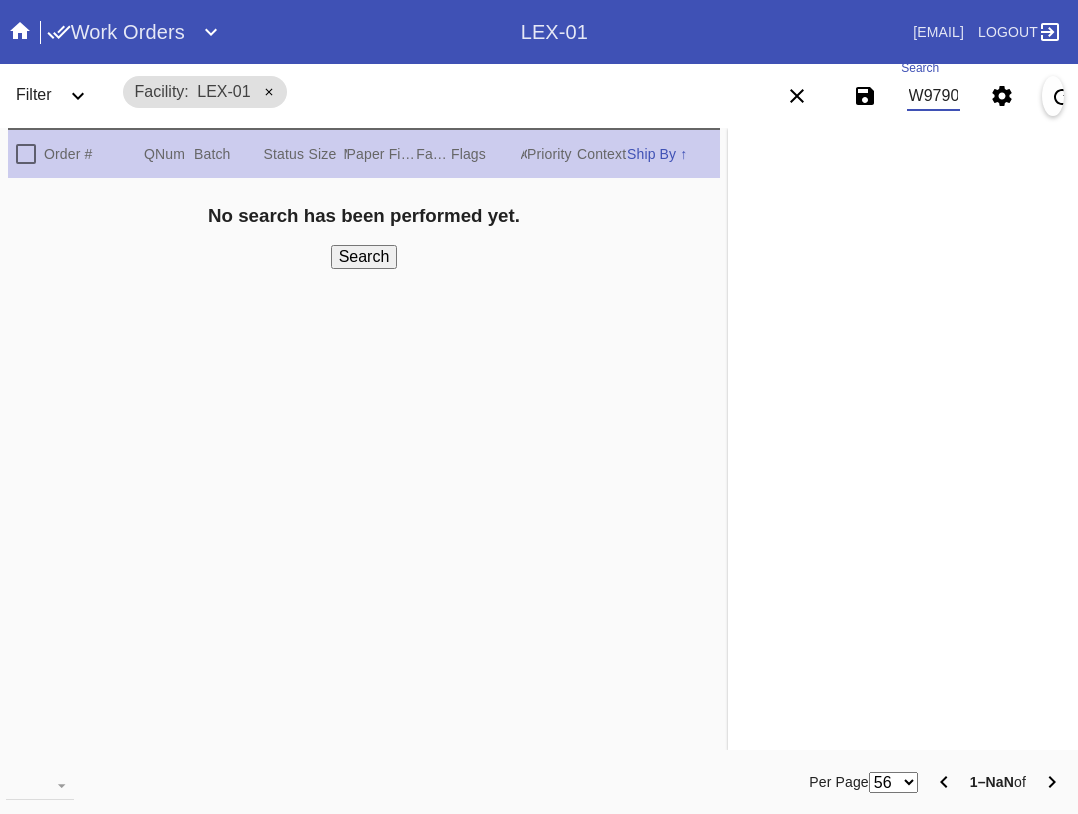 scroll, scrollTop: 0, scrollLeft: 864, axis: horizontal 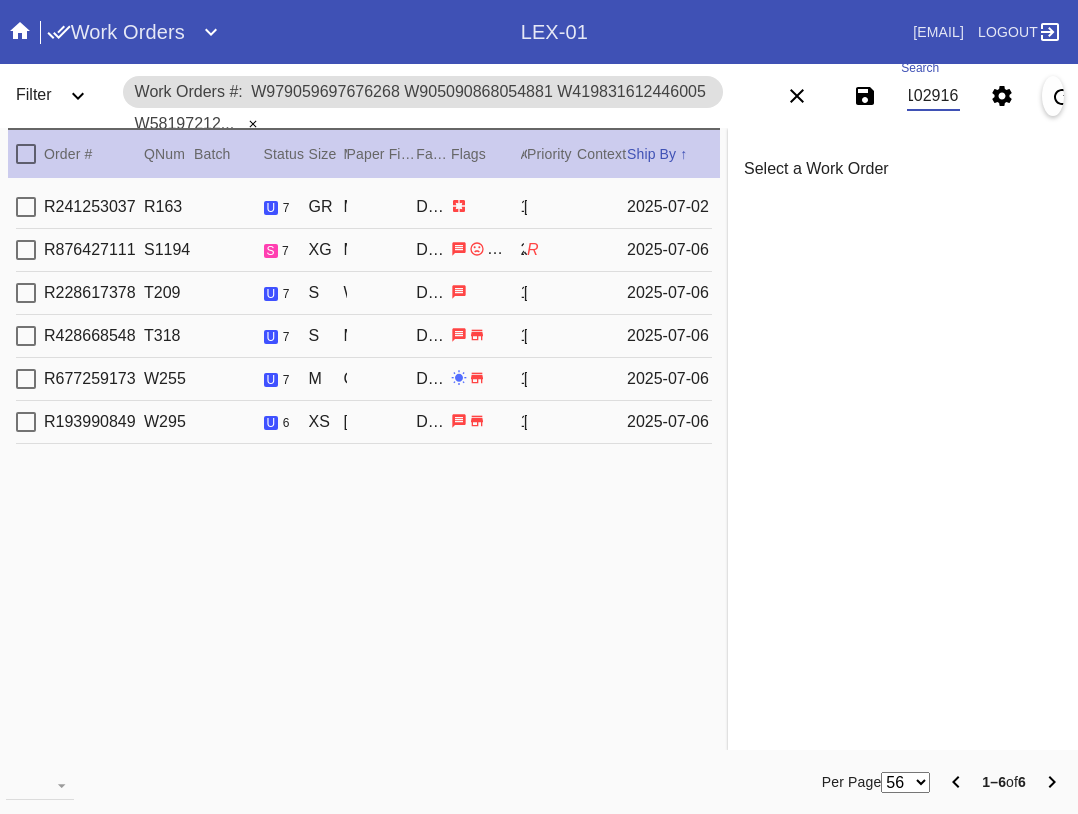 click at bounding box center [26, 154] 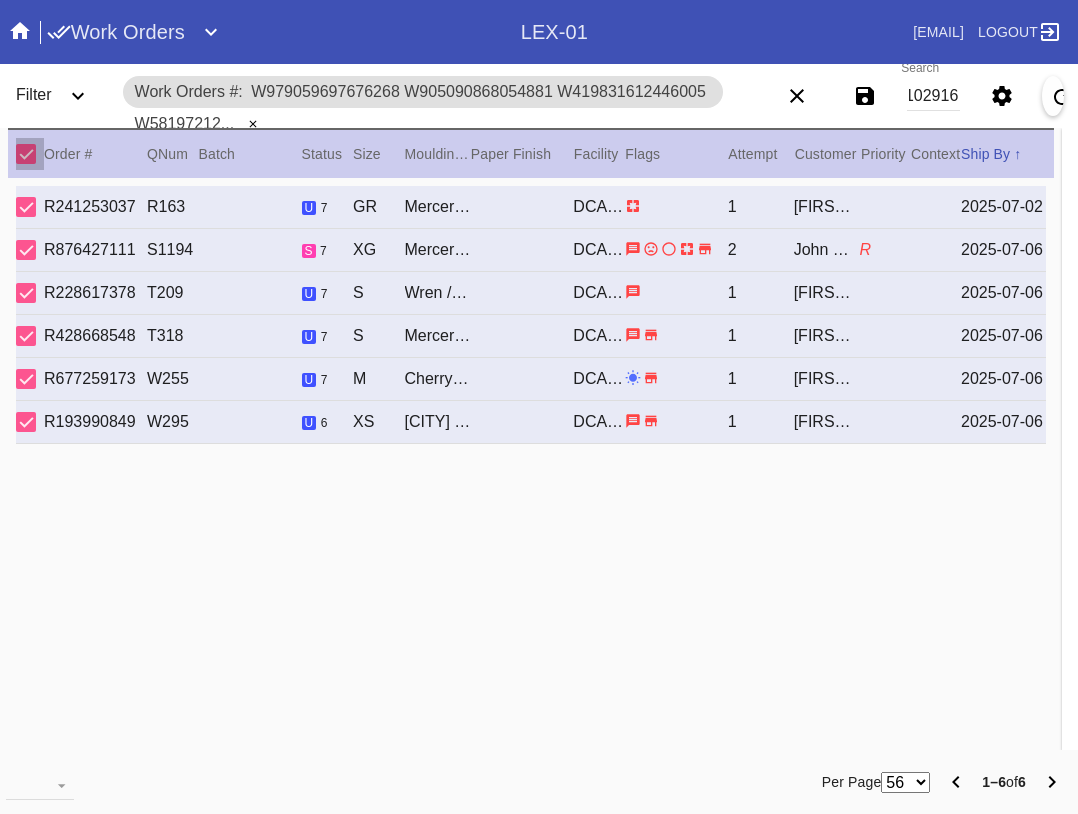 scroll, scrollTop: 0, scrollLeft: 0, axis: both 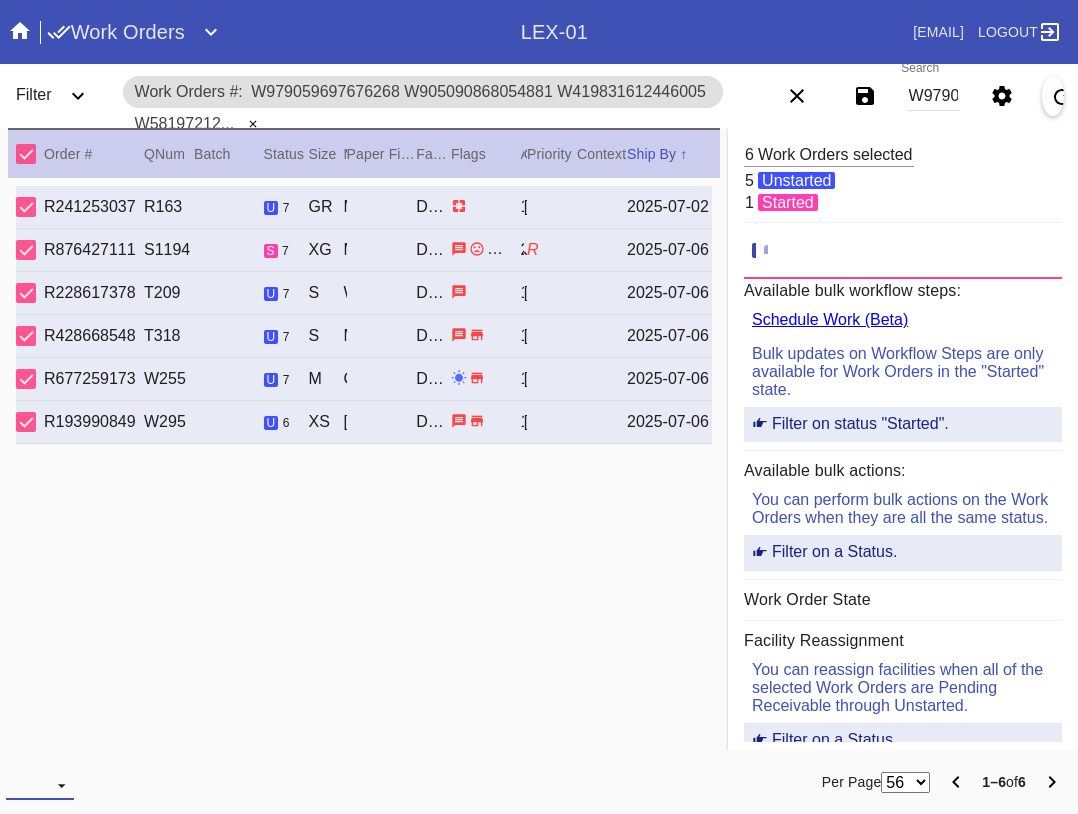 click on "Download... Export Selected Items Print Work Orders Frame Labels Frame Labels v2 Mat Labels Moulding Plate Labels Acrylic Labels Foam Labels Foam Data Story Pockets Mini Story Pockets OMGA Data GUNNAR Data FastCAM Data" at bounding box center [40, 785] 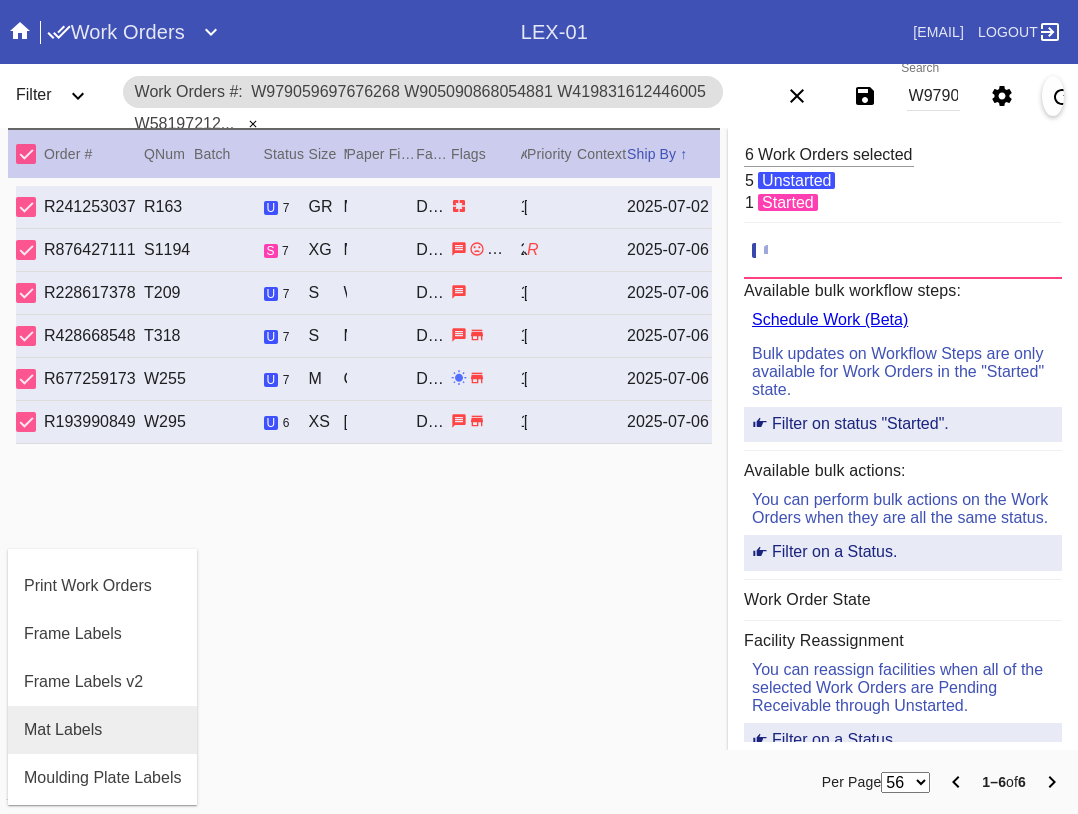 scroll, scrollTop: 100, scrollLeft: 0, axis: vertical 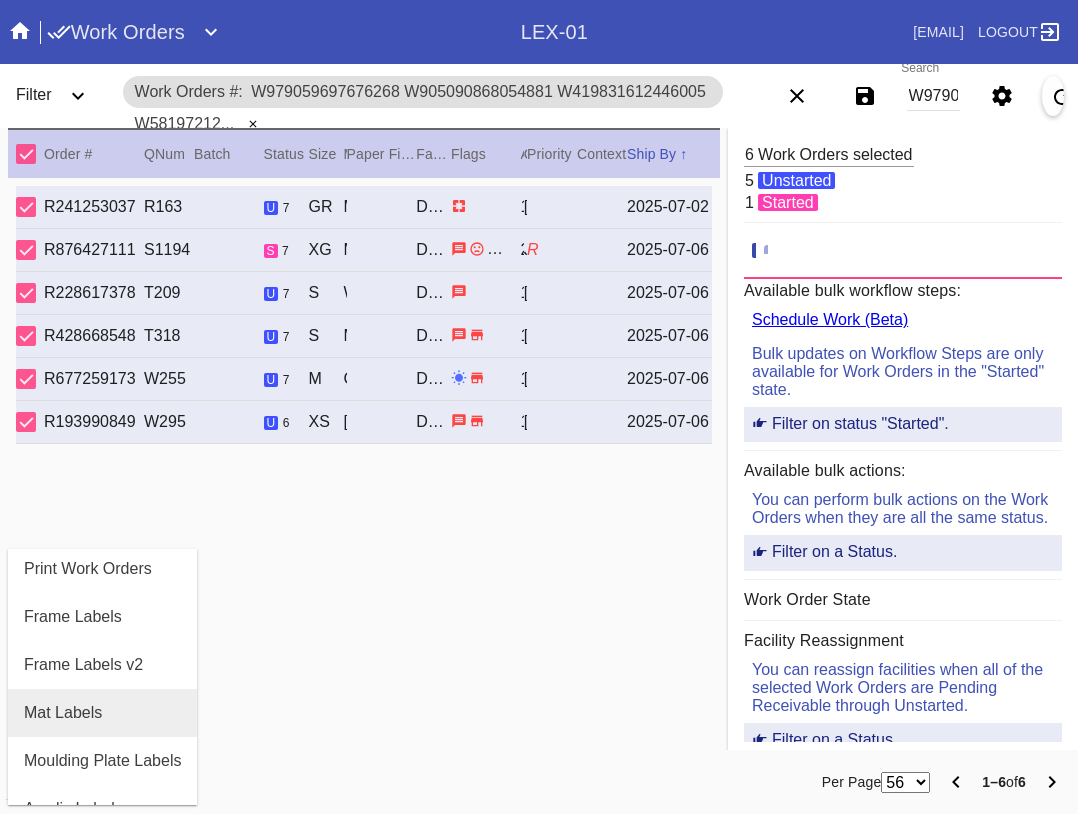 click on "Mat Labels" at bounding box center (102, 713) 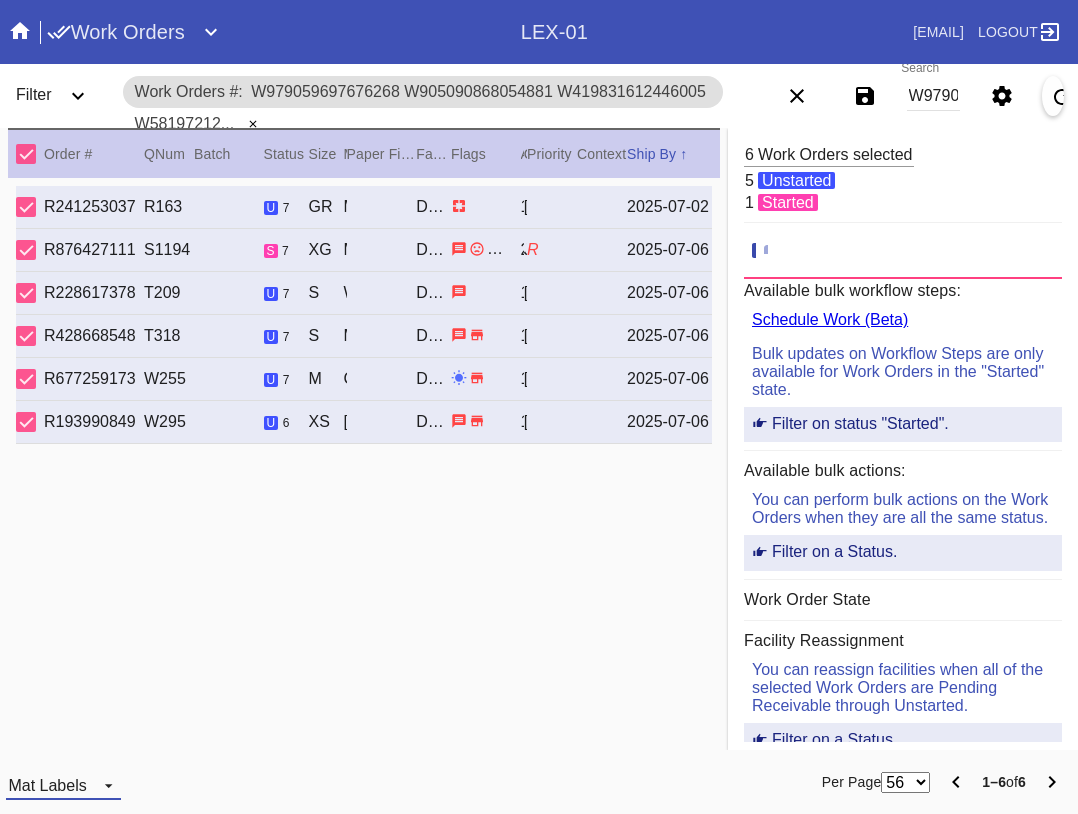 click on "Mat Labels" at bounding box center [63, 785] 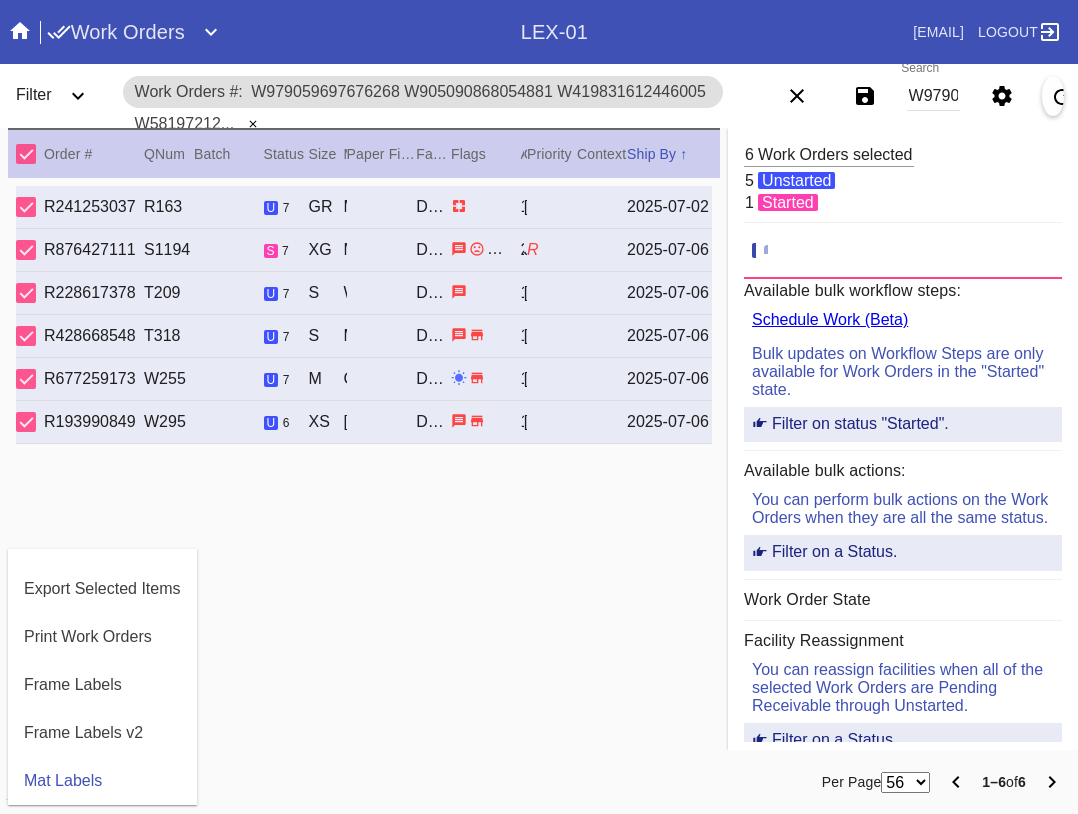 scroll, scrollTop: 464, scrollLeft: 0, axis: vertical 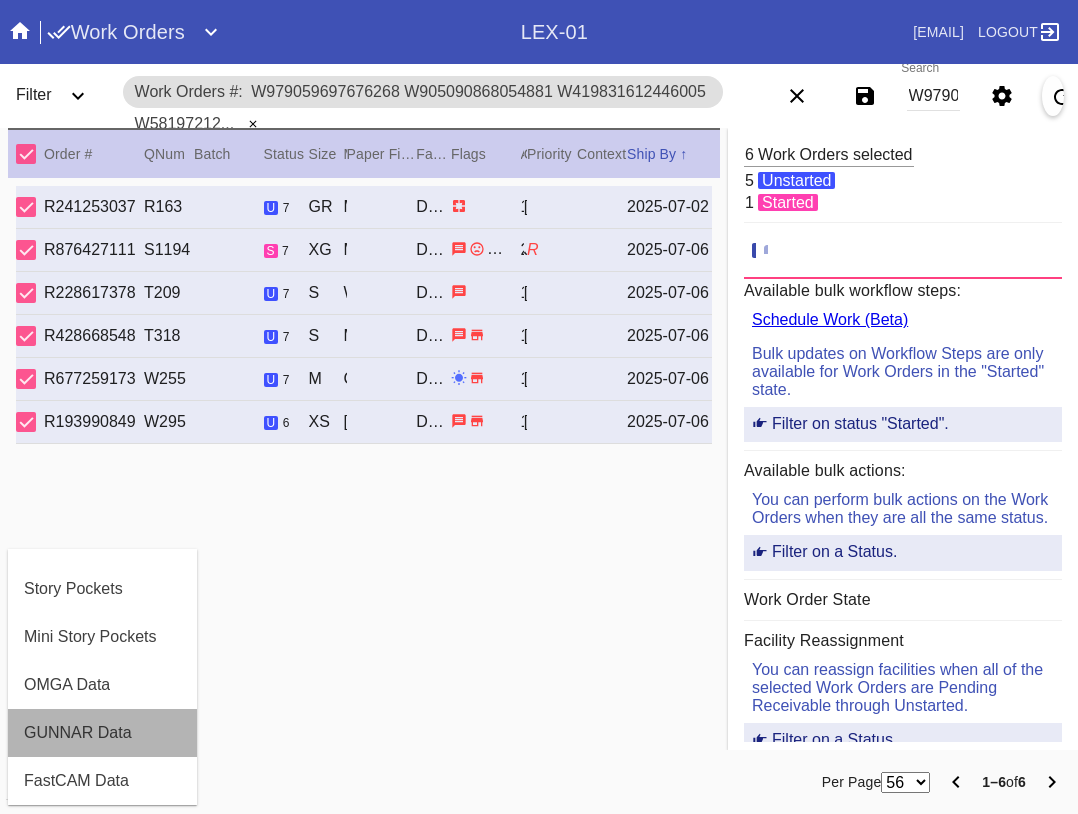 click on "GUNNAR Data" at bounding box center [102, 733] 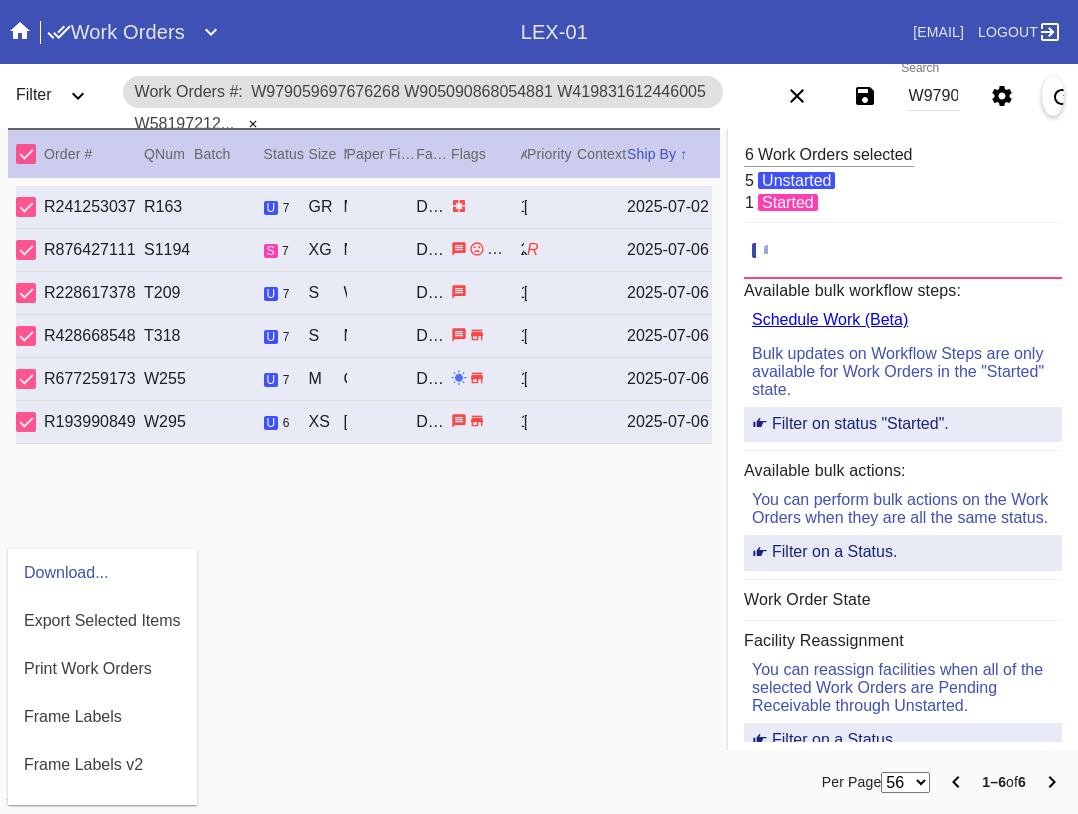 click at bounding box center (539, 407) 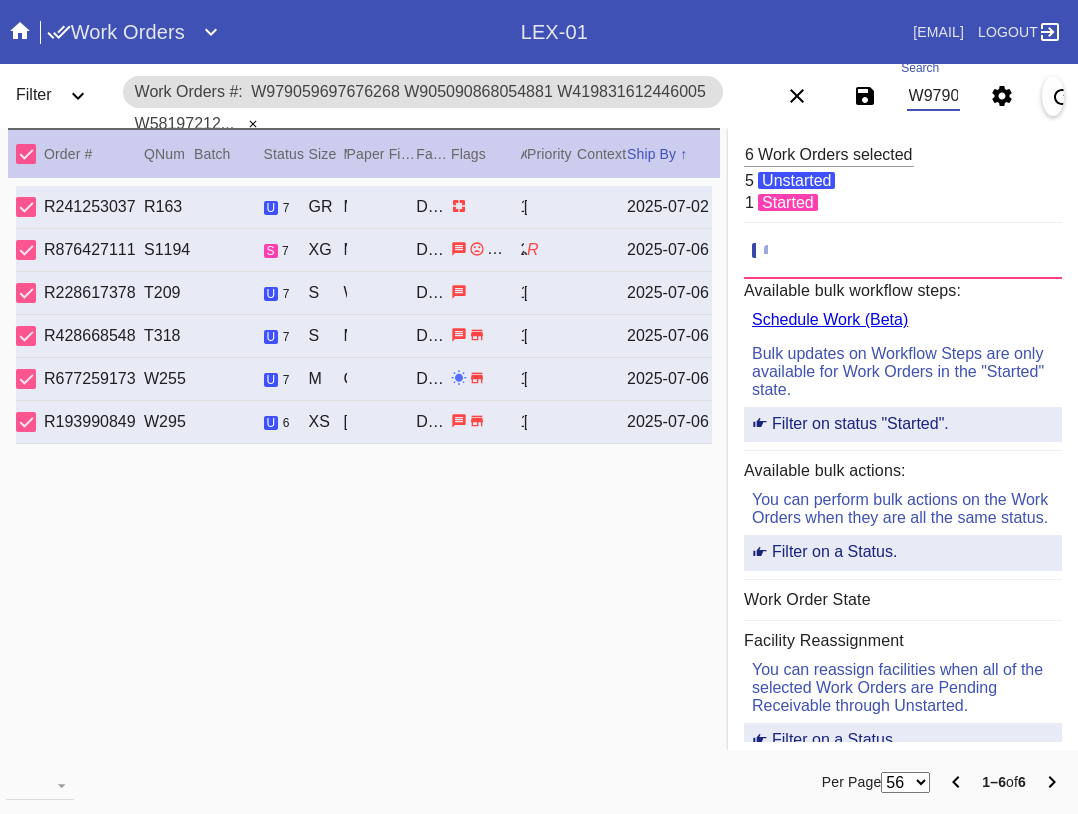 click on "W979059697676268 W905090868054881 W419831612446005 W581972128844566 W884094285148572 W391833812102916" at bounding box center [933, 96] 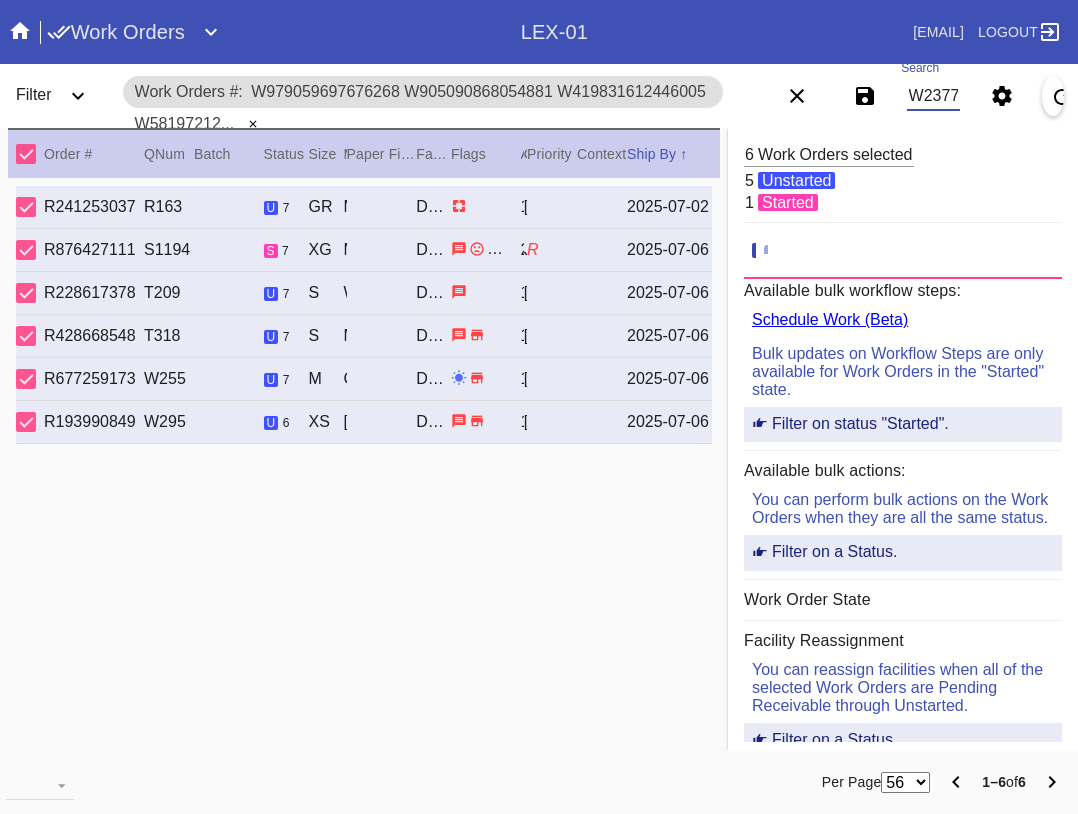 scroll, scrollTop: 0, scrollLeft: 99, axis: horizontal 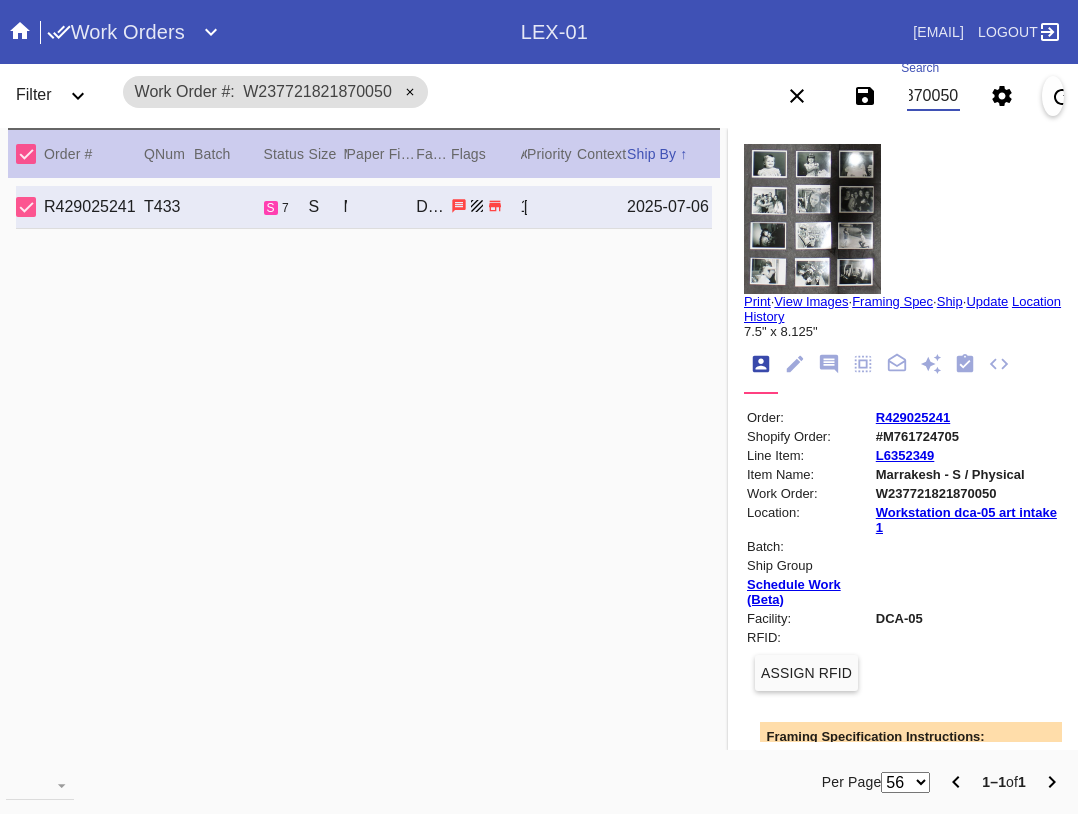 click at bounding box center (40, 784) 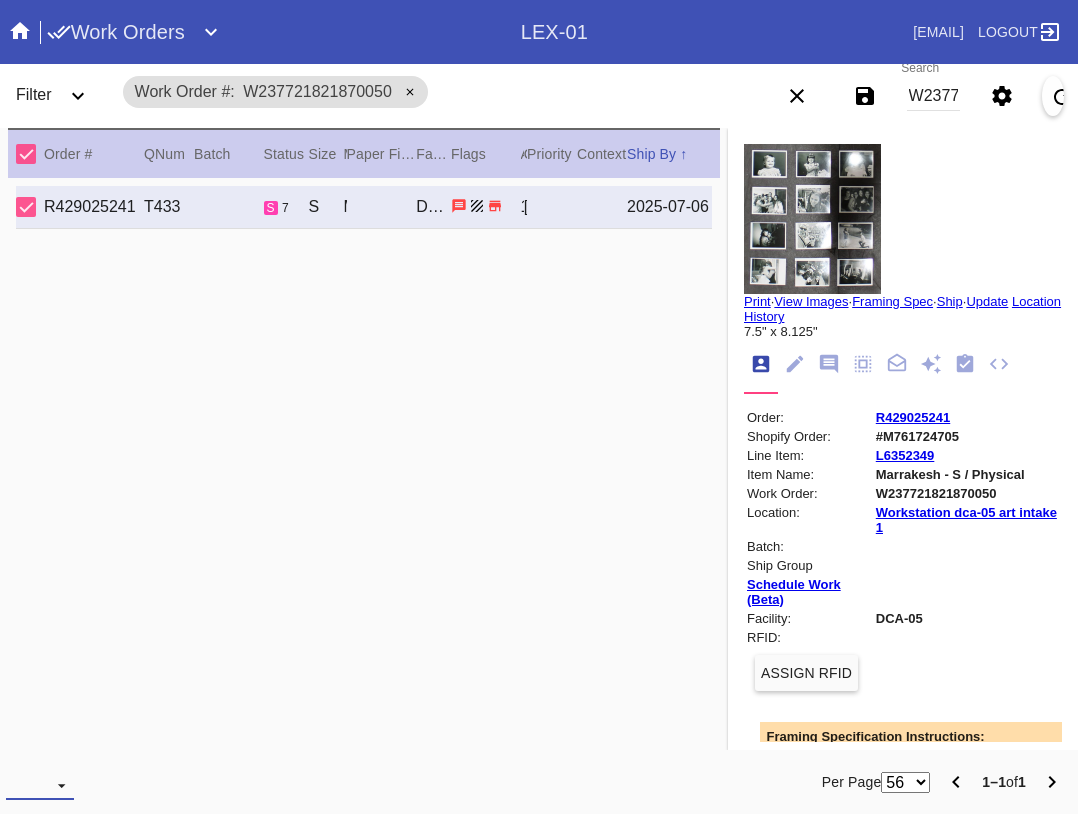 click at bounding box center [40, 785] 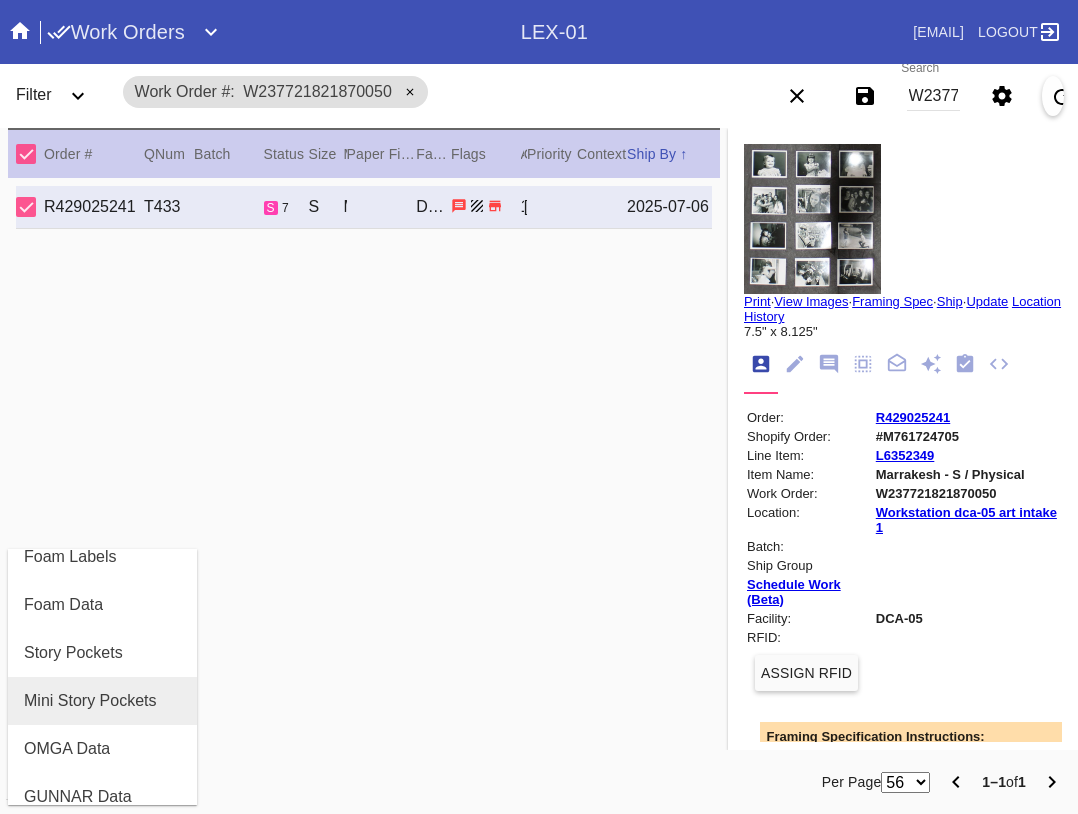 scroll, scrollTop: 200, scrollLeft: 0, axis: vertical 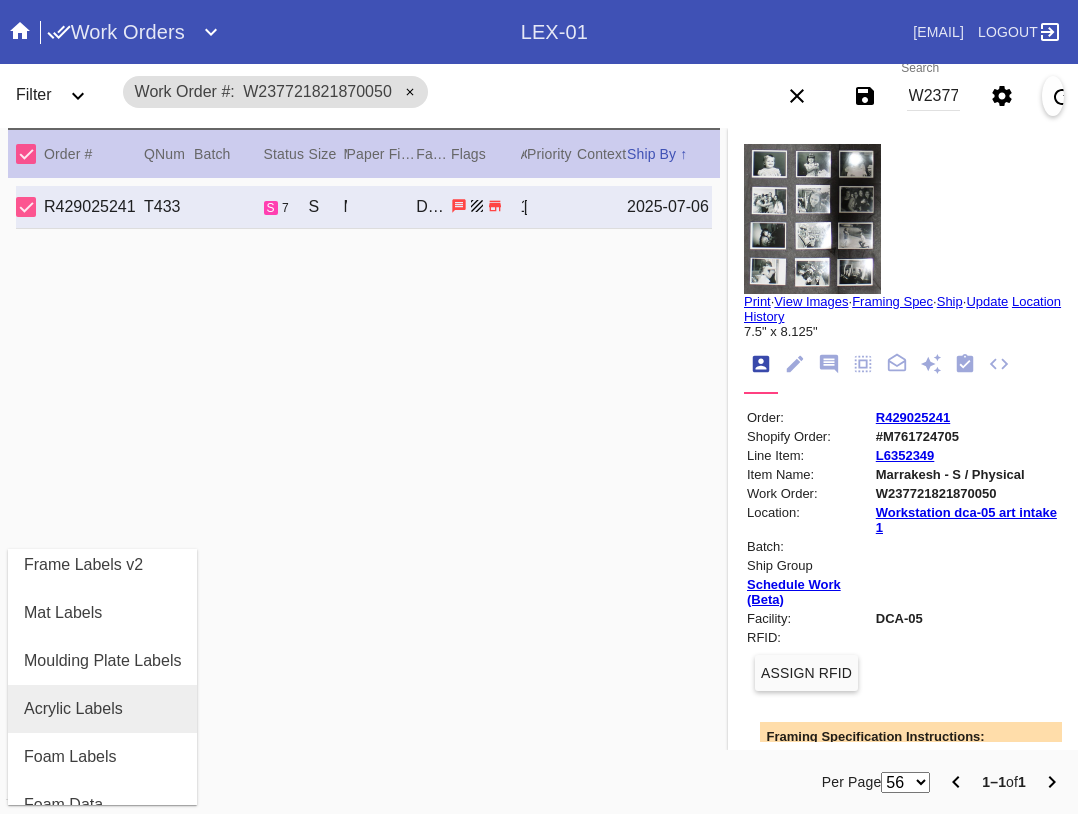 click on "Acrylic Labels" at bounding box center [73, 709] 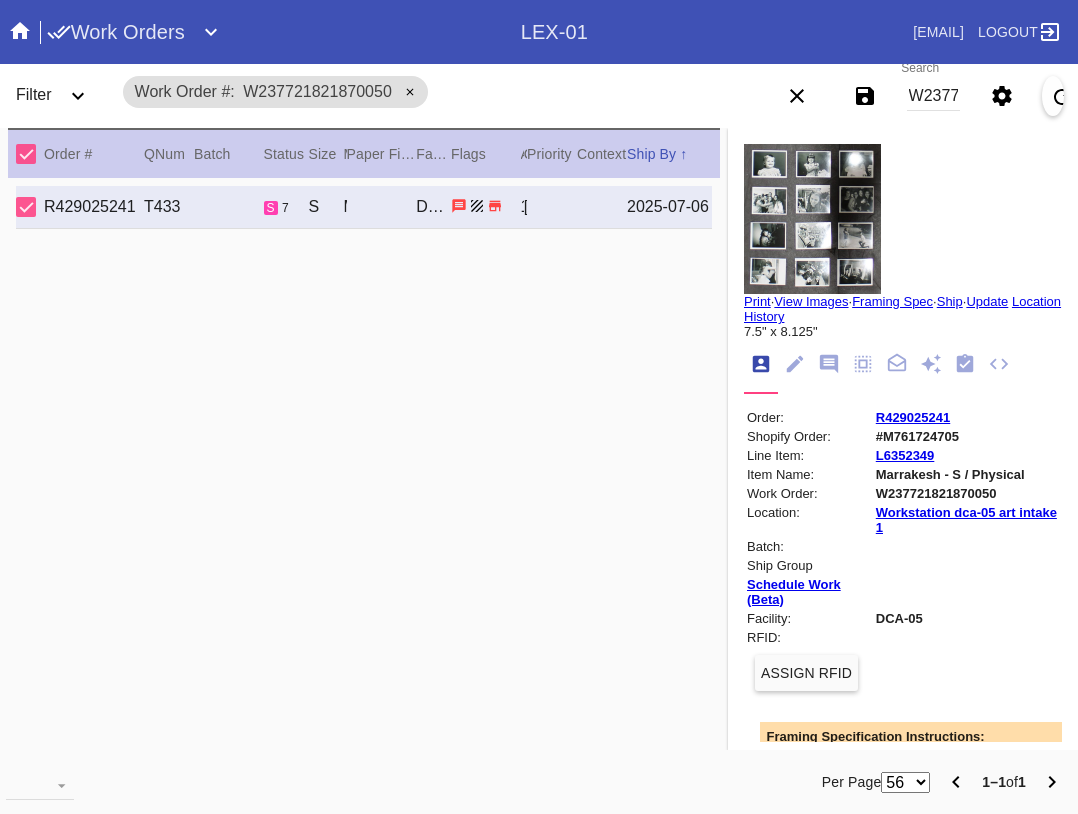 click on "W237721821870050" at bounding box center (933, 96) 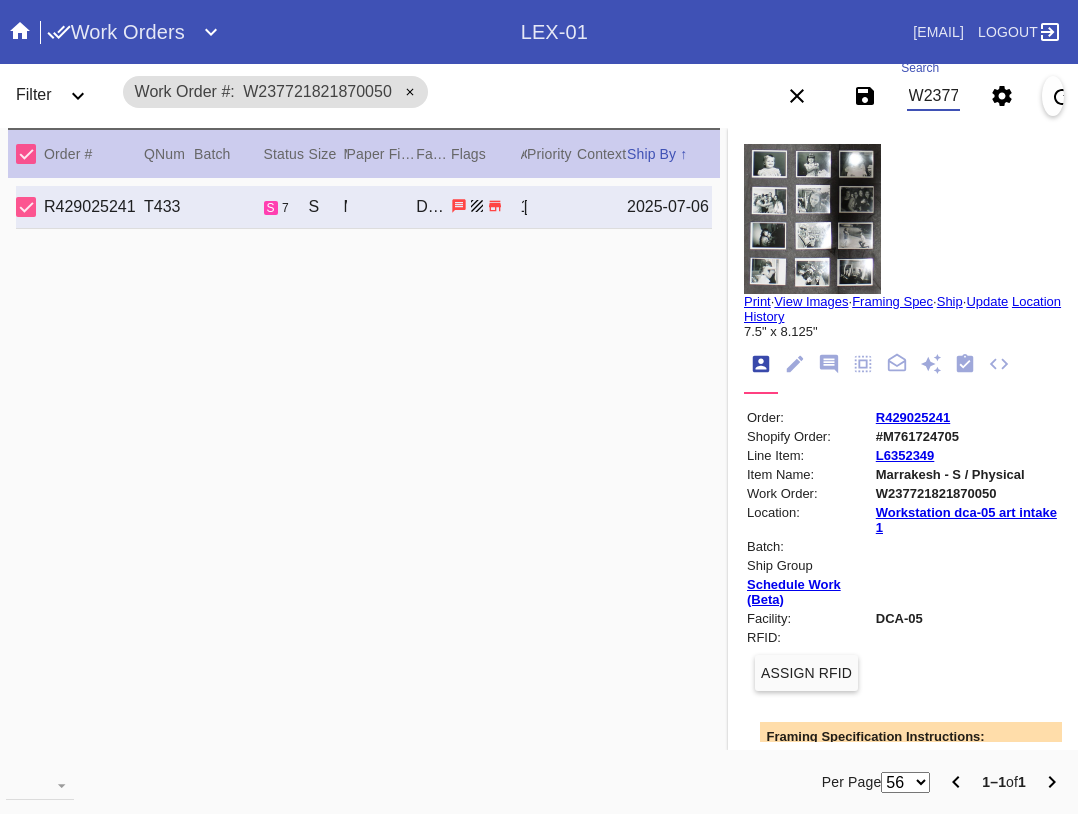 click on "W237721821870050" at bounding box center [933, 96] 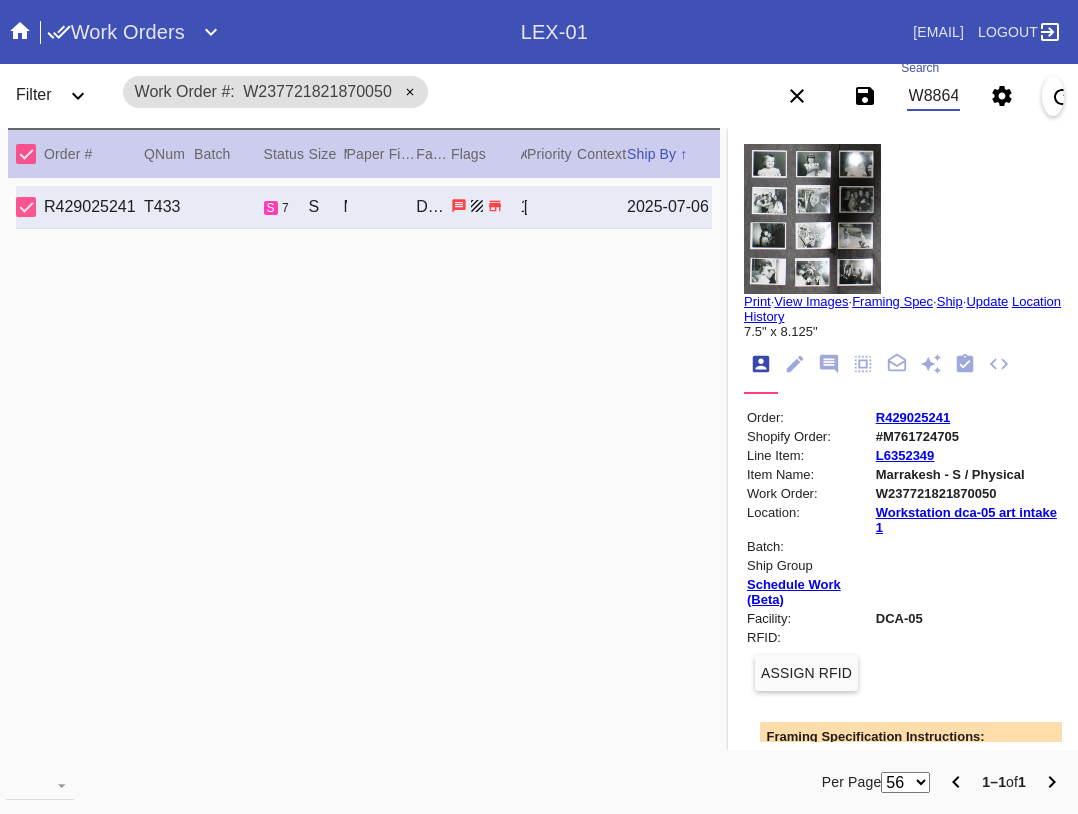 scroll, scrollTop: 0, scrollLeft: 558, axis: horizontal 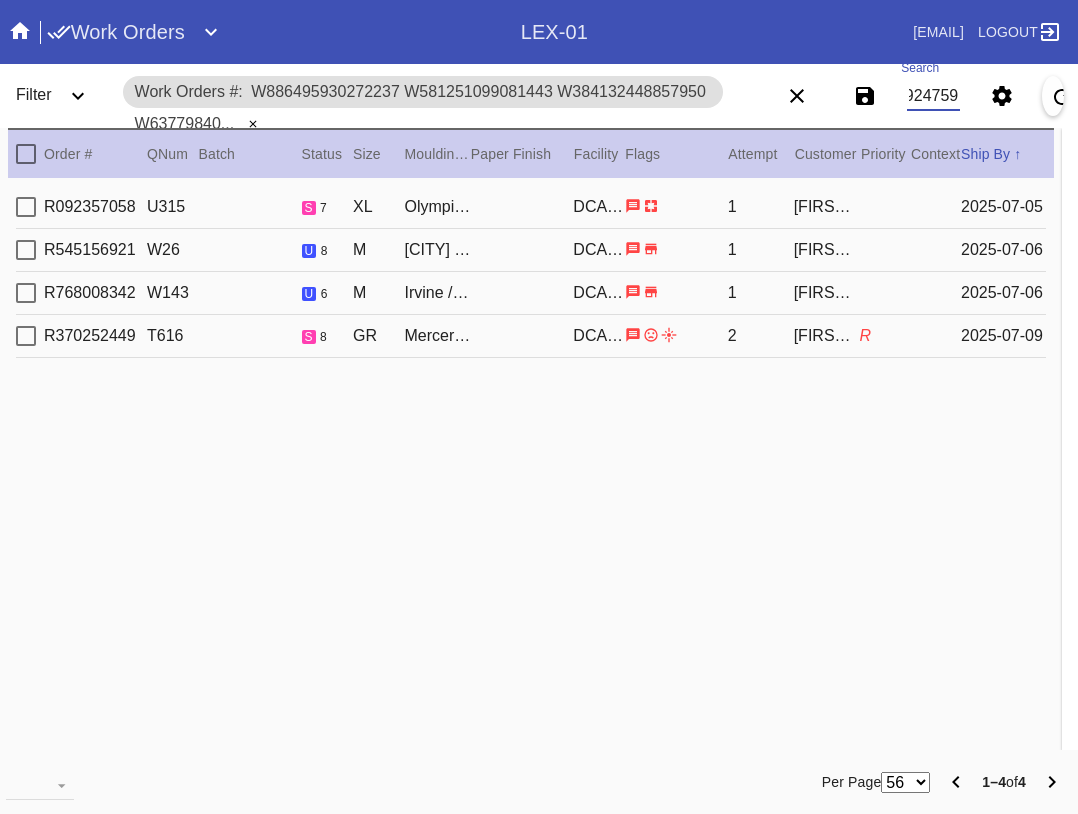 click at bounding box center [26, 154] 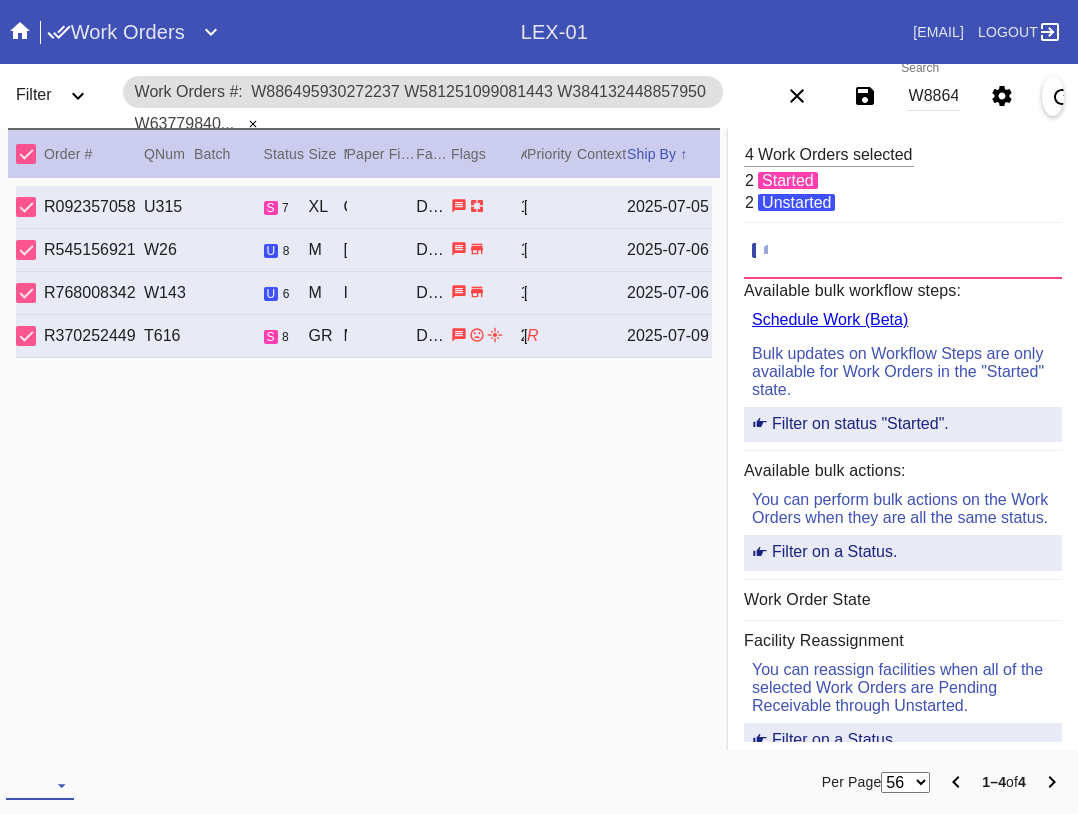 click at bounding box center [40, 785] 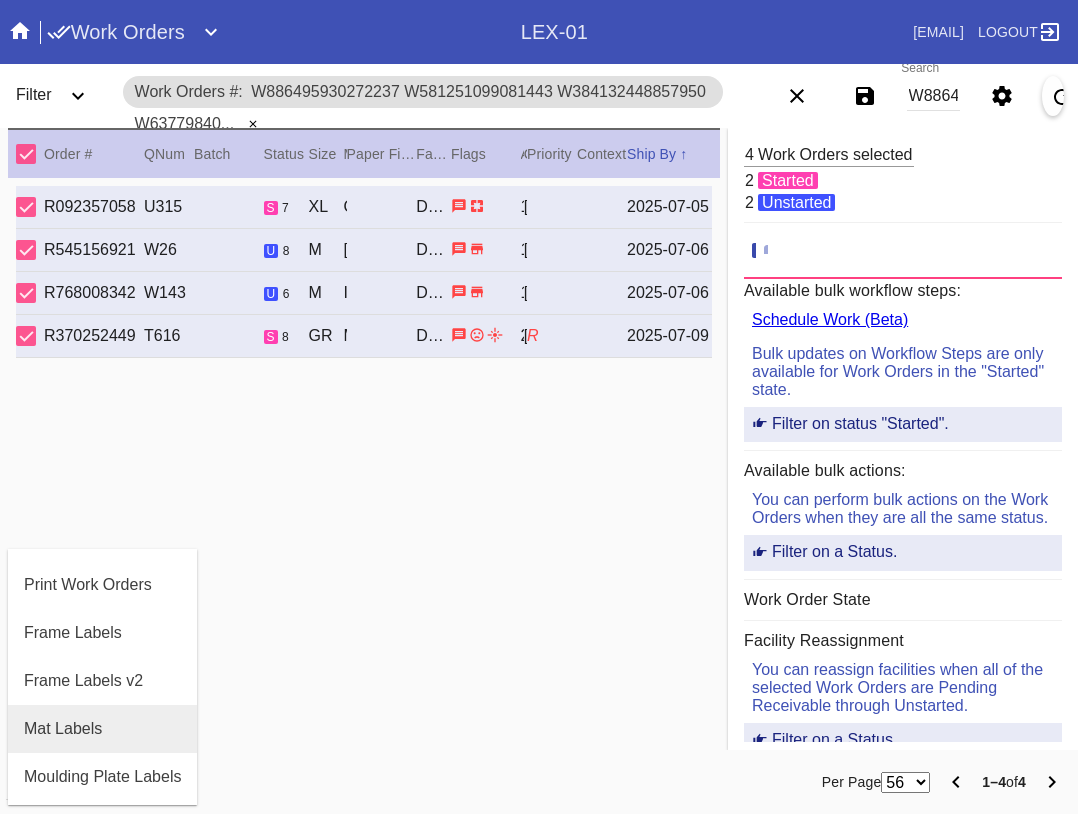 scroll, scrollTop: 100, scrollLeft: 0, axis: vertical 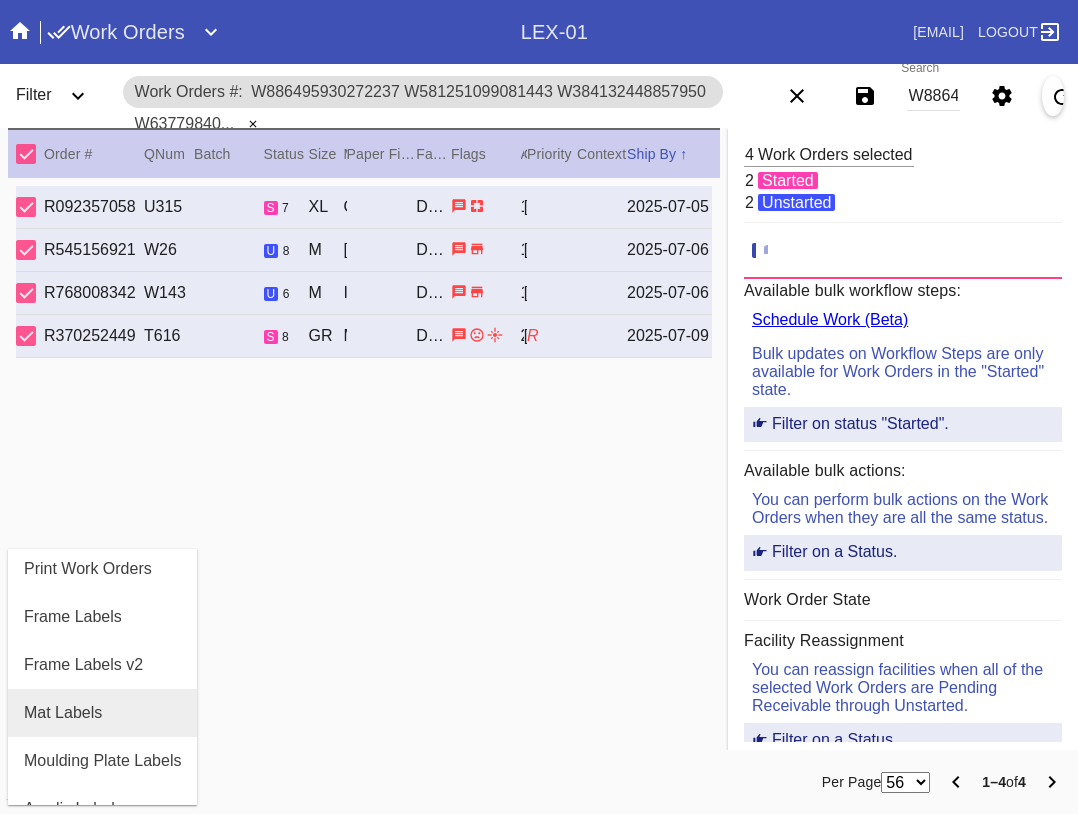 click on "Mat Labels" at bounding box center (102, 713) 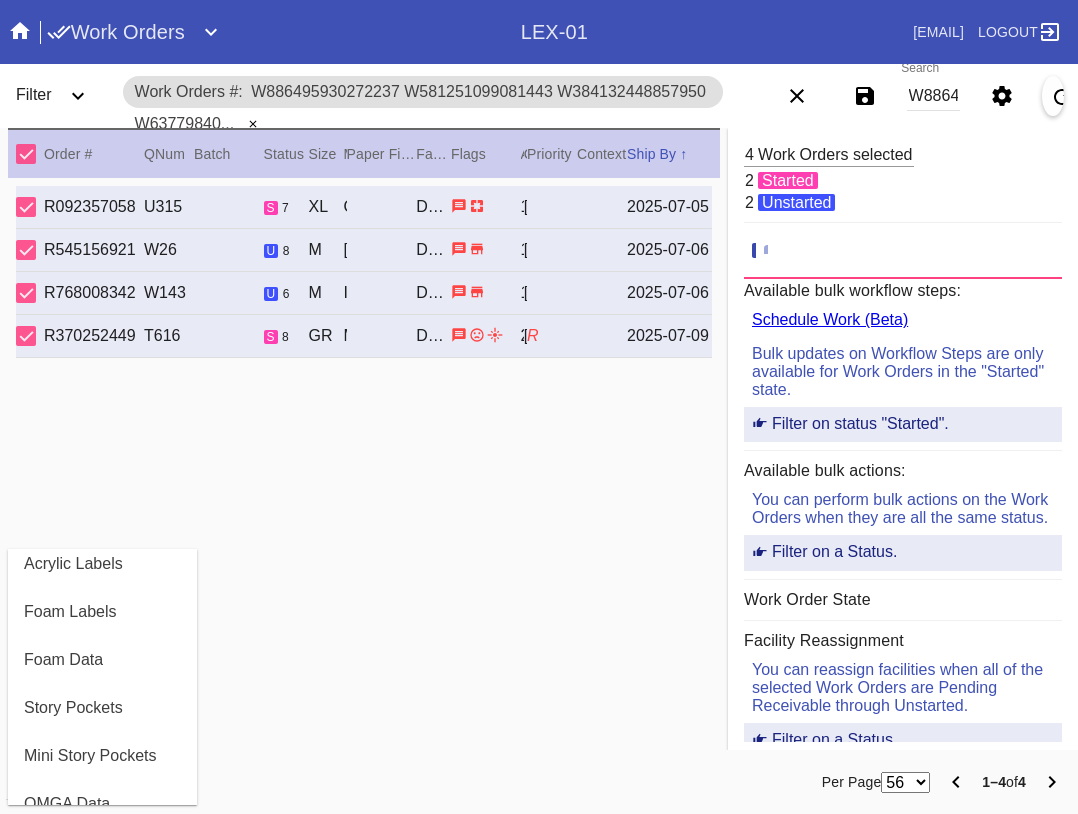 scroll, scrollTop: 464, scrollLeft: 0, axis: vertical 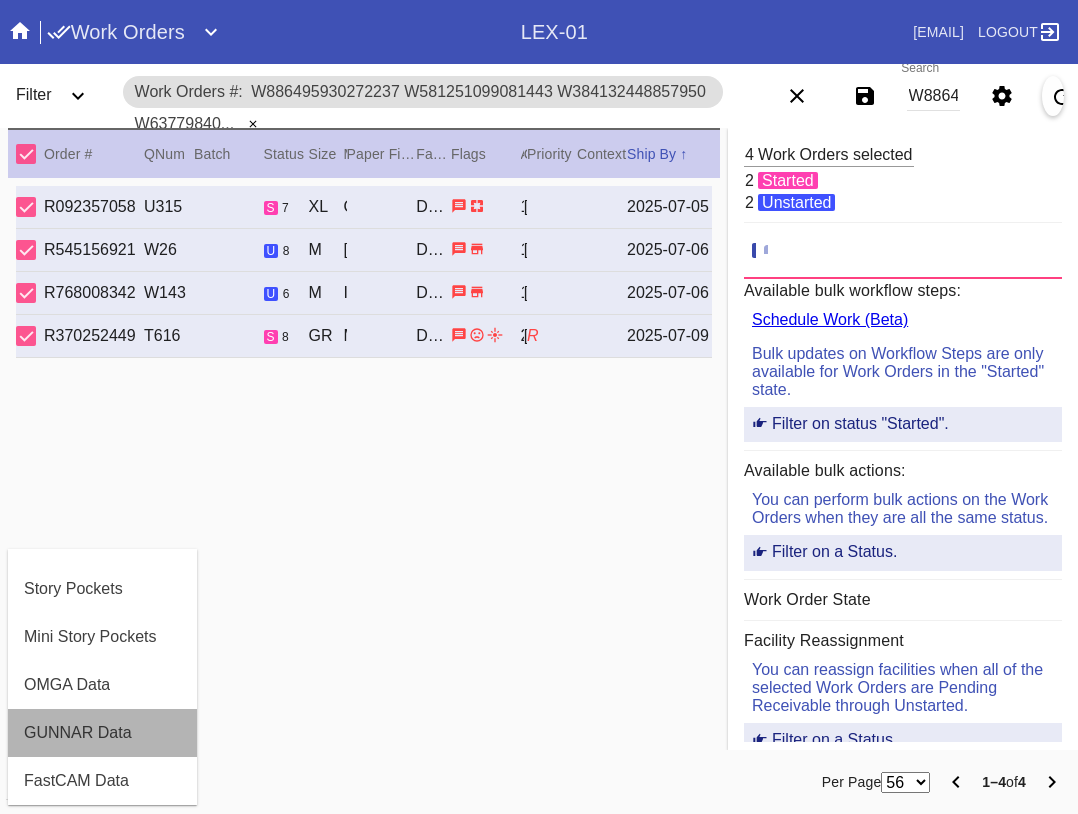 click on "GUNNAR Data" at bounding box center (78, 733) 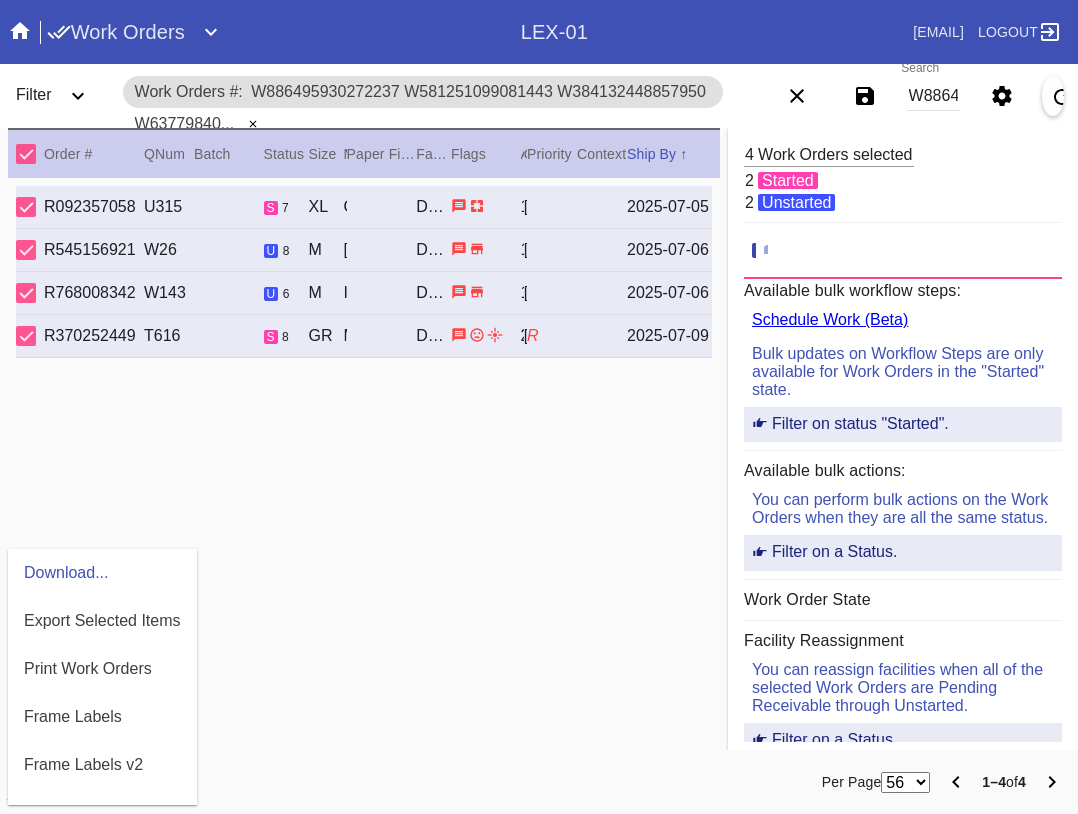 click at bounding box center [539, 407] 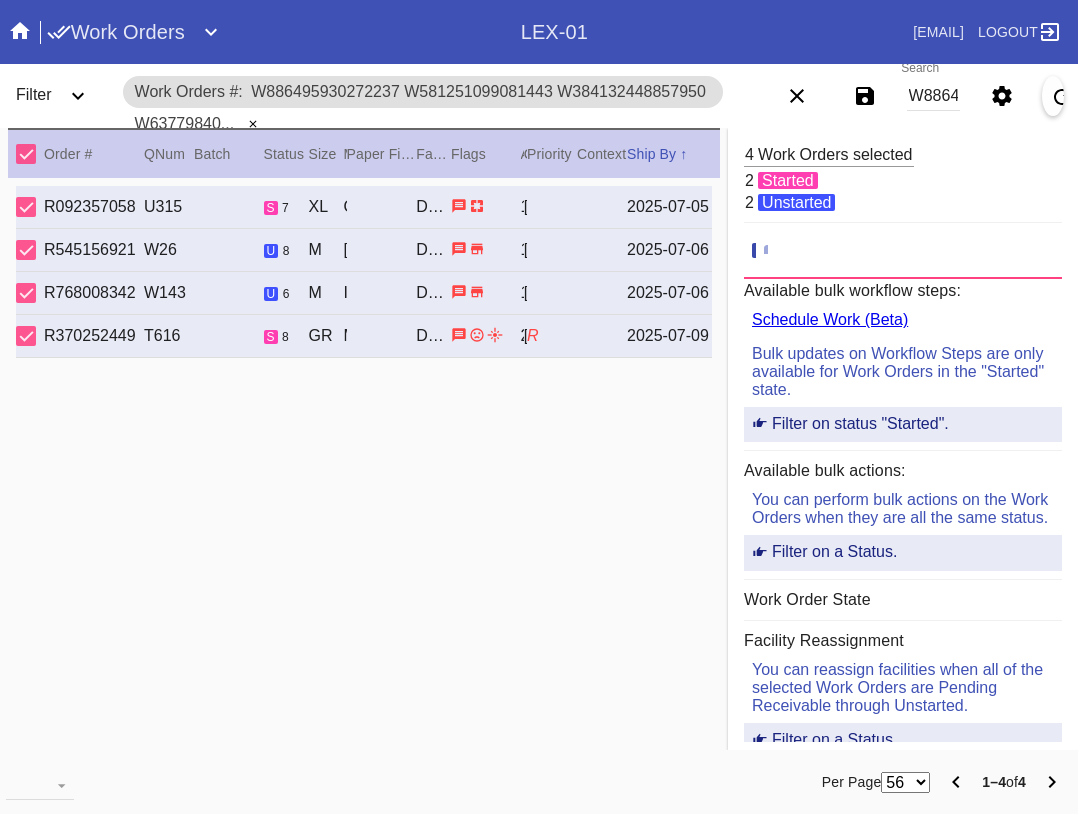 click on "W886495930272237 W581251099081443 W384132448857950 W637798401924759" at bounding box center [933, 96] 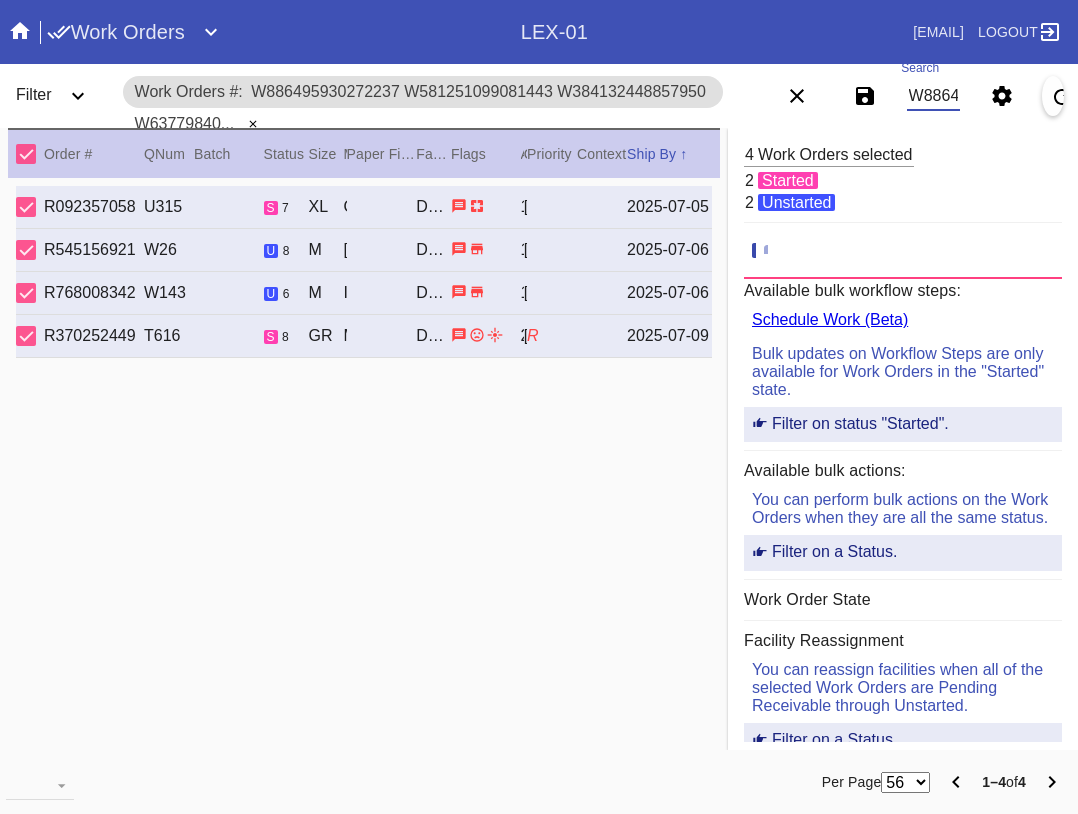 paste on "291907928951897 W756815099616125 W944867557079870" 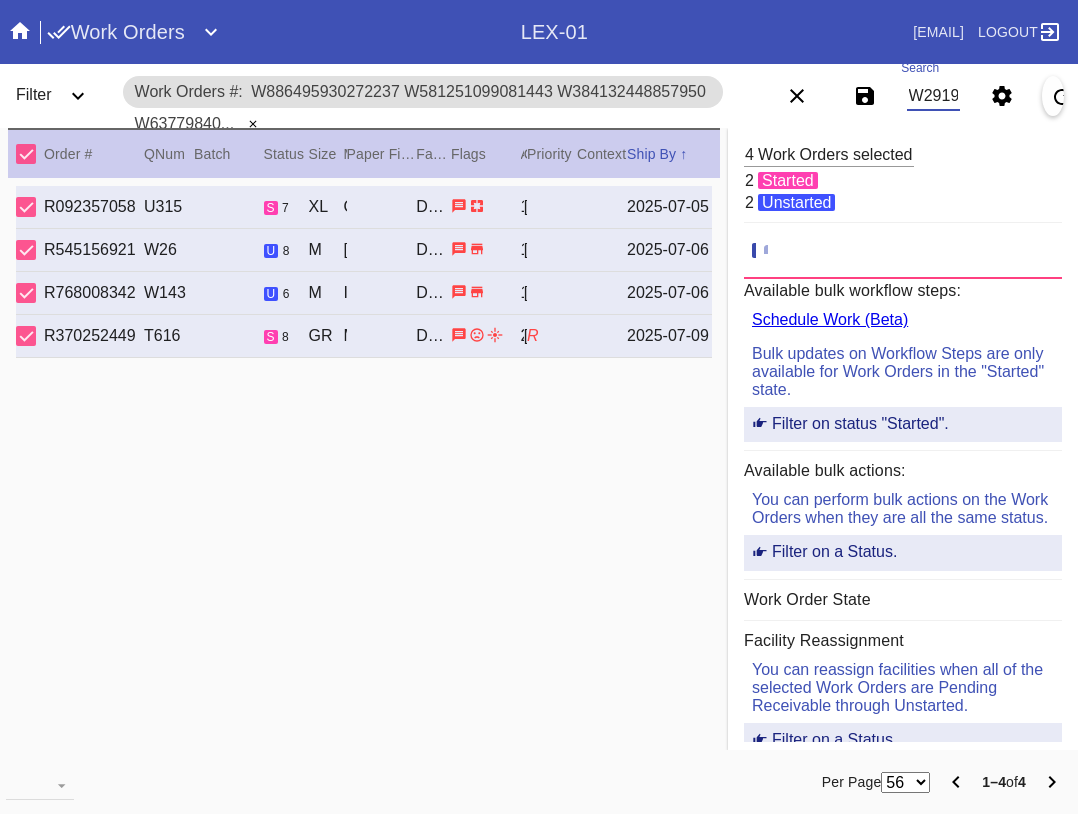 scroll, scrollTop: 0, scrollLeft: 406, axis: horizontal 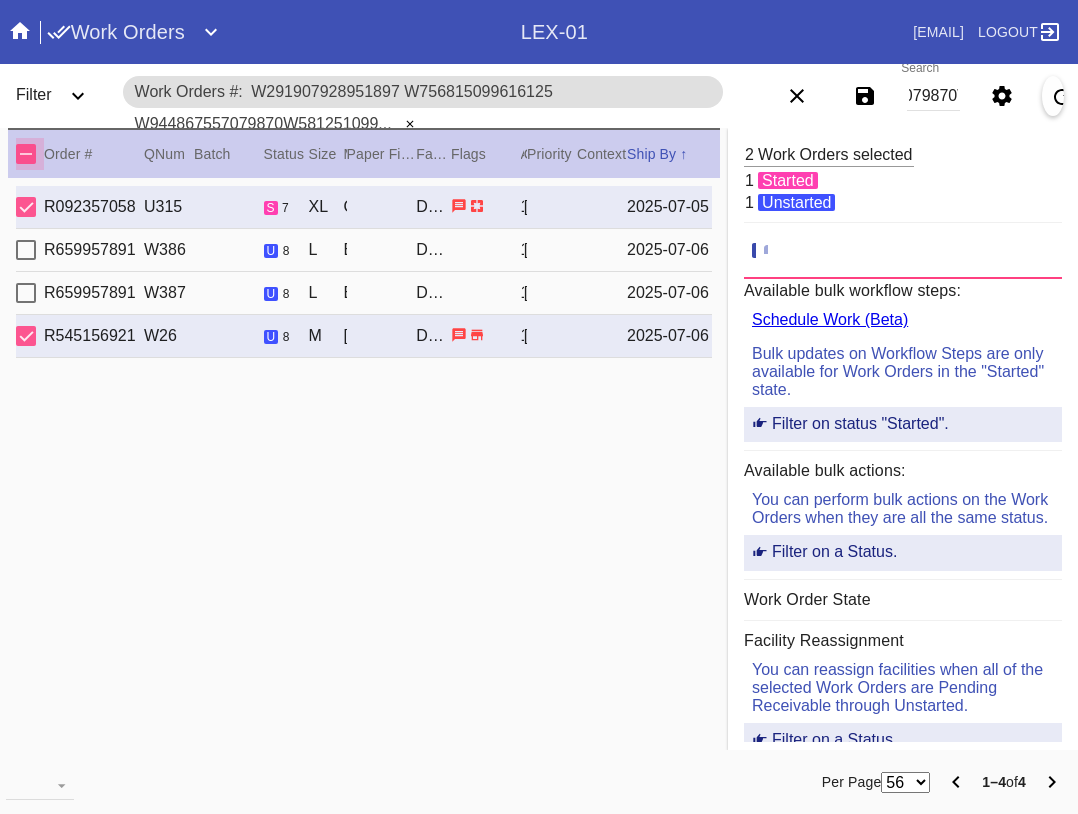 click at bounding box center [26, 154] 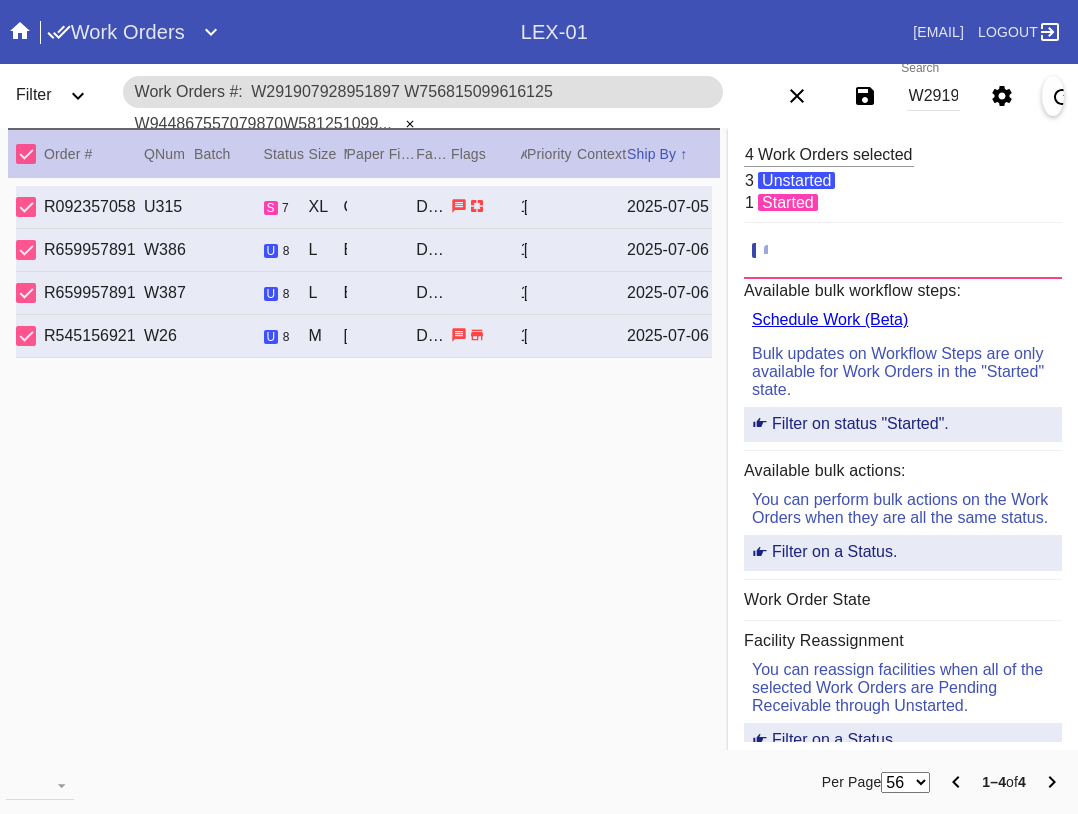 click on "W291907928951897 W756815099616125 W944867557079870W581251099081443 W384132448857950 W637798401924759" at bounding box center [933, 96] 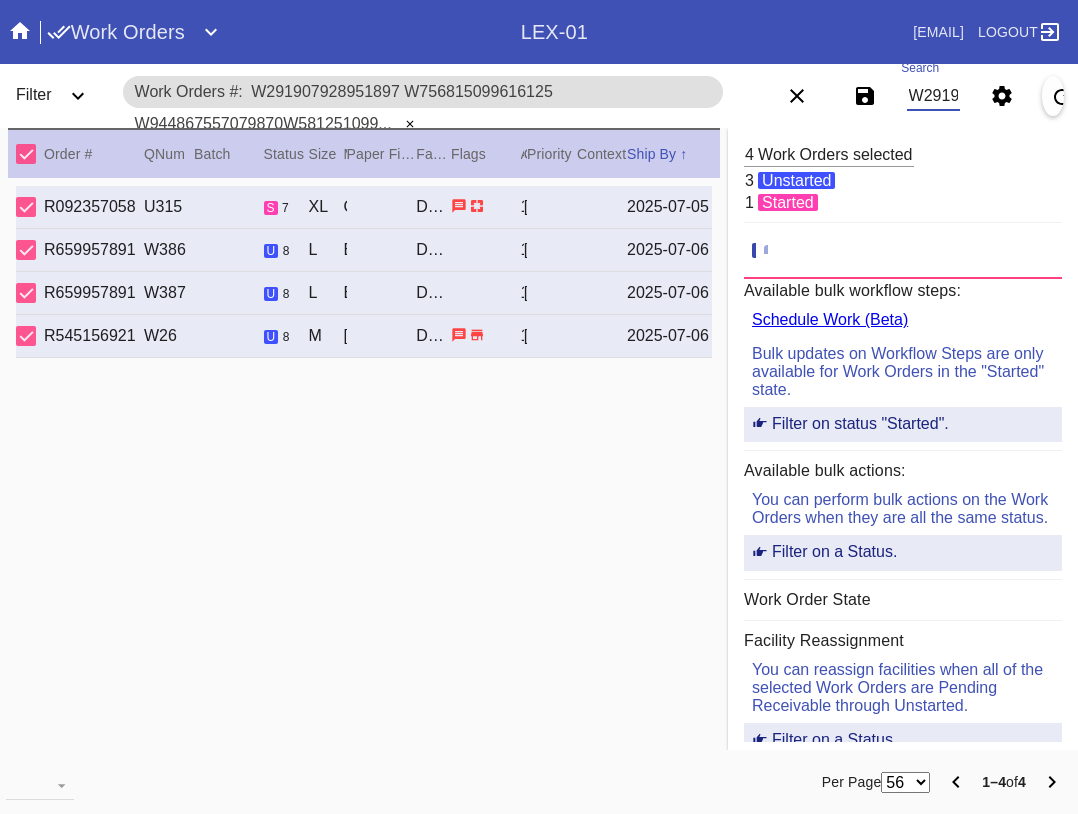 click on "W291907928951897 W756815099616125 W944867557079870W581251099081443 W384132448857950 W637798401924759" at bounding box center (933, 96) 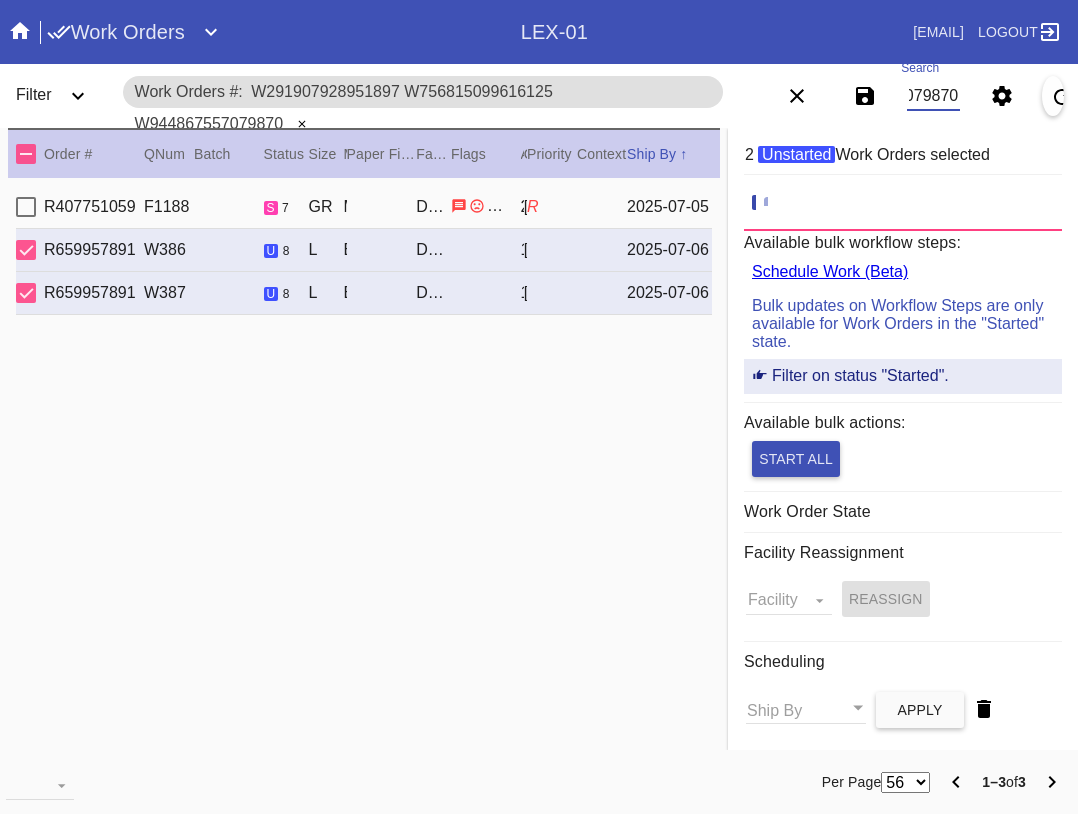 type on "W291907928951897 W756815099616125 W944867557079870" 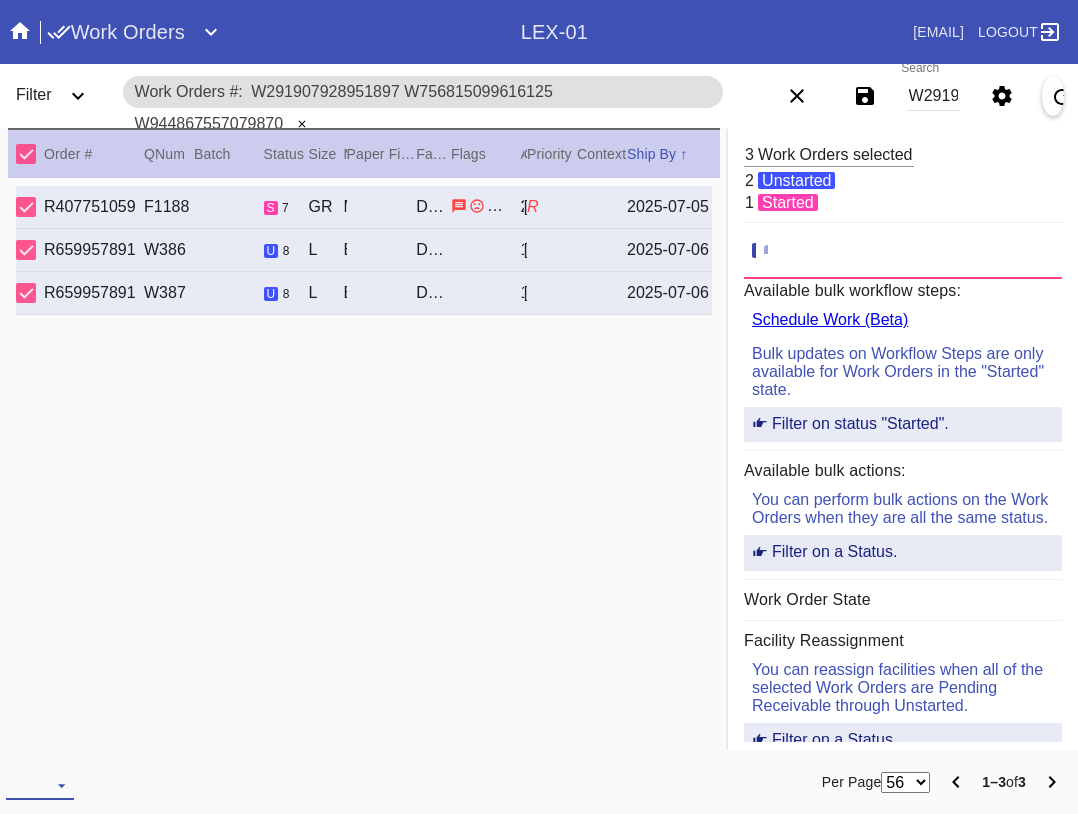 click at bounding box center [40, 785] 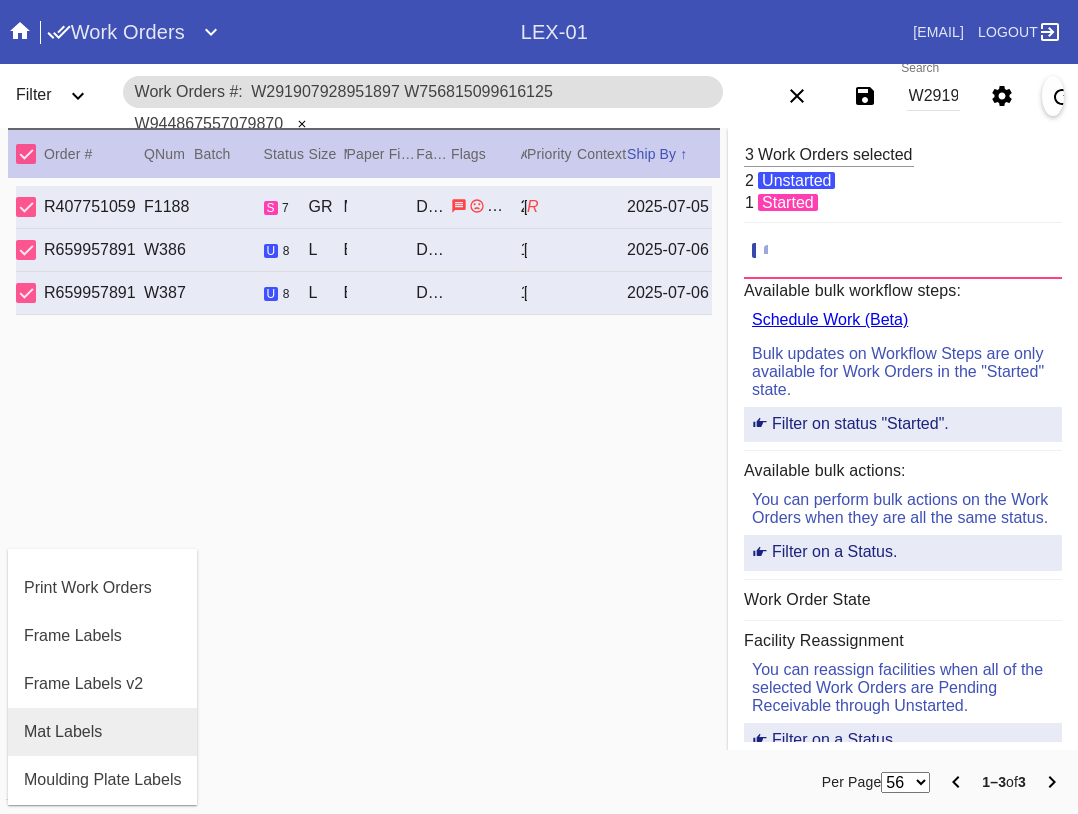 scroll, scrollTop: 100, scrollLeft: 0, axis: vertical 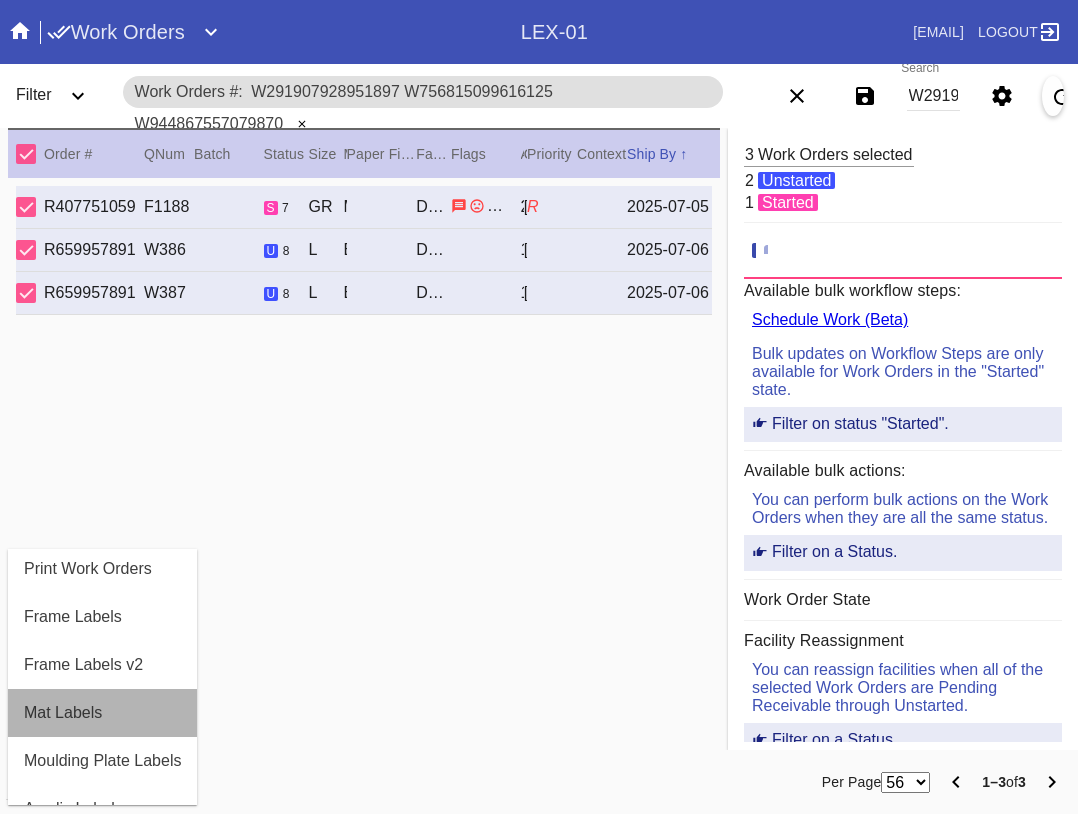 click on "Mat Labels" at bounding box center [63, 713] 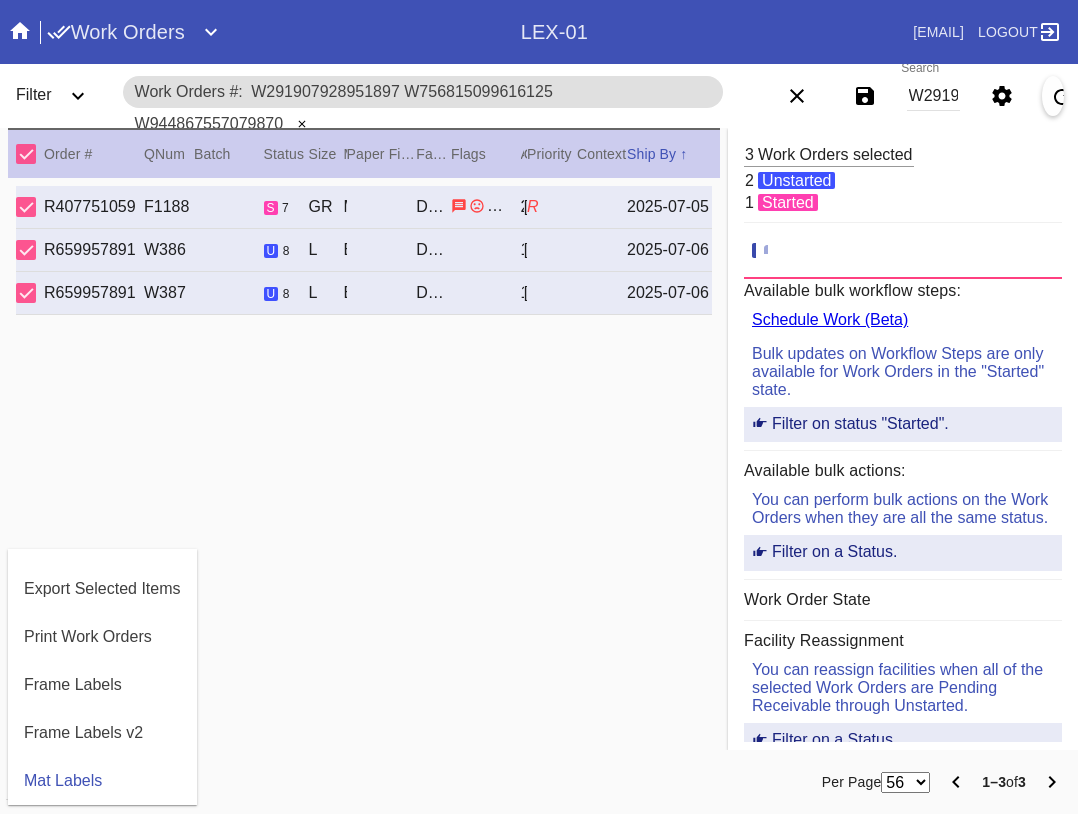 scroll, scrollTop: 464, scrollLeft: 0, axis: vertical 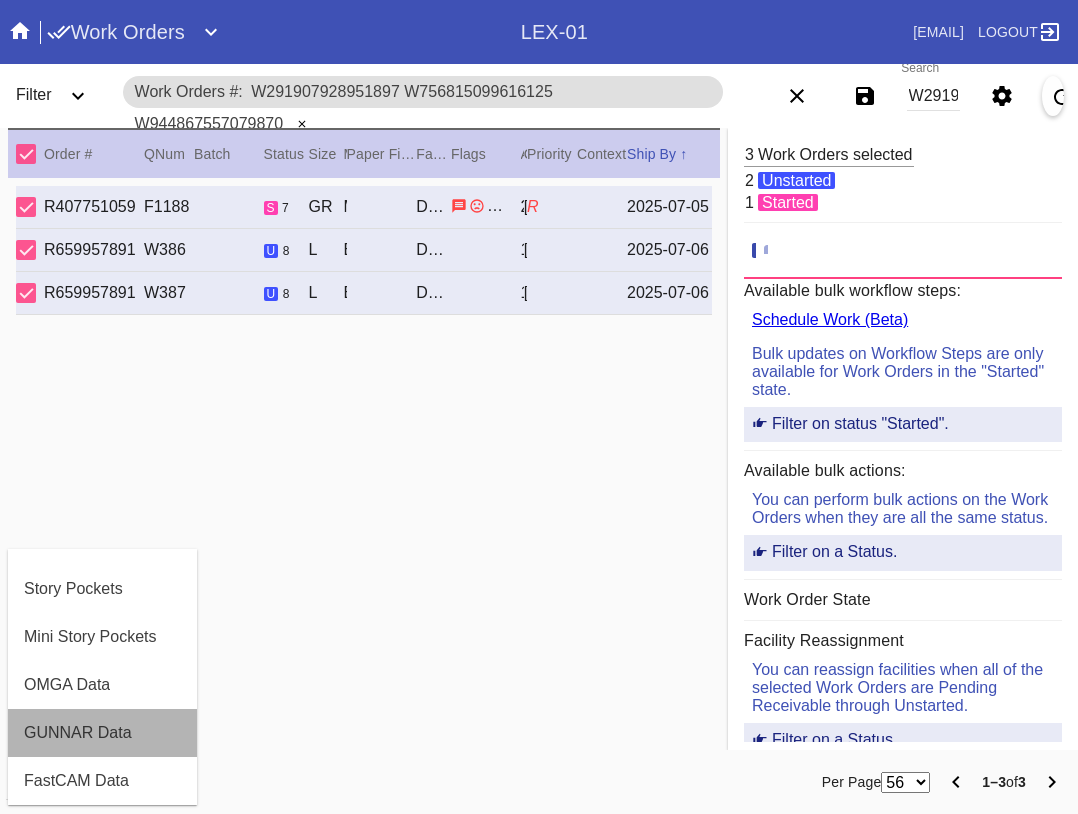 click on "GUNNAR Data" at bounding box center [102, 733] 